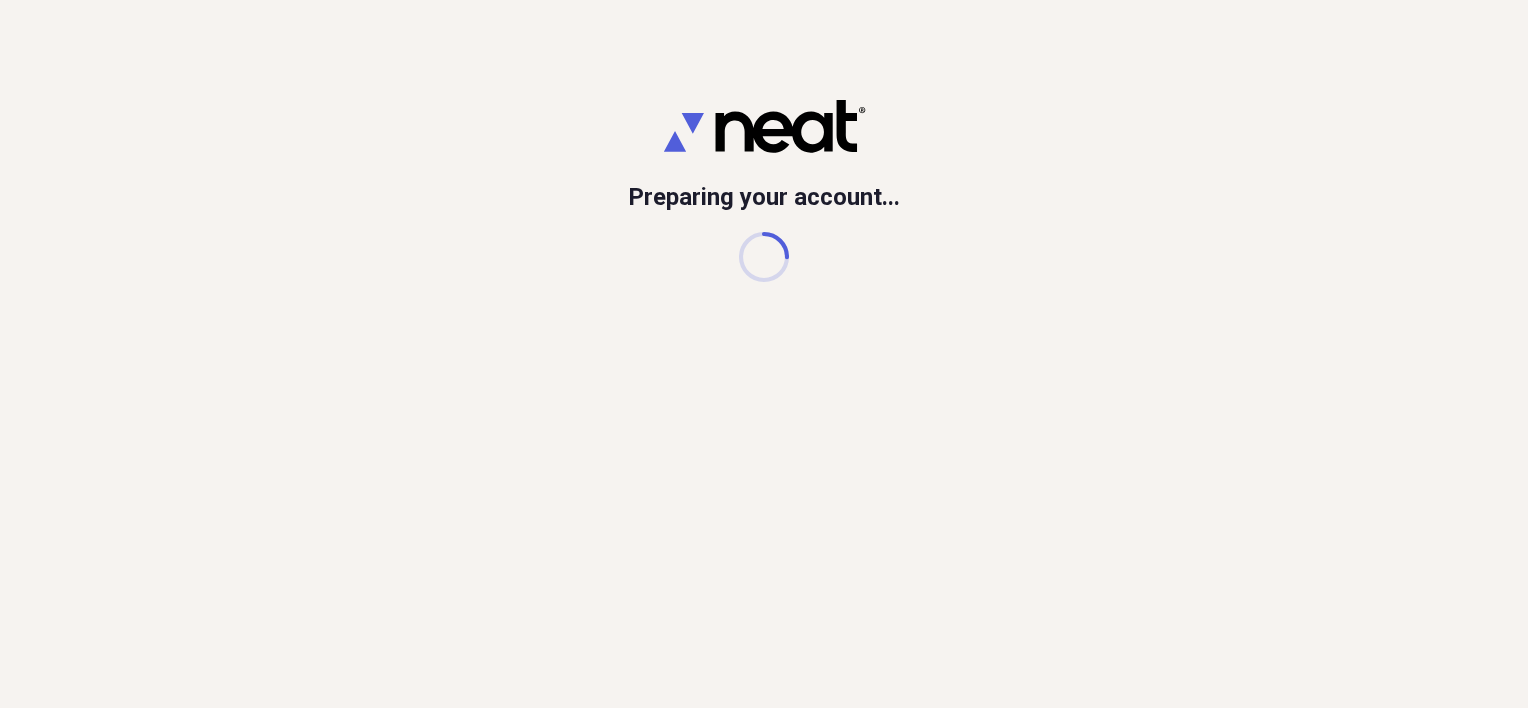 scroll, scrollTop: 0, scrollLeft: 0, axis: both 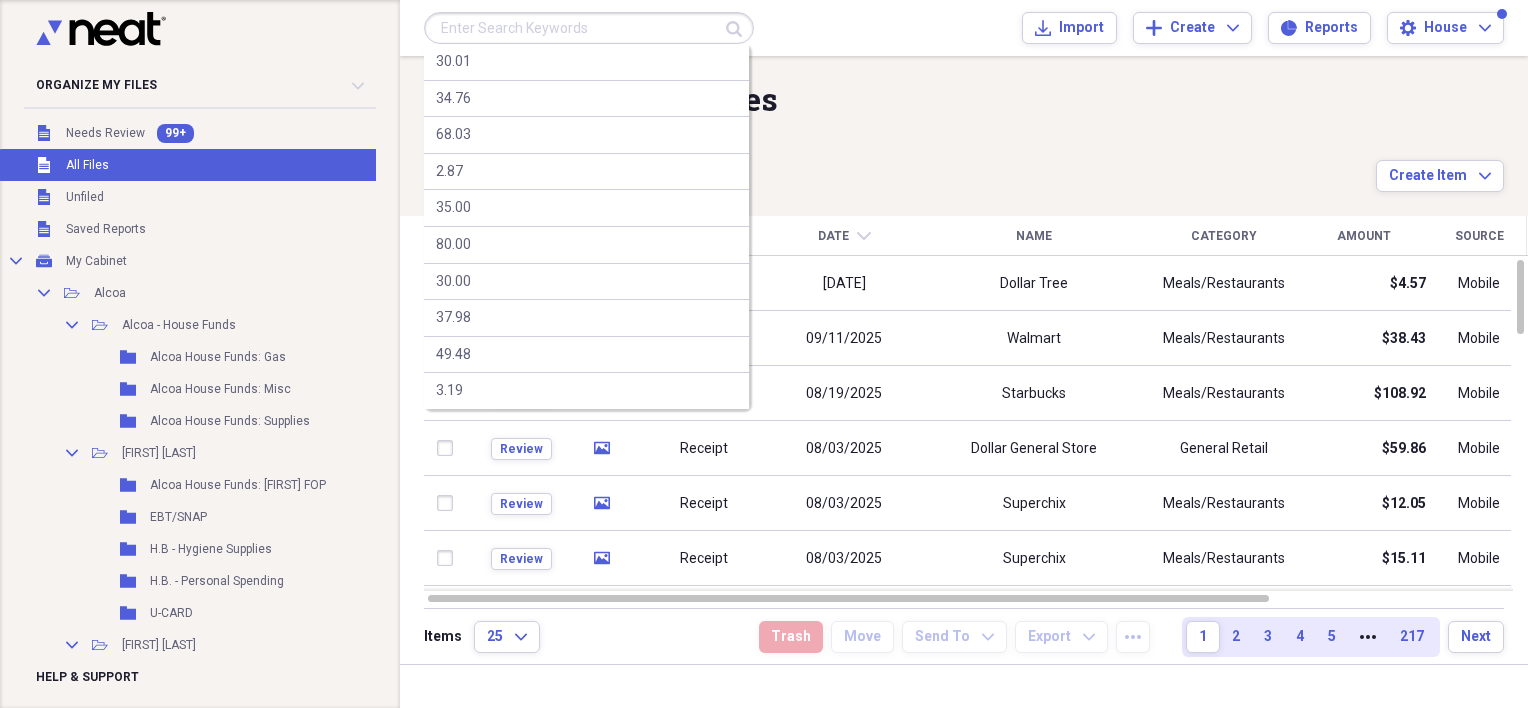 click at bounding box center (589, 28) 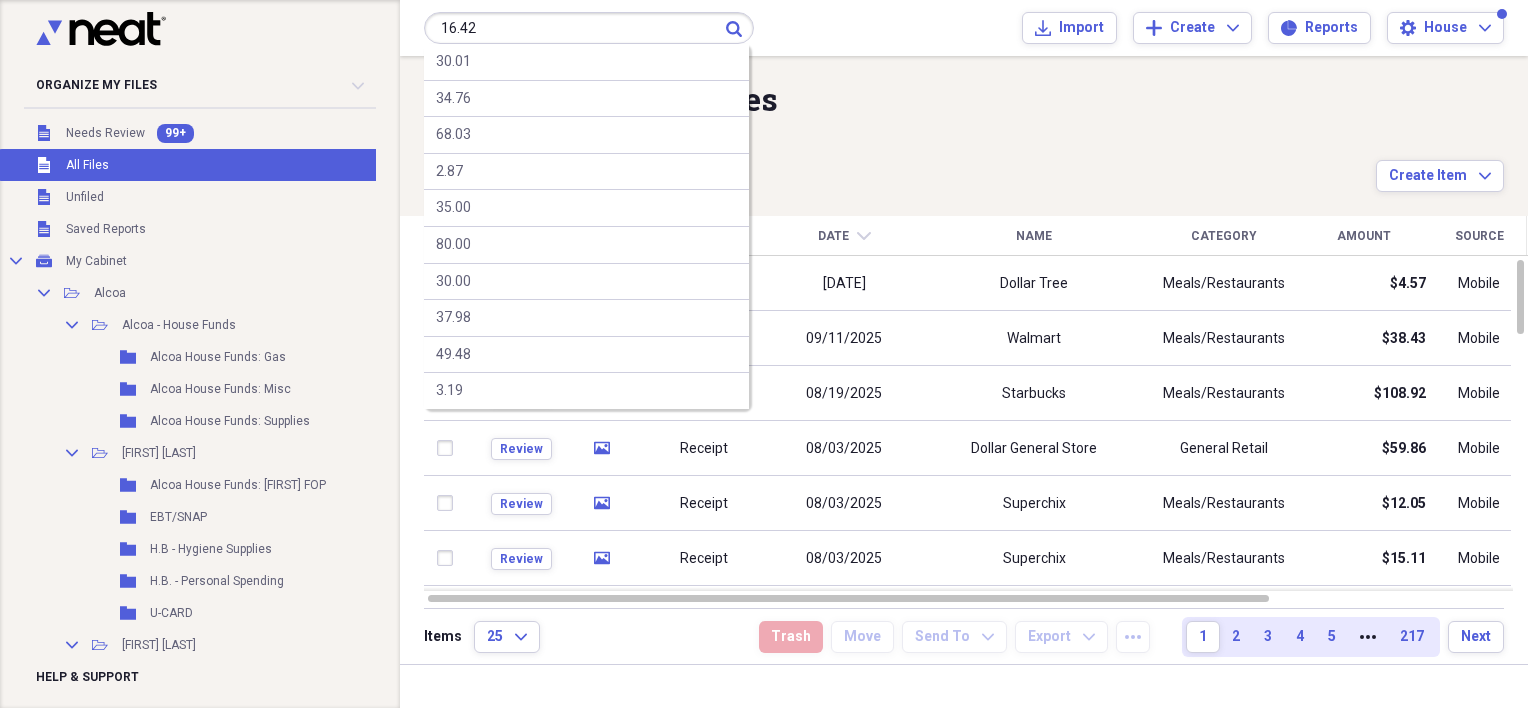 type on "16.42" 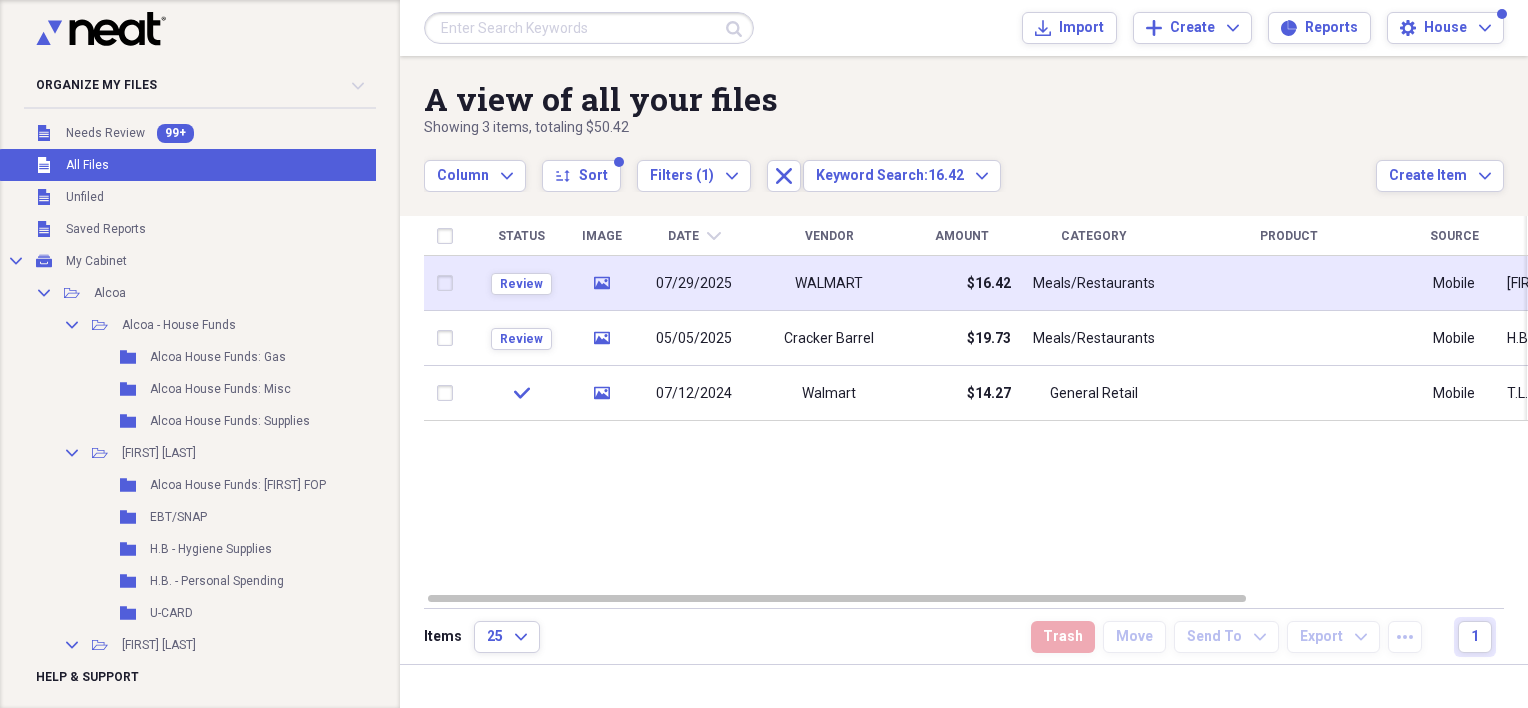 click on "07/29/2025" at bounding box center [694, 283] 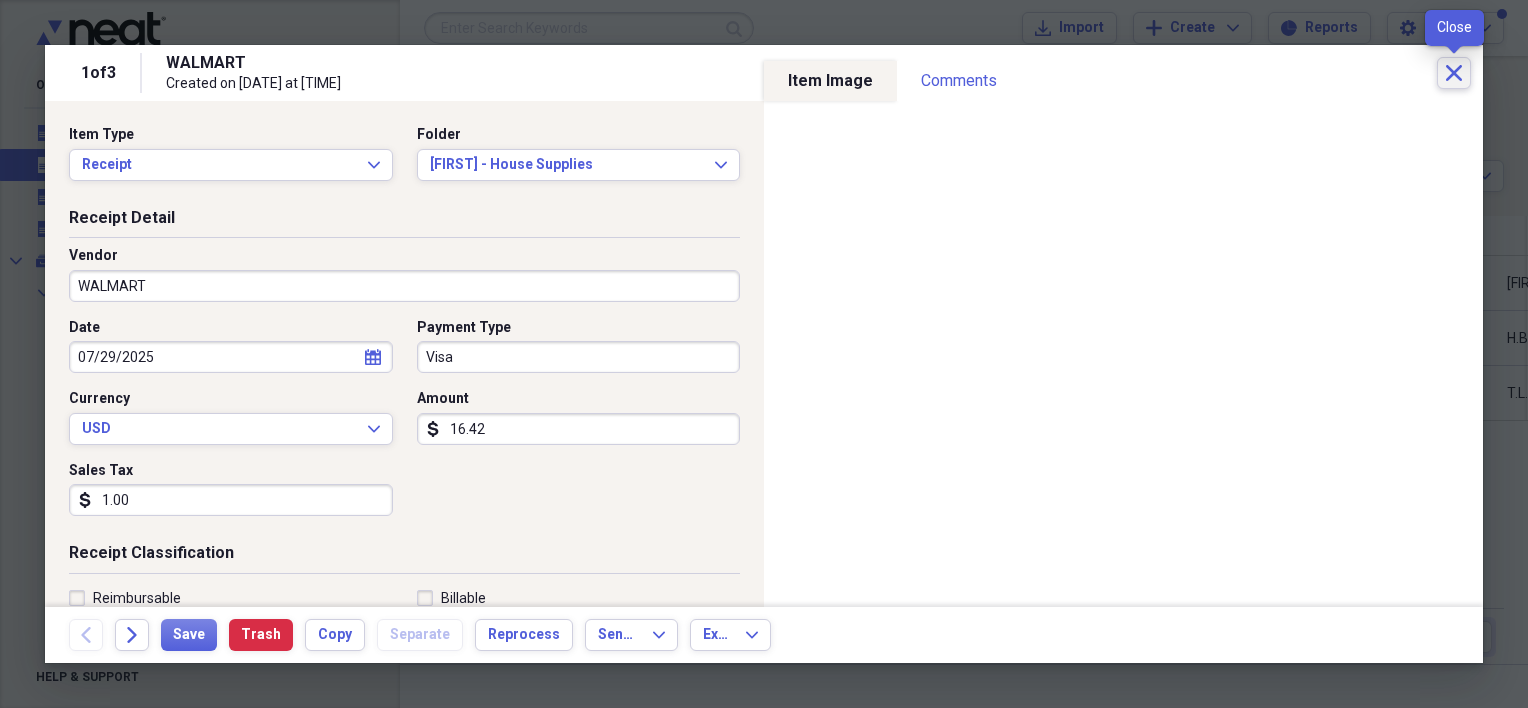 click on "Close" 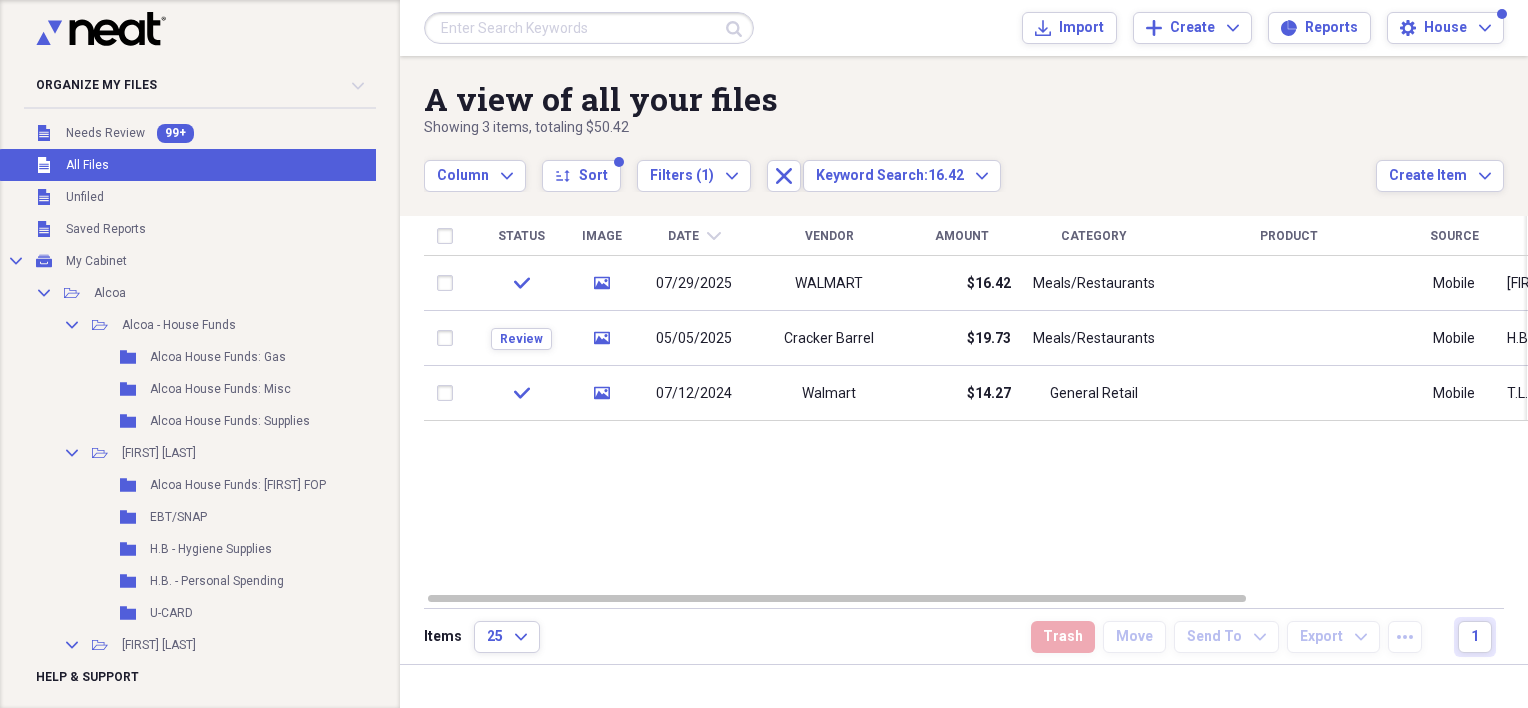 click at bounding box center (589, 28) 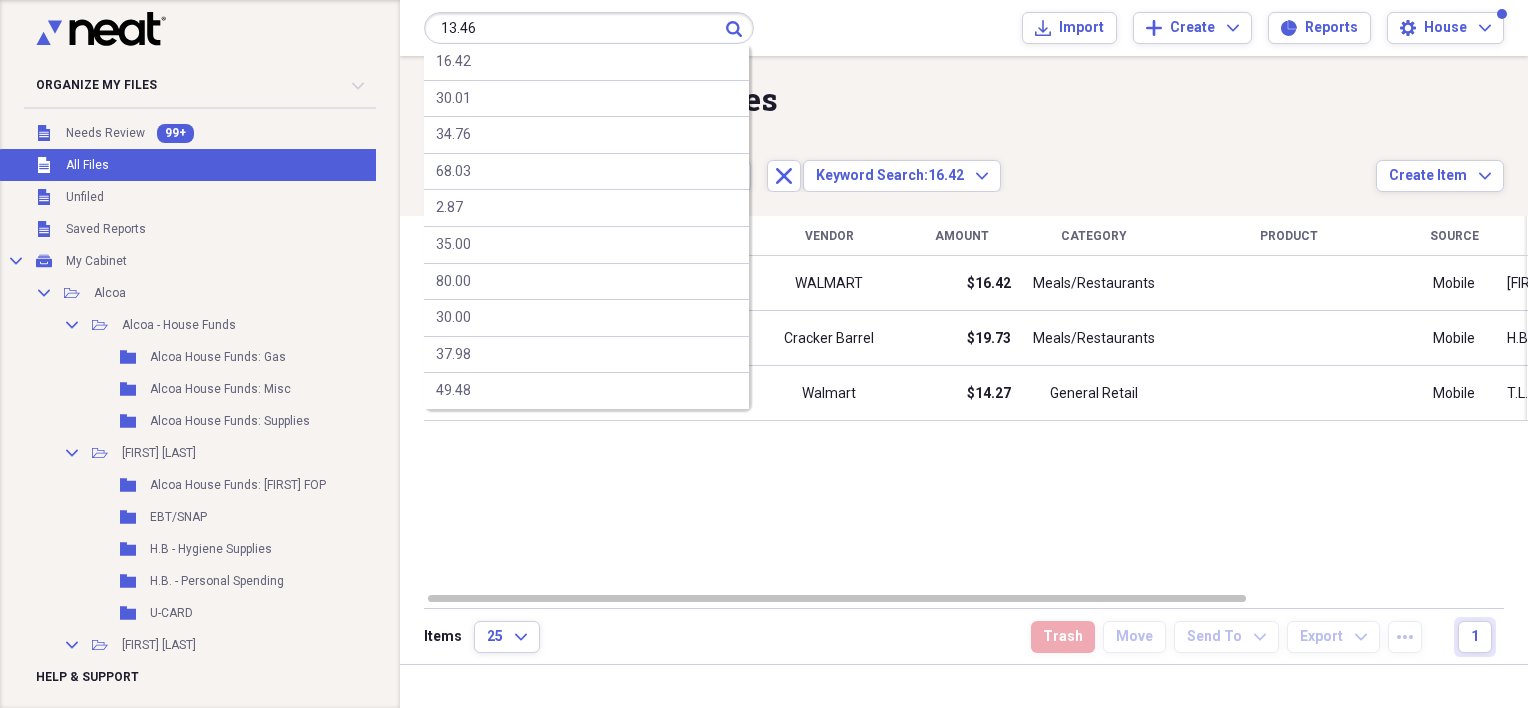type on "13.46" 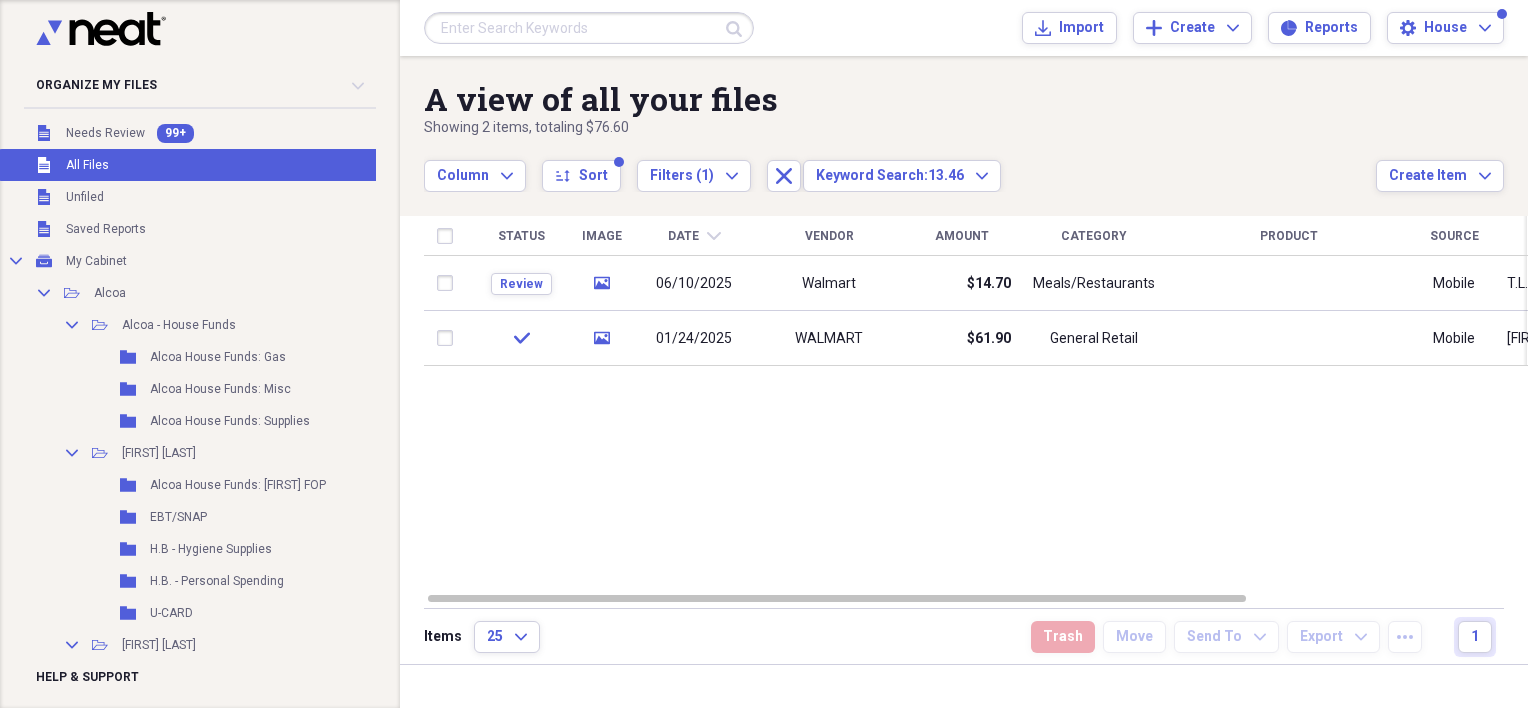 click at bounding box center (589, 28) 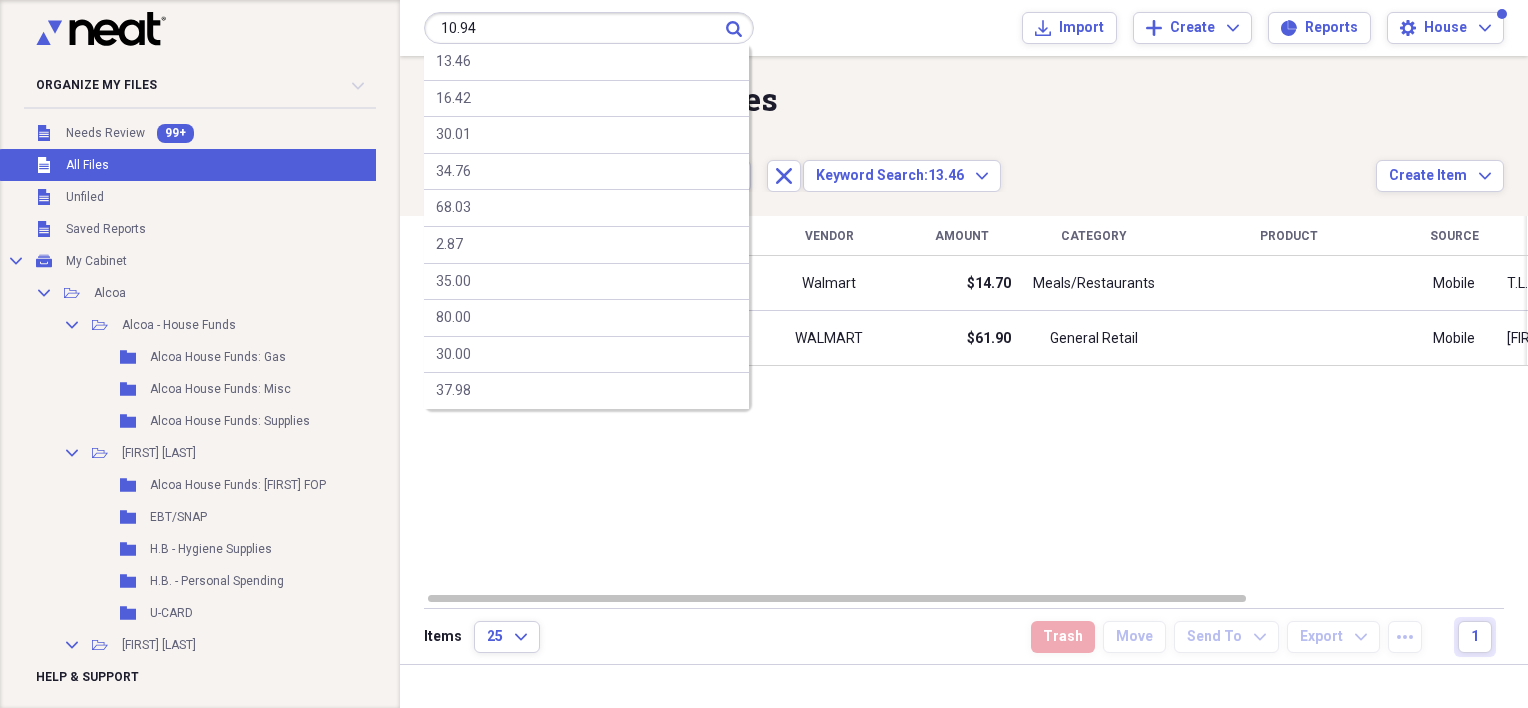type on "10.94" 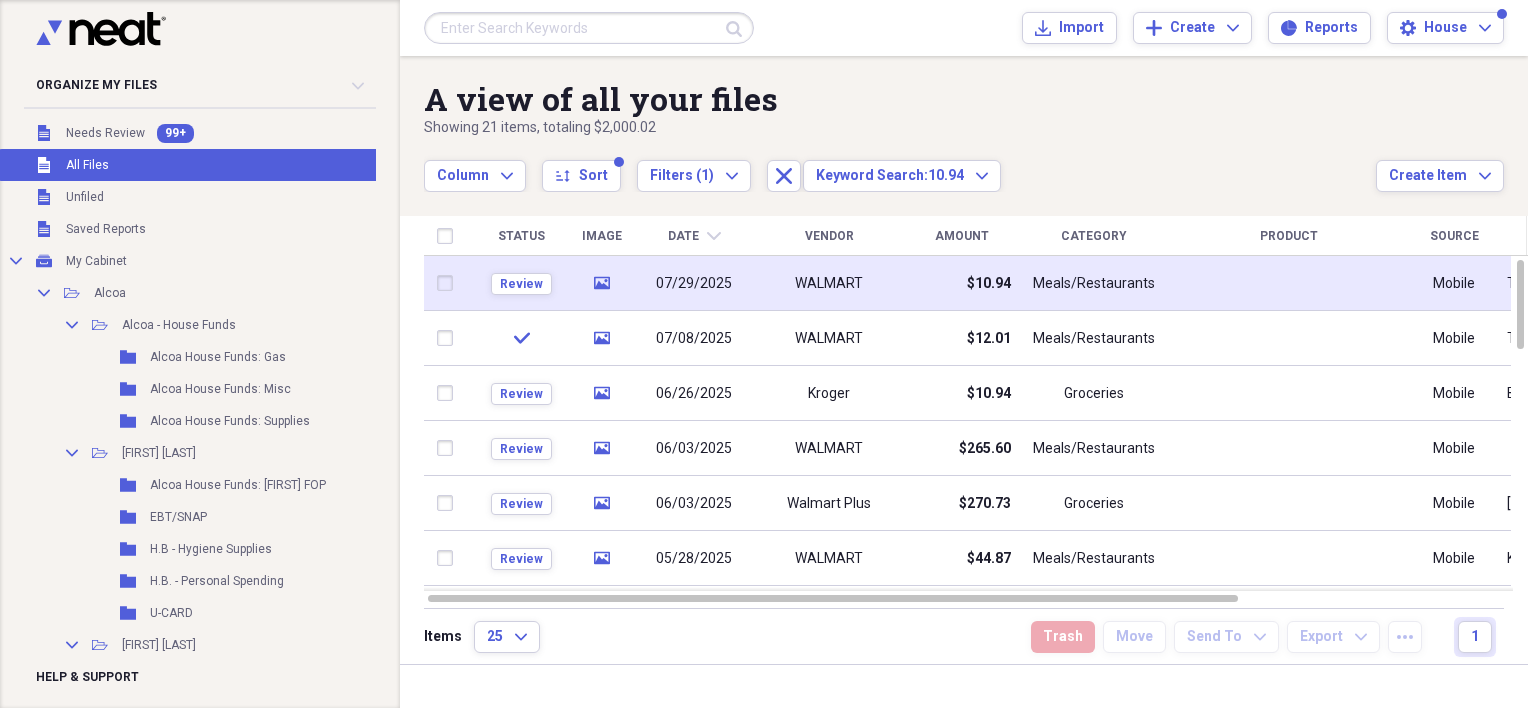 click on "media" at bounding box center [601, 283] 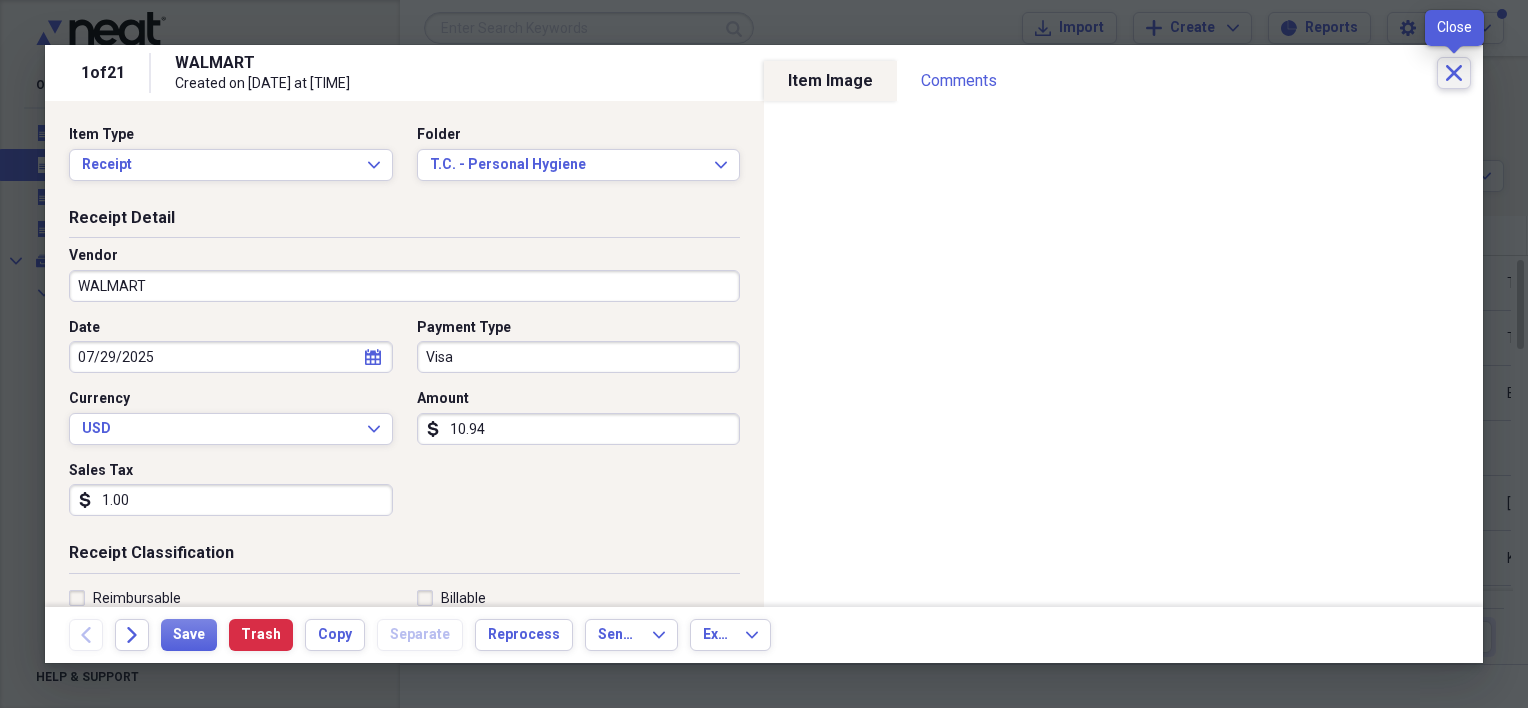 click on "Close" at bounding box center (1454, 73) 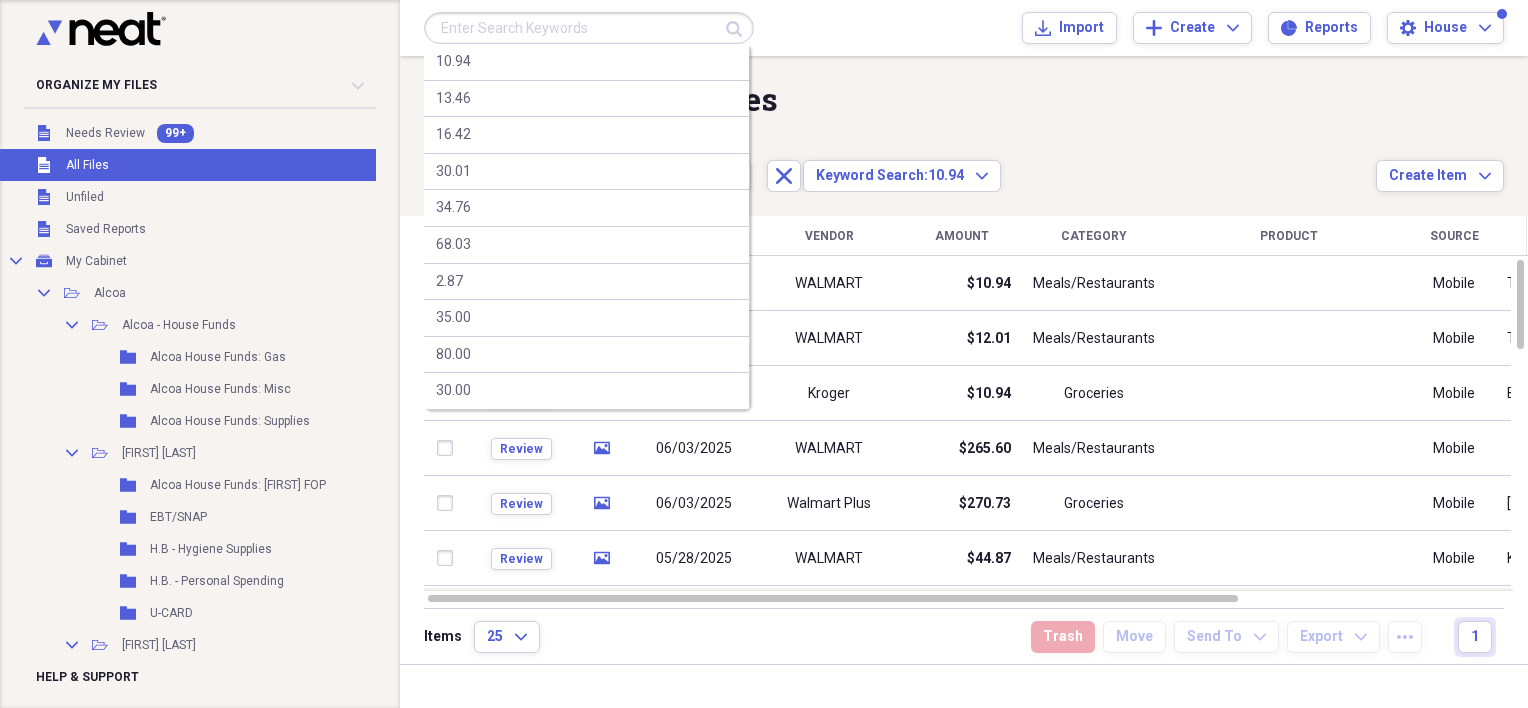 click at bounding box center [589, 28] 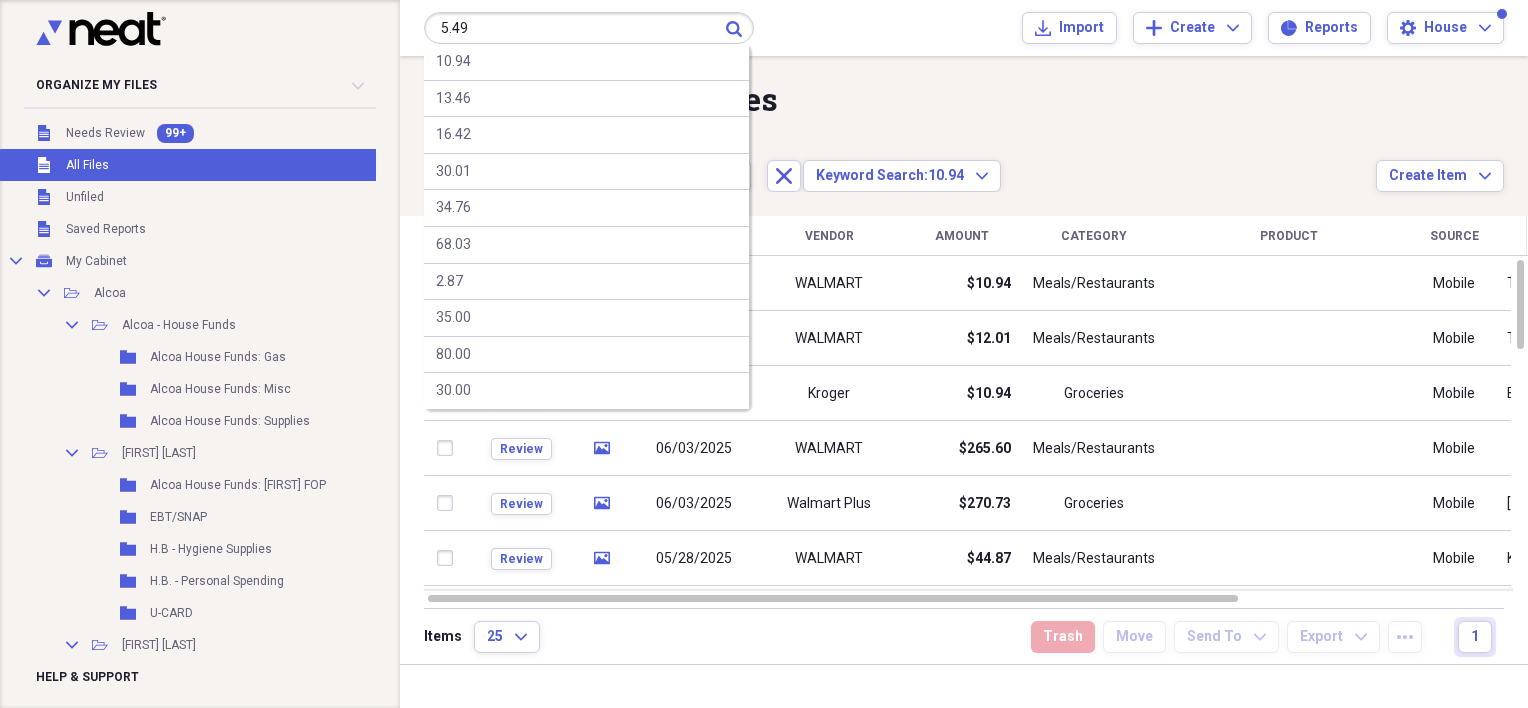 type on "5.49" 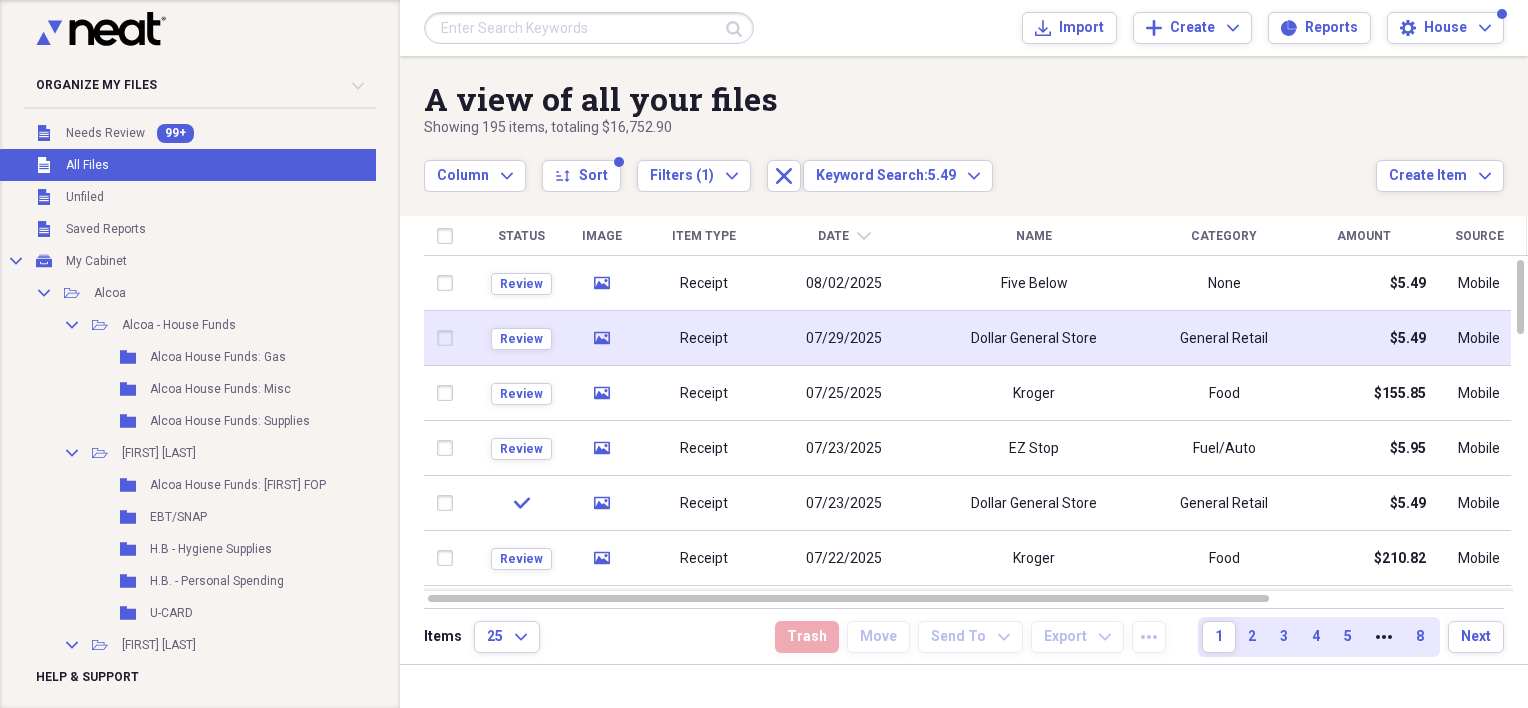 click on "Receipt" at bounding box center (704, 338) 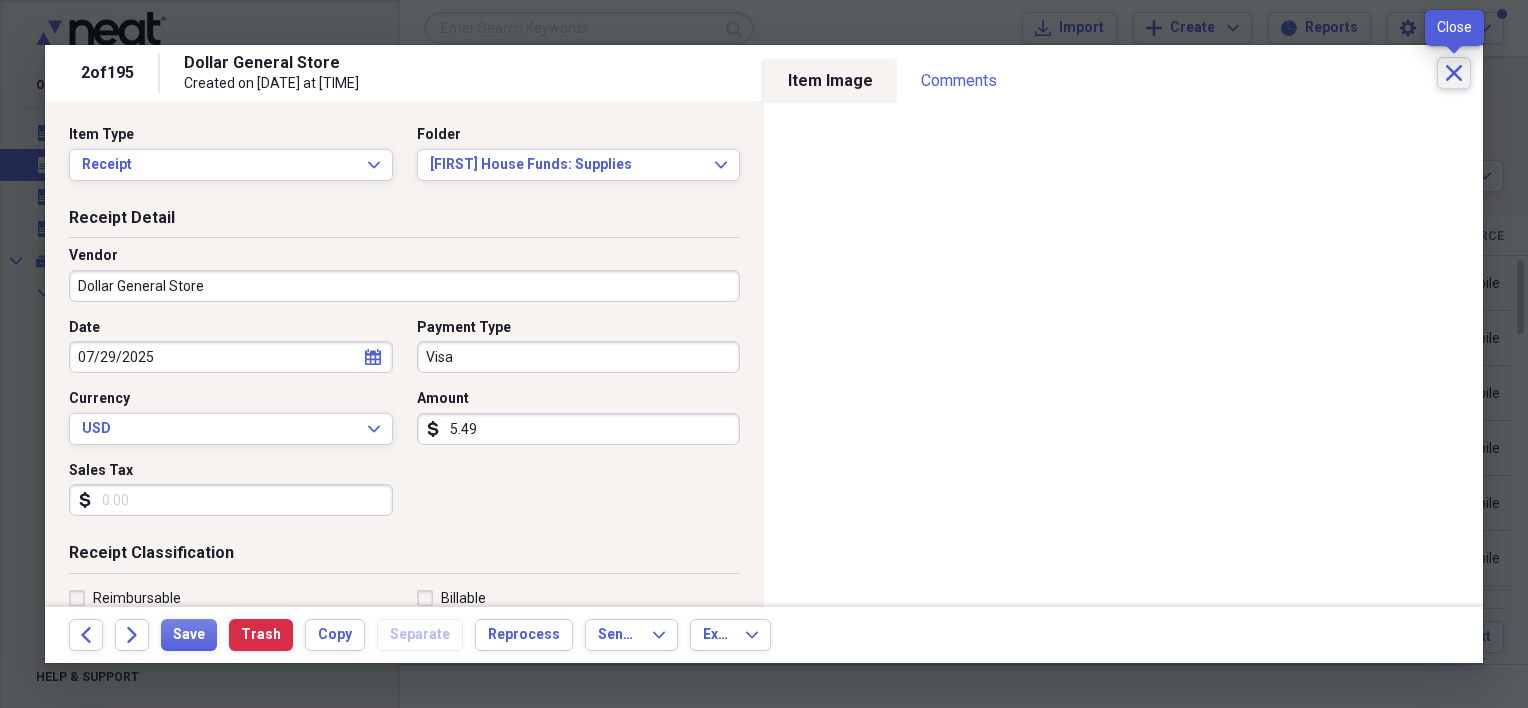 click on "Close" at bounding box center (1454, 73) 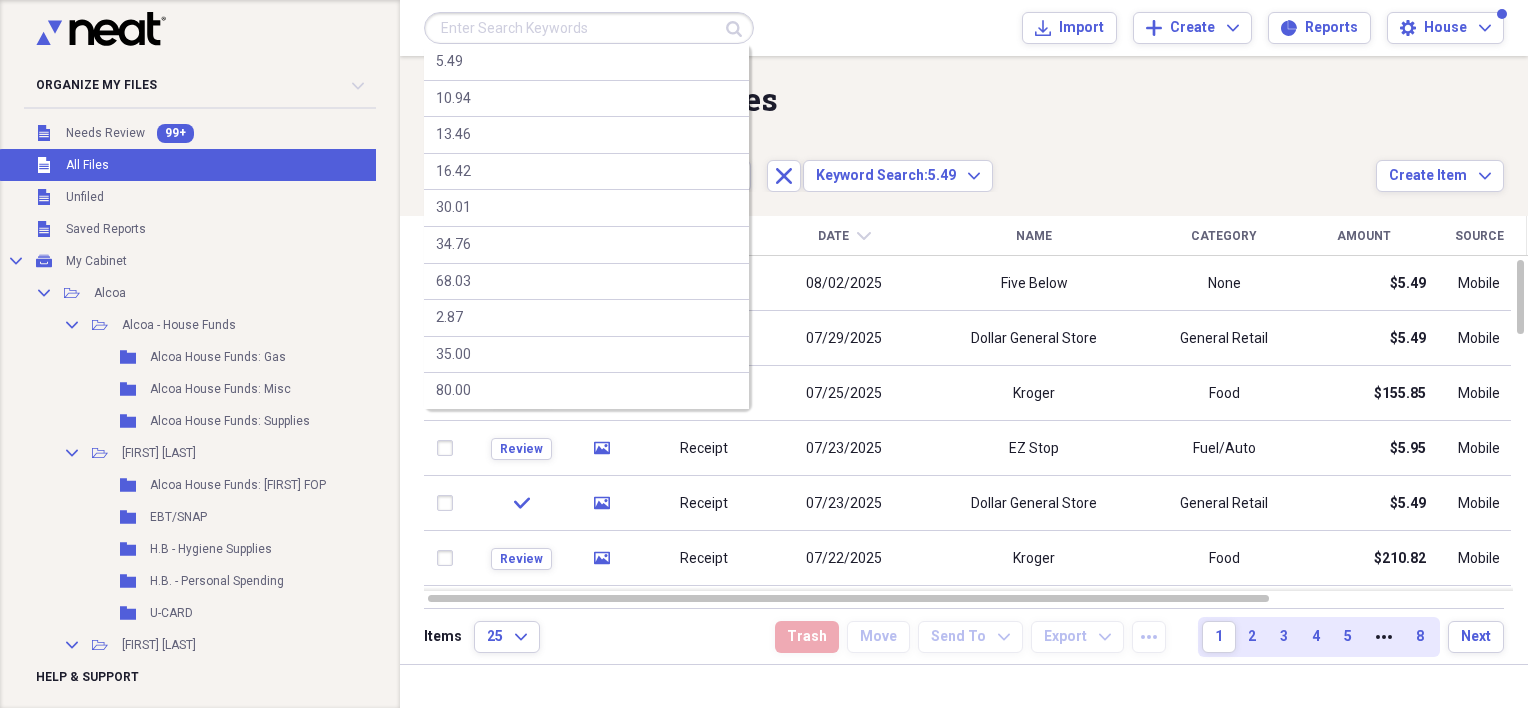 click at bounding box center [589, 28] 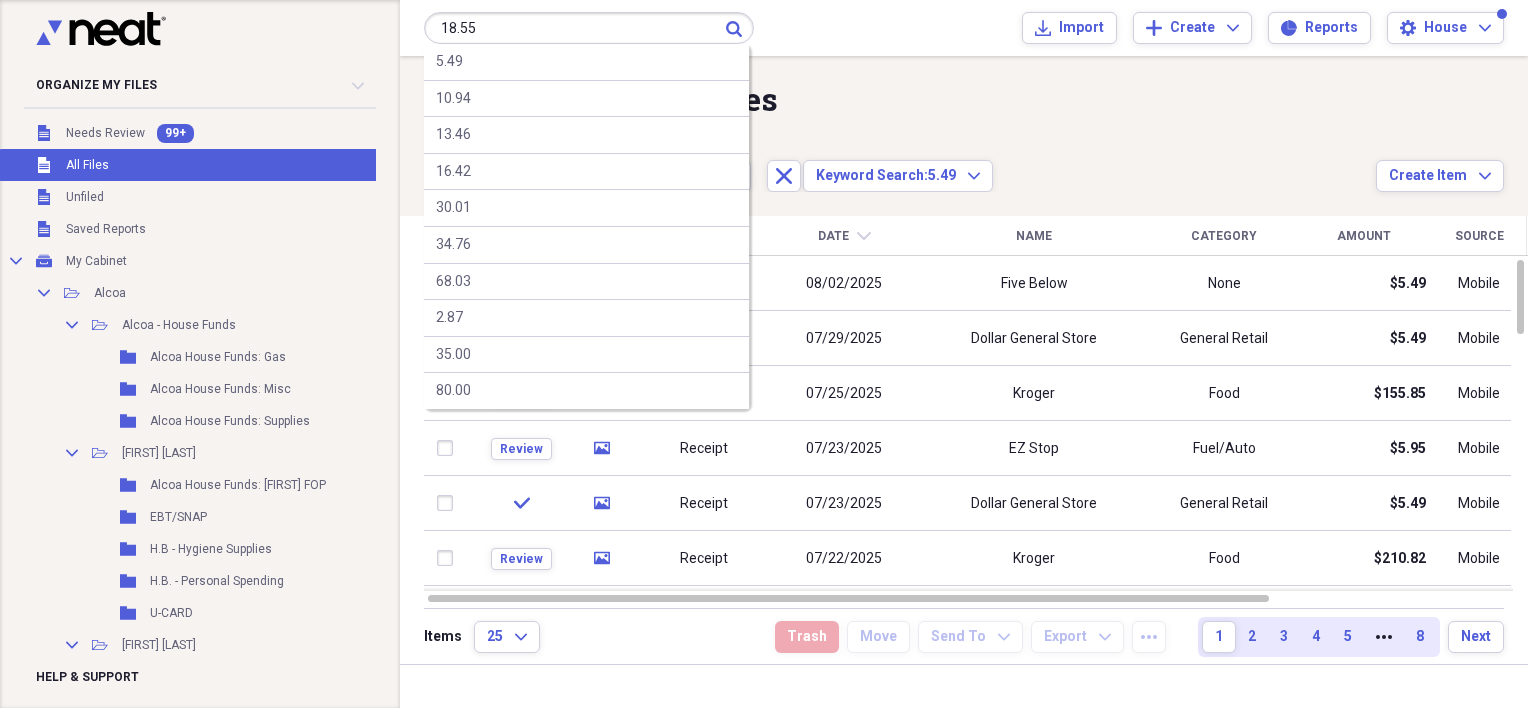 type on "18.55" 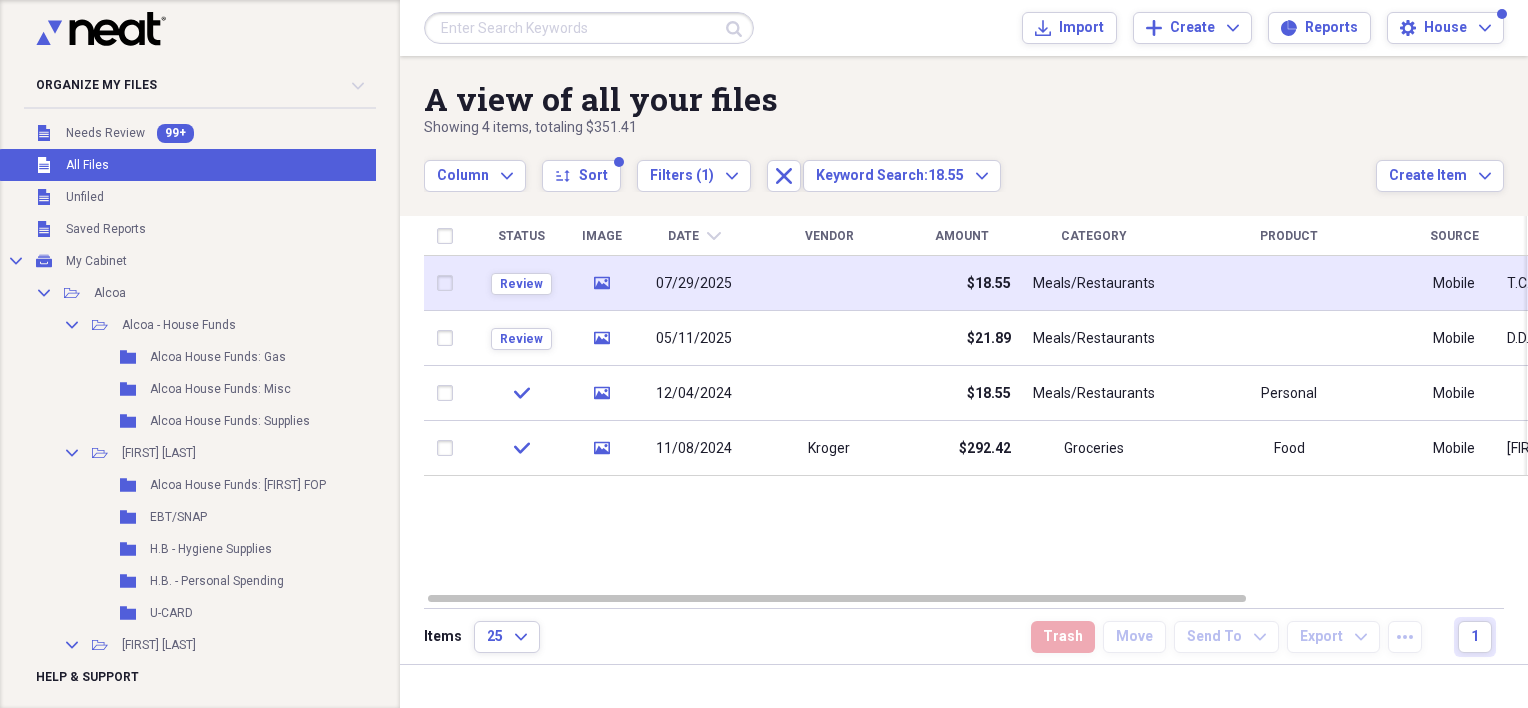 click on "07/29/2025" at bounding box center (694, 284) 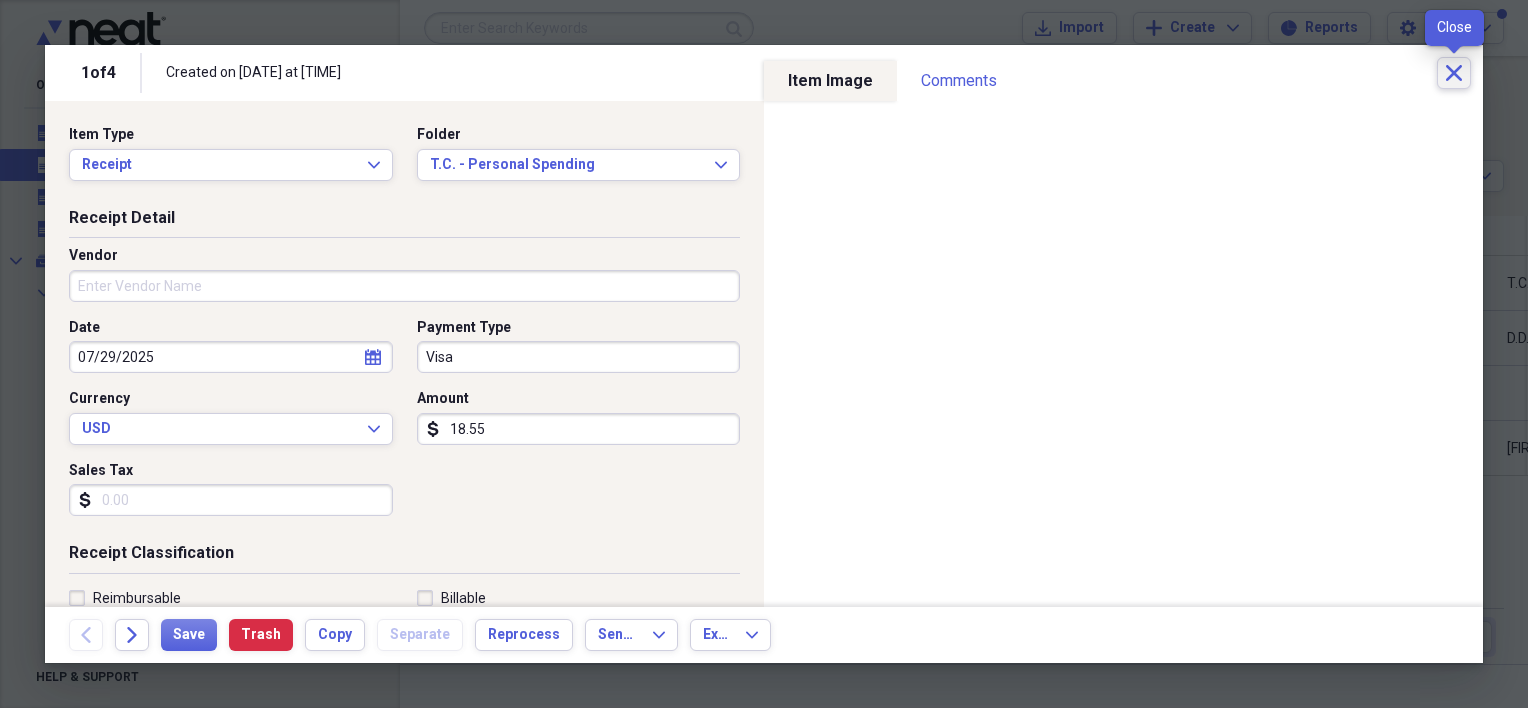 click on "Close" 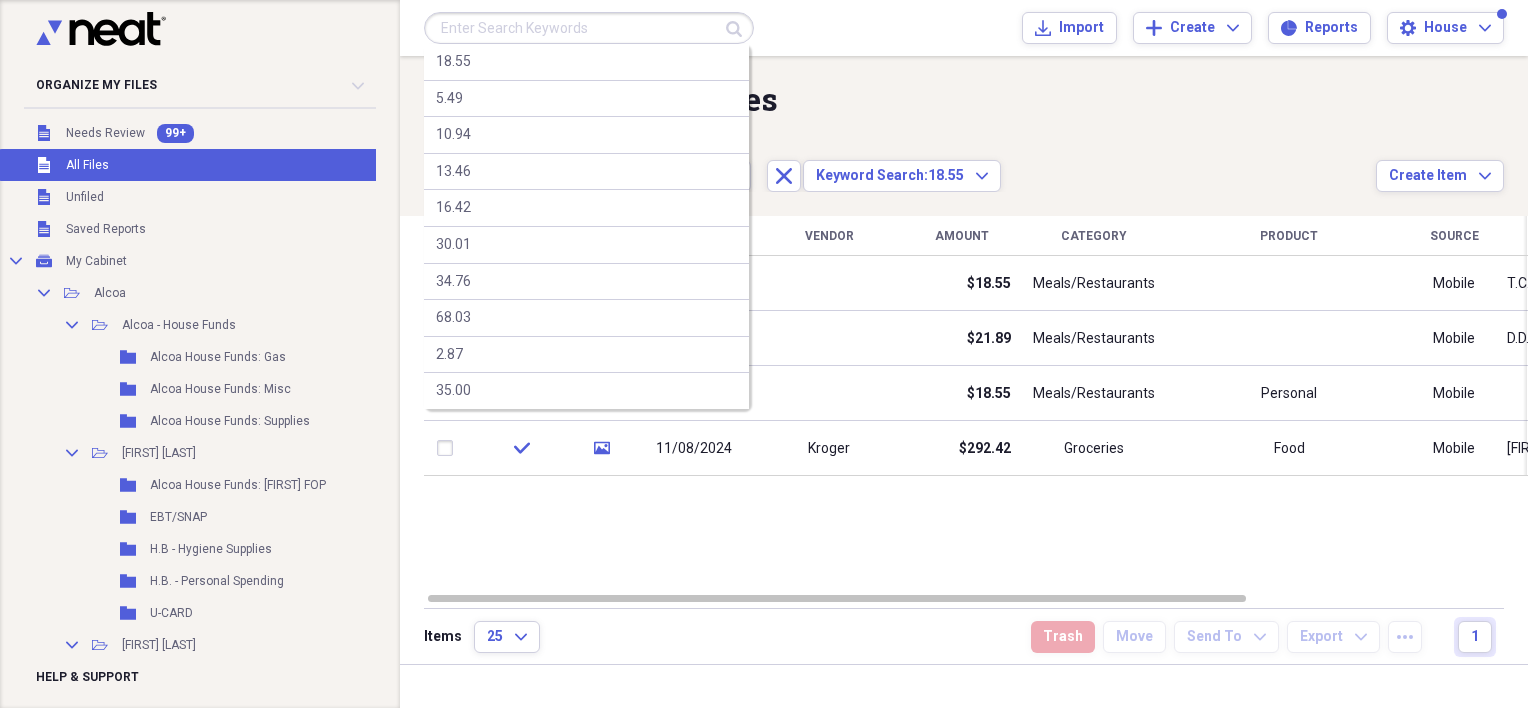 click at bounding box center (589, 28) 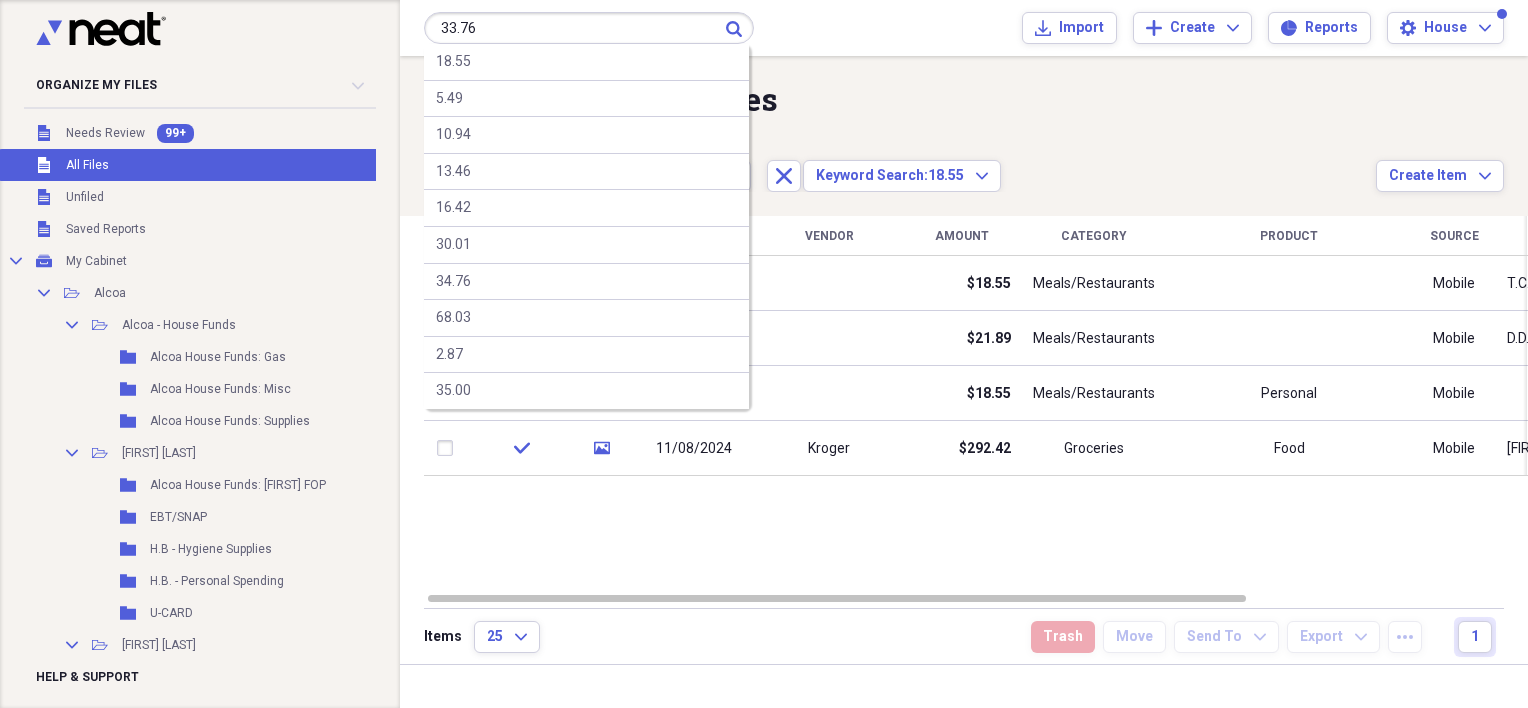 type on "33.76" 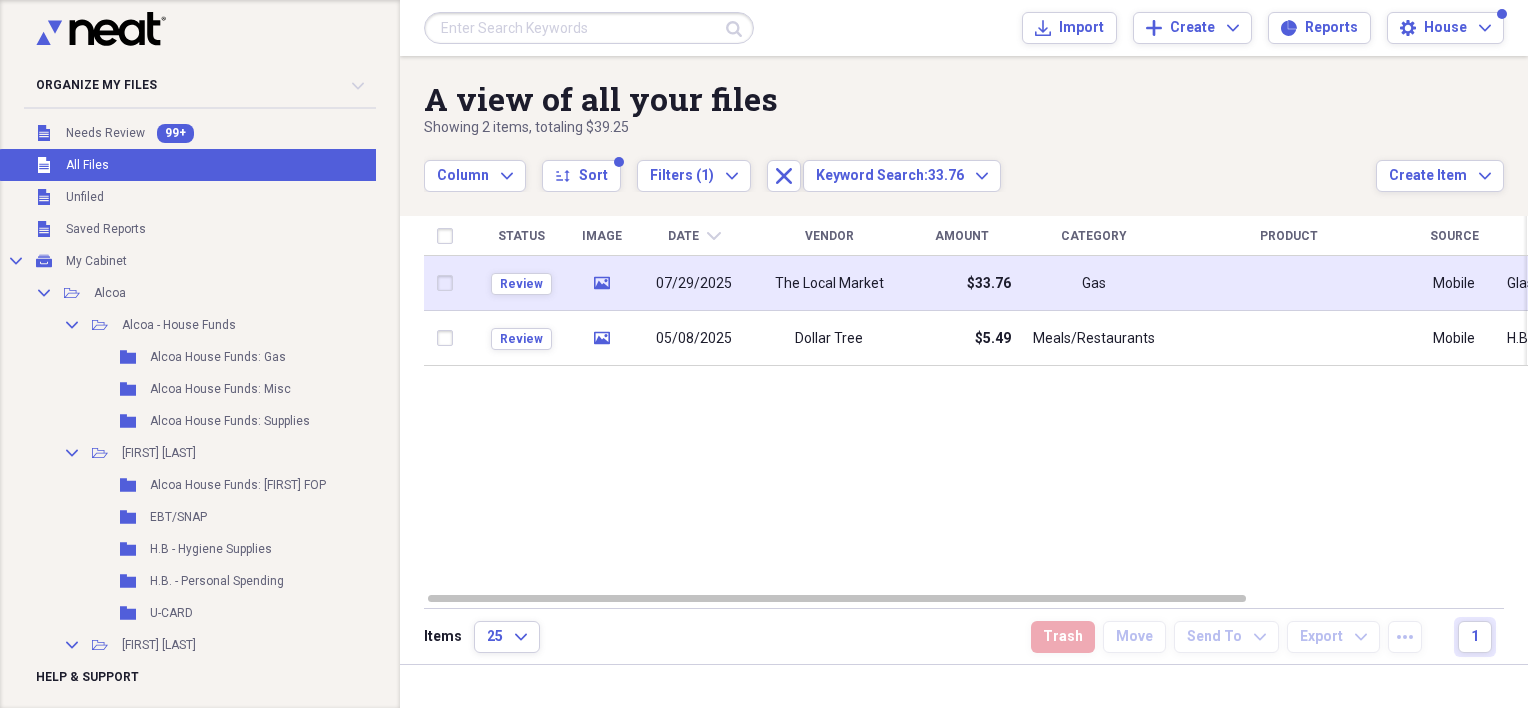 click on "The Local Market" at bounding box center (829, 283) 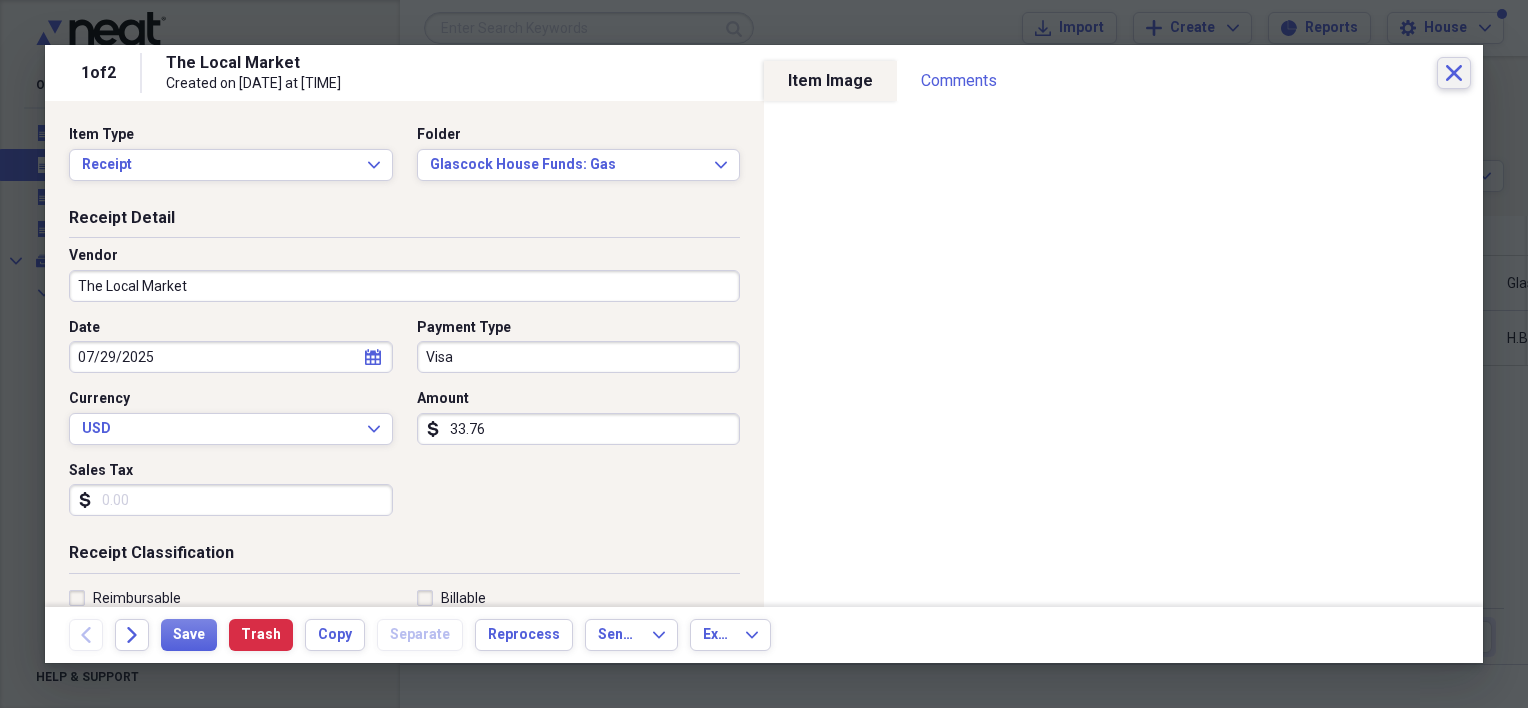 click on "Close" 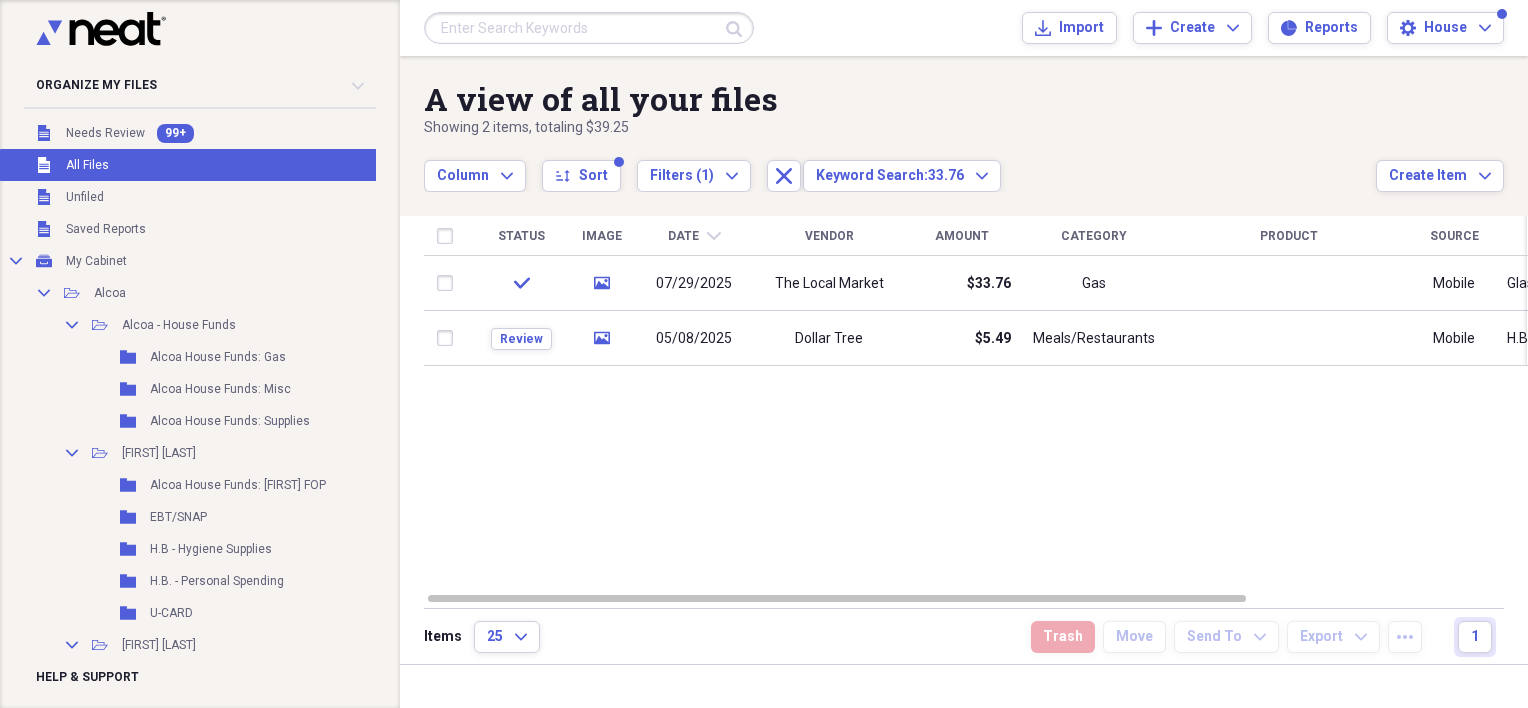 click at bounding box center [589, 28] 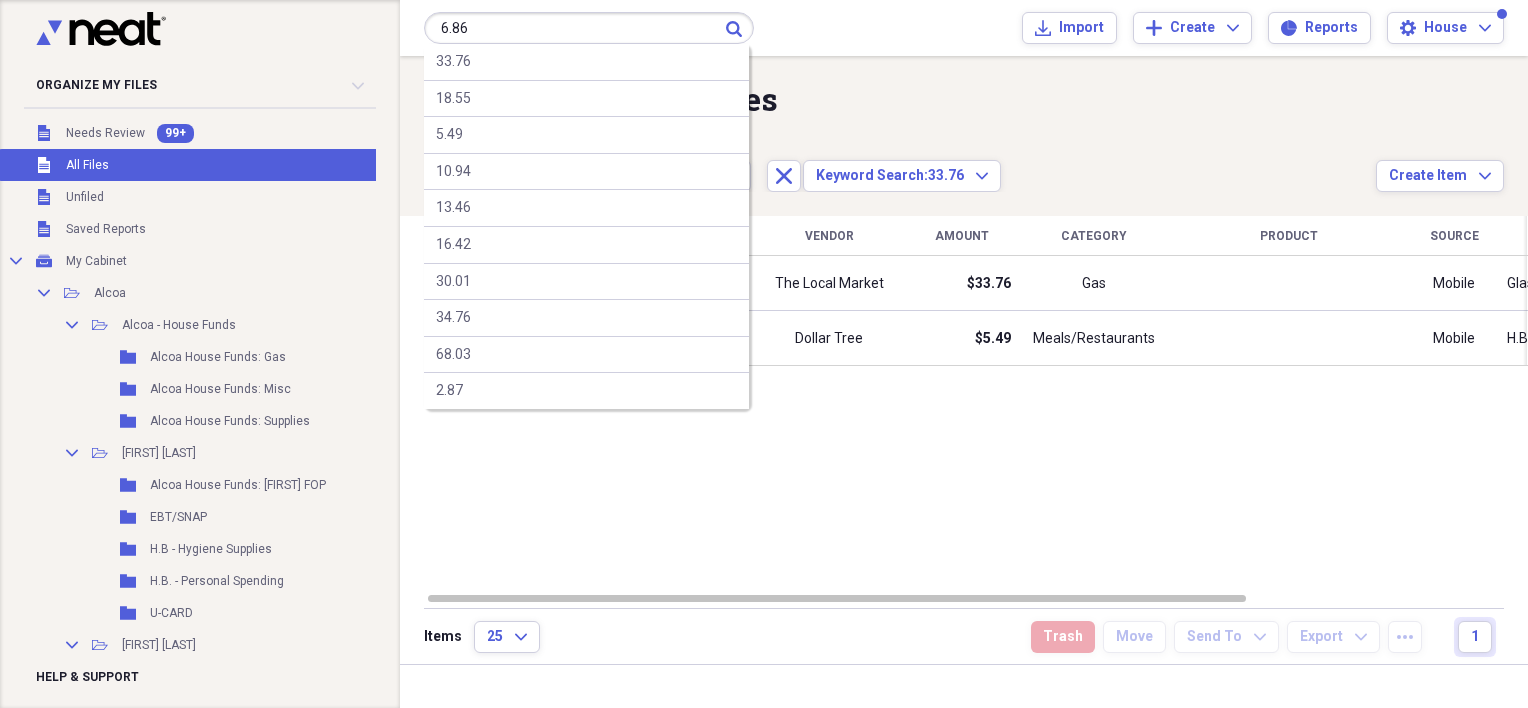 type on "6.86" 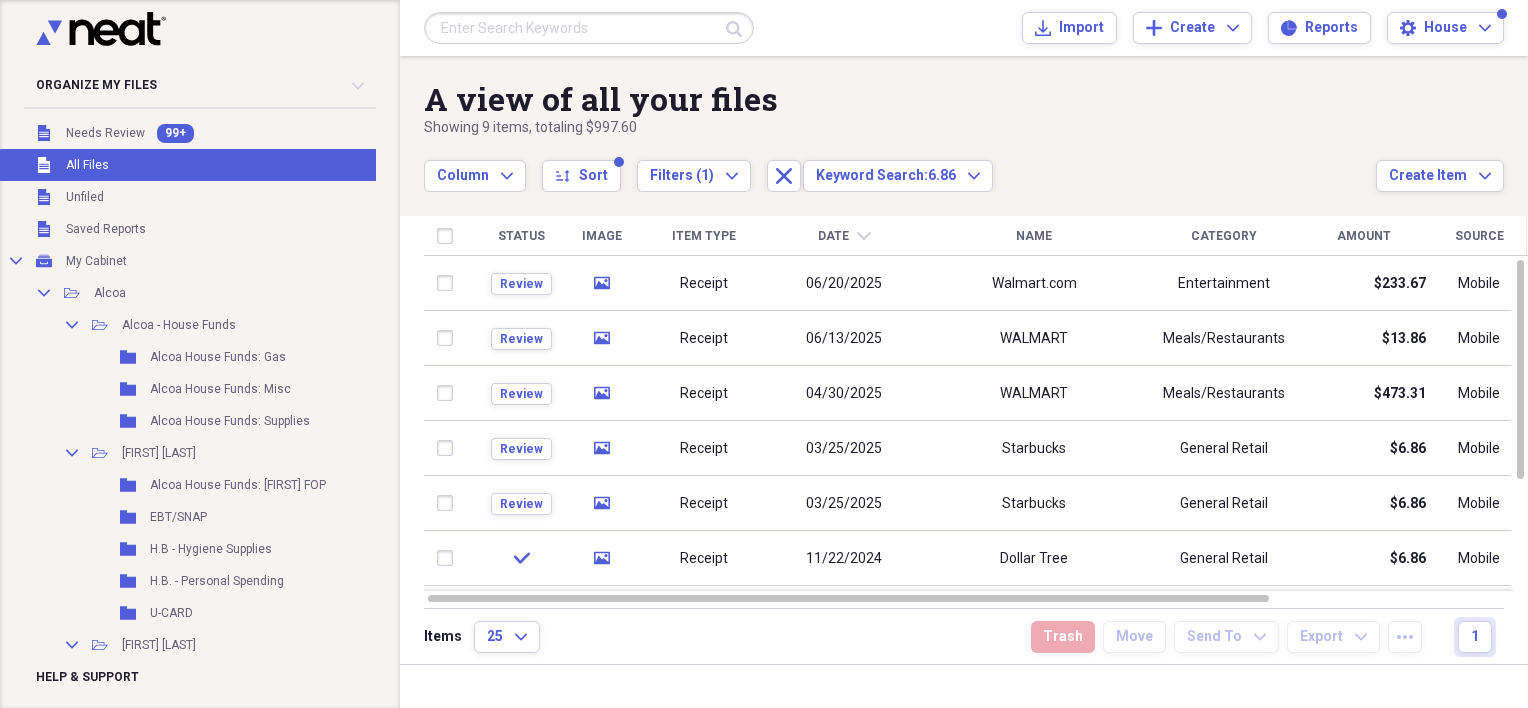 click at bounding box center [589, 28] 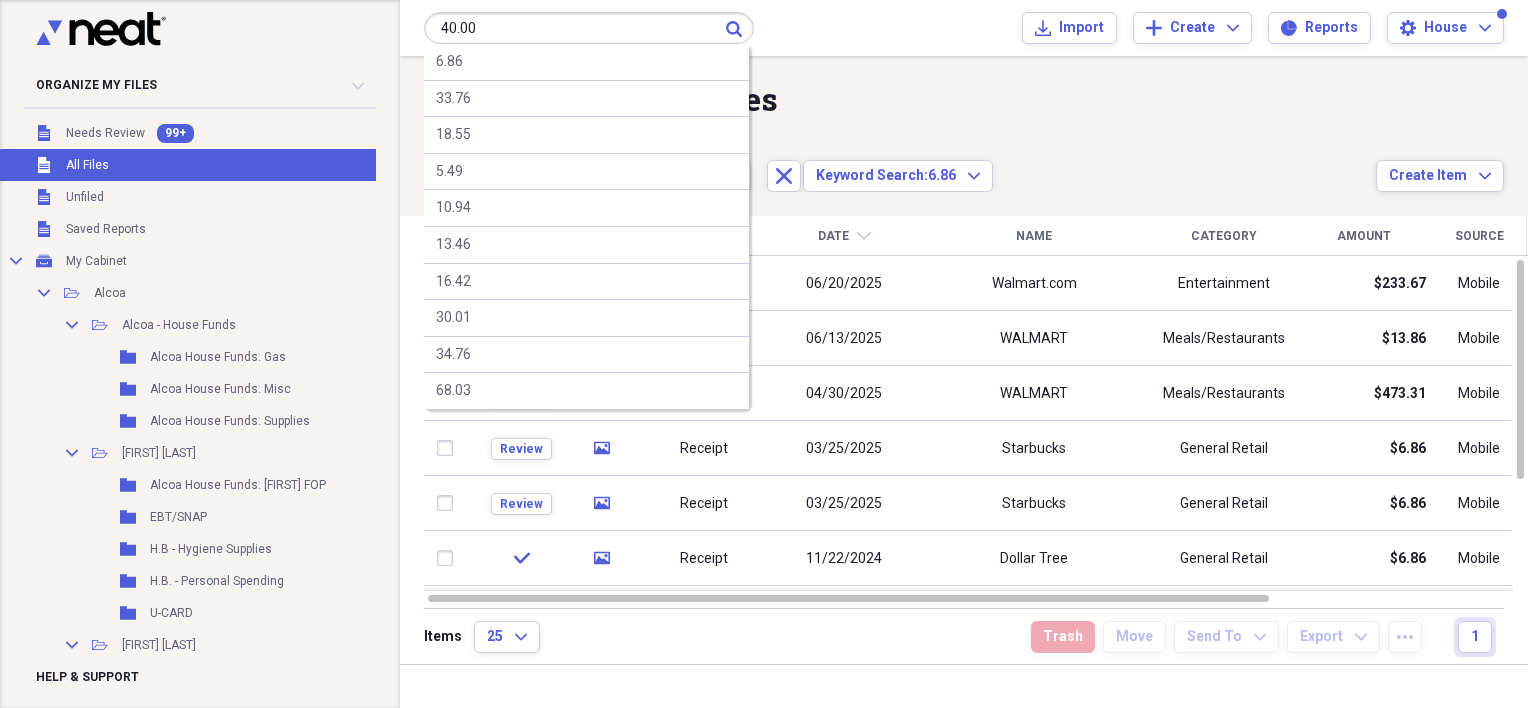 type on "40.00" 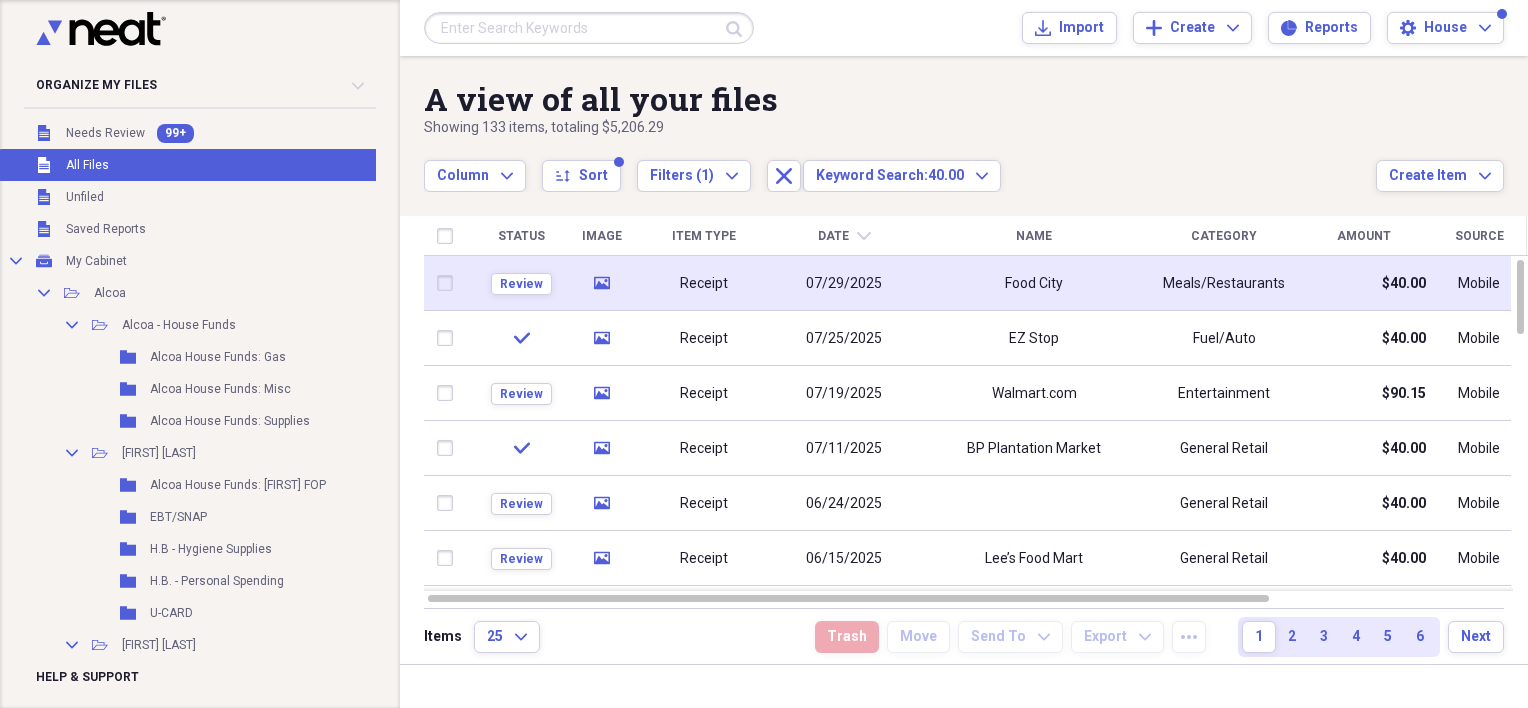 click on "Receipt" at bounding box center (704, 284) 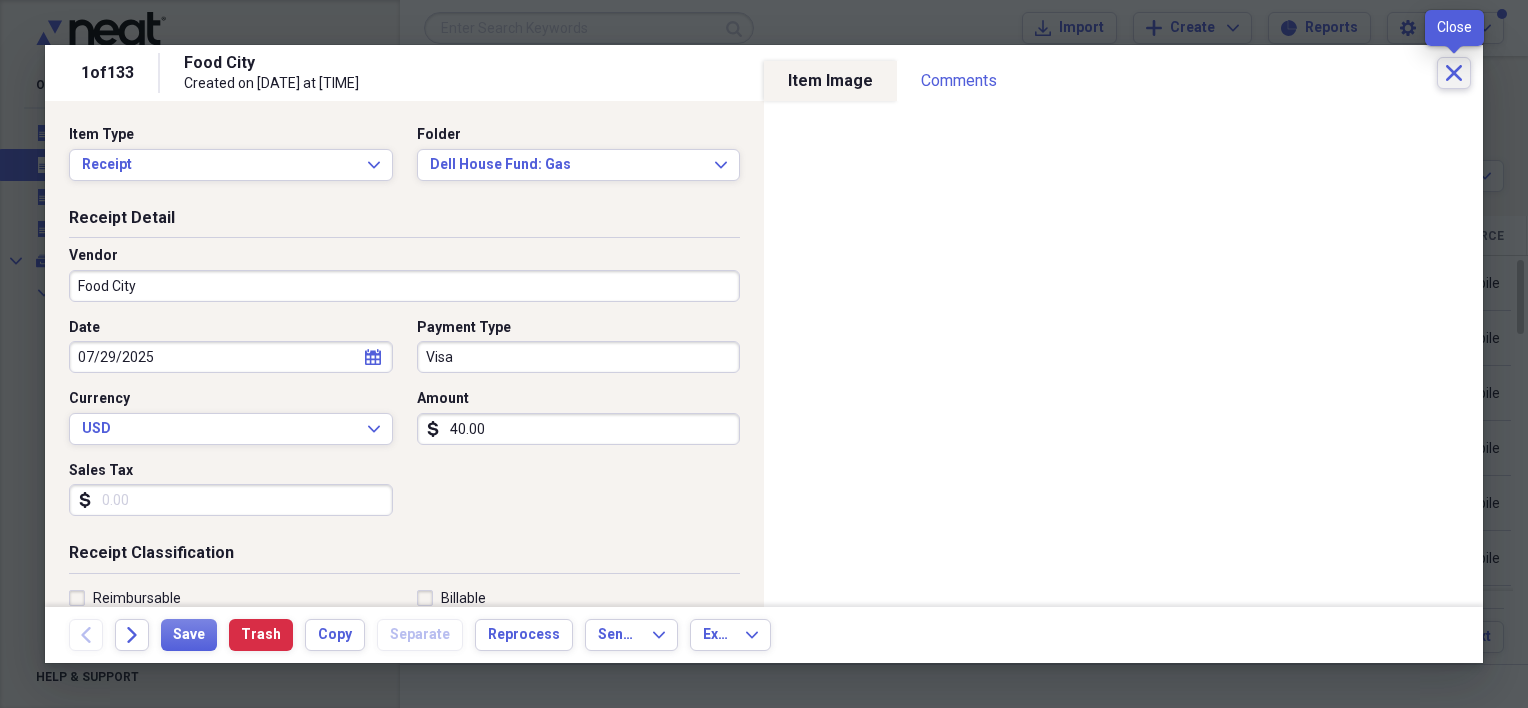 click 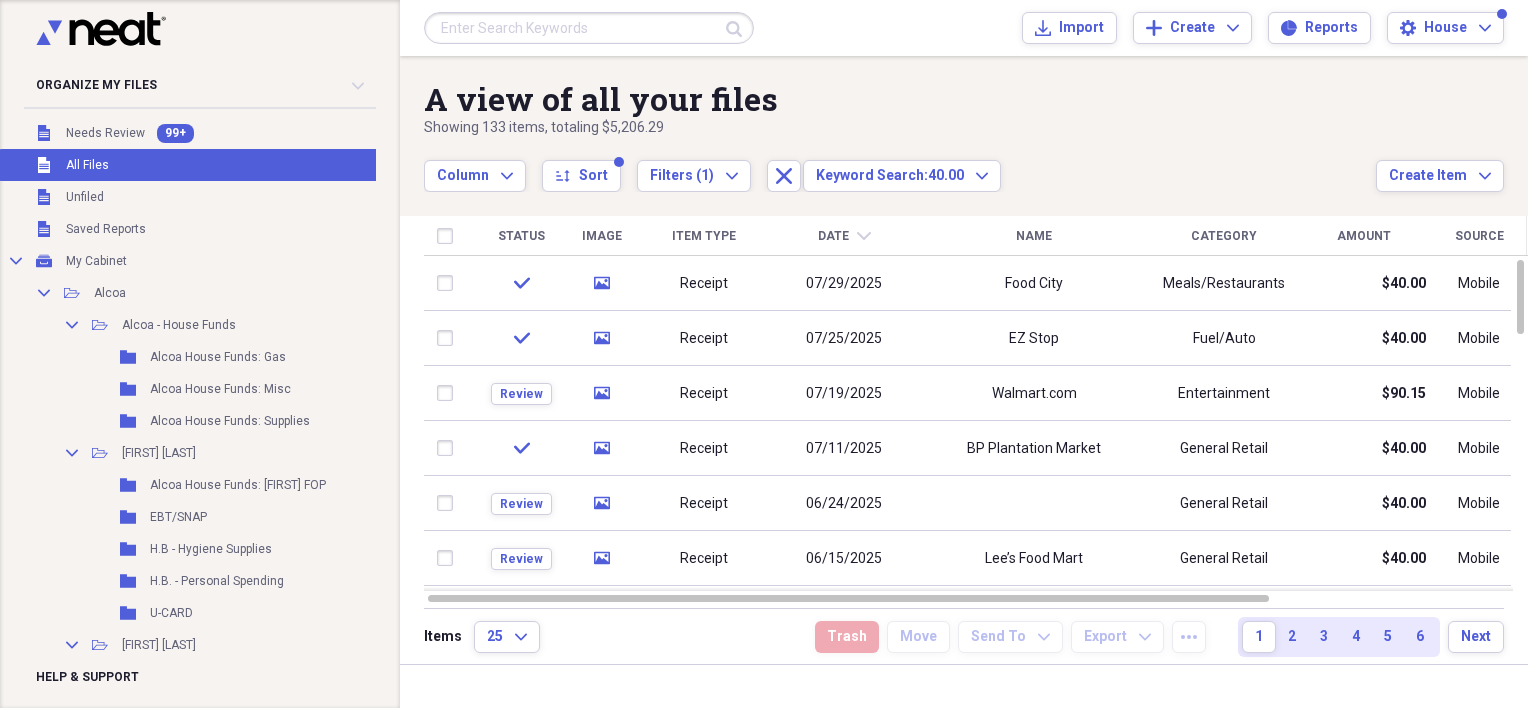 click at bounding box center (589, 28) 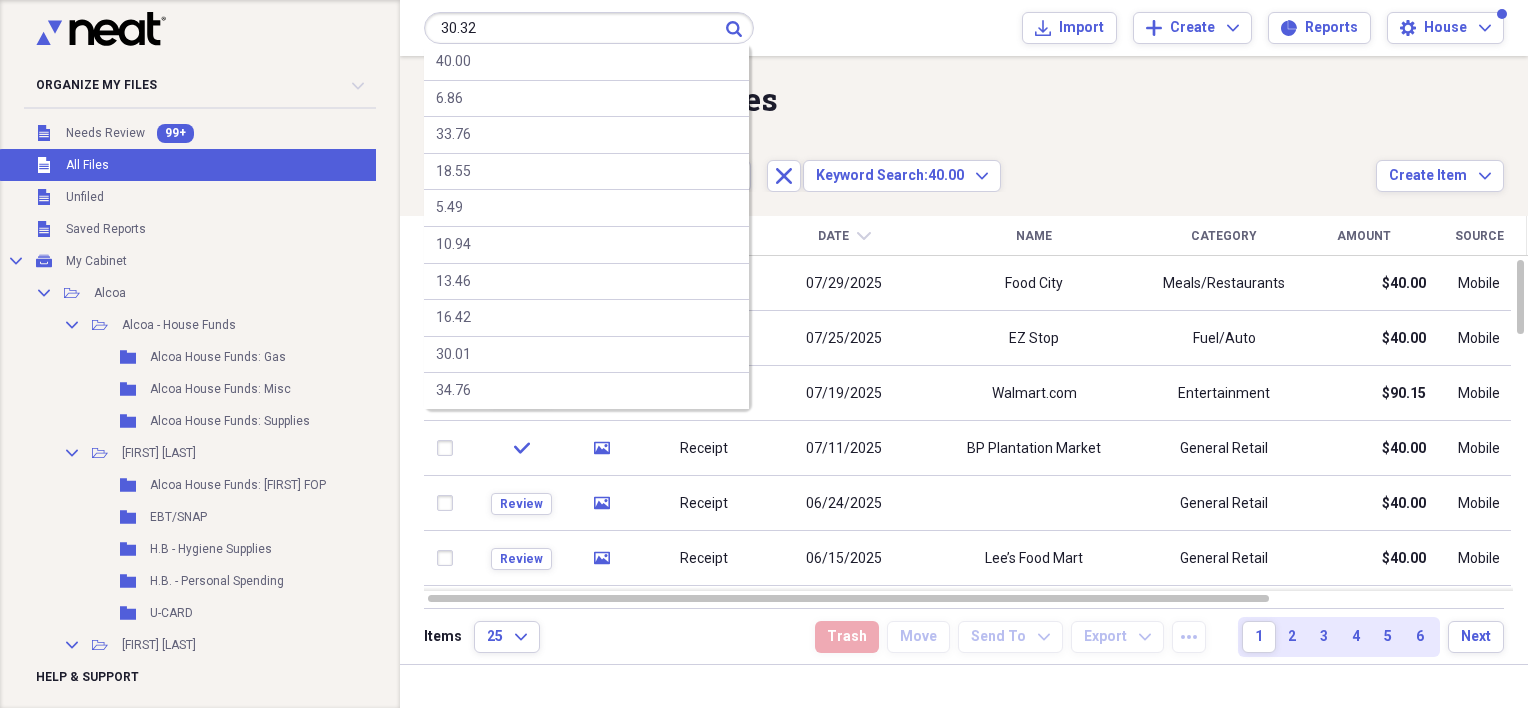 type on "30.32" 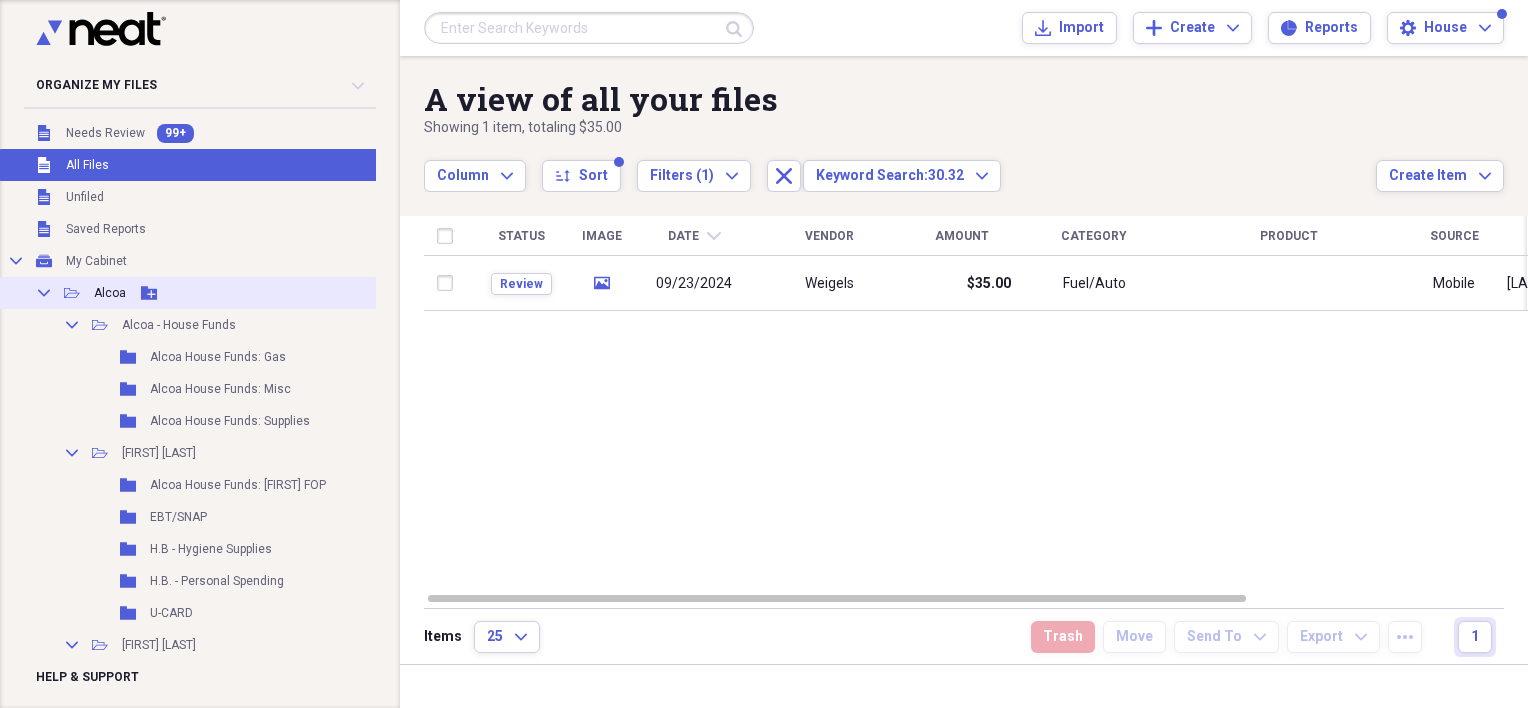 click on "Collapse" 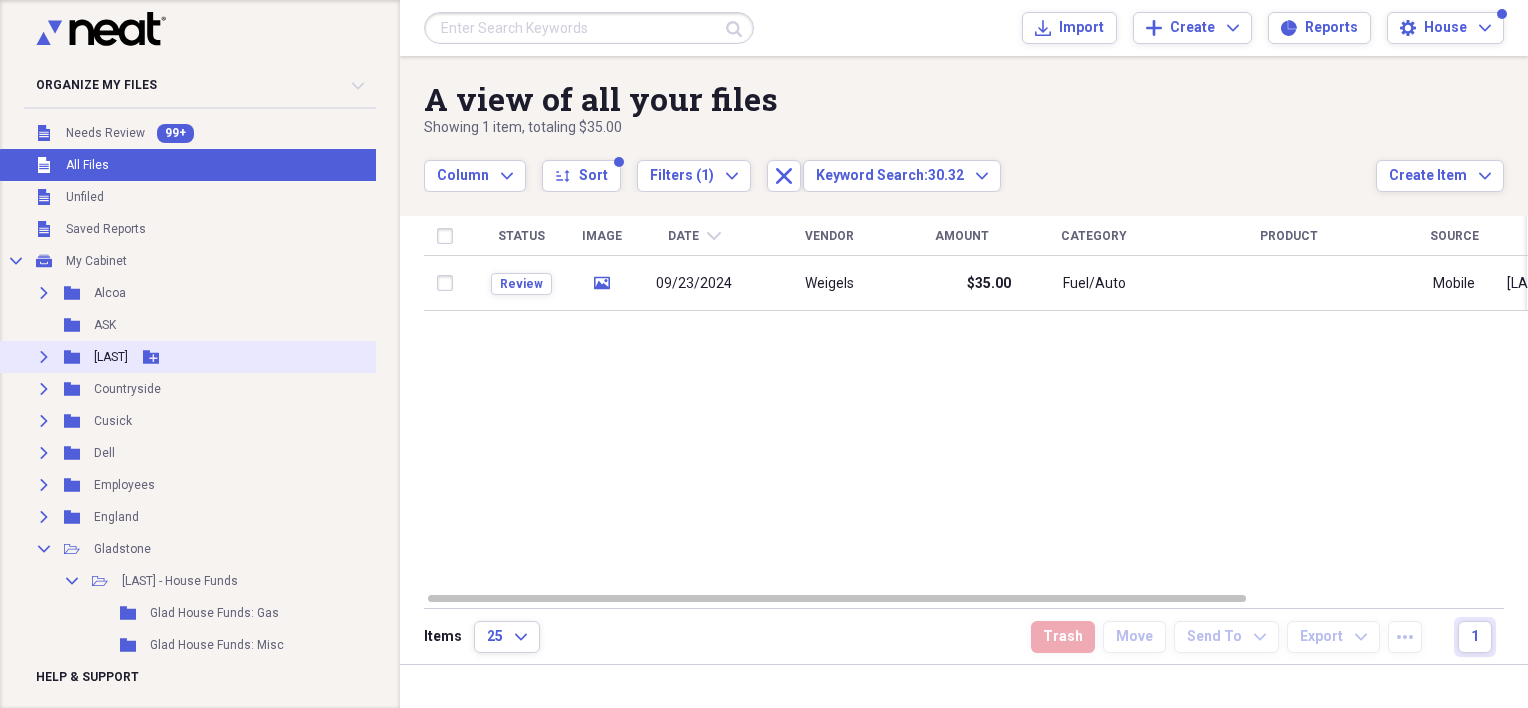 click on "Expand" 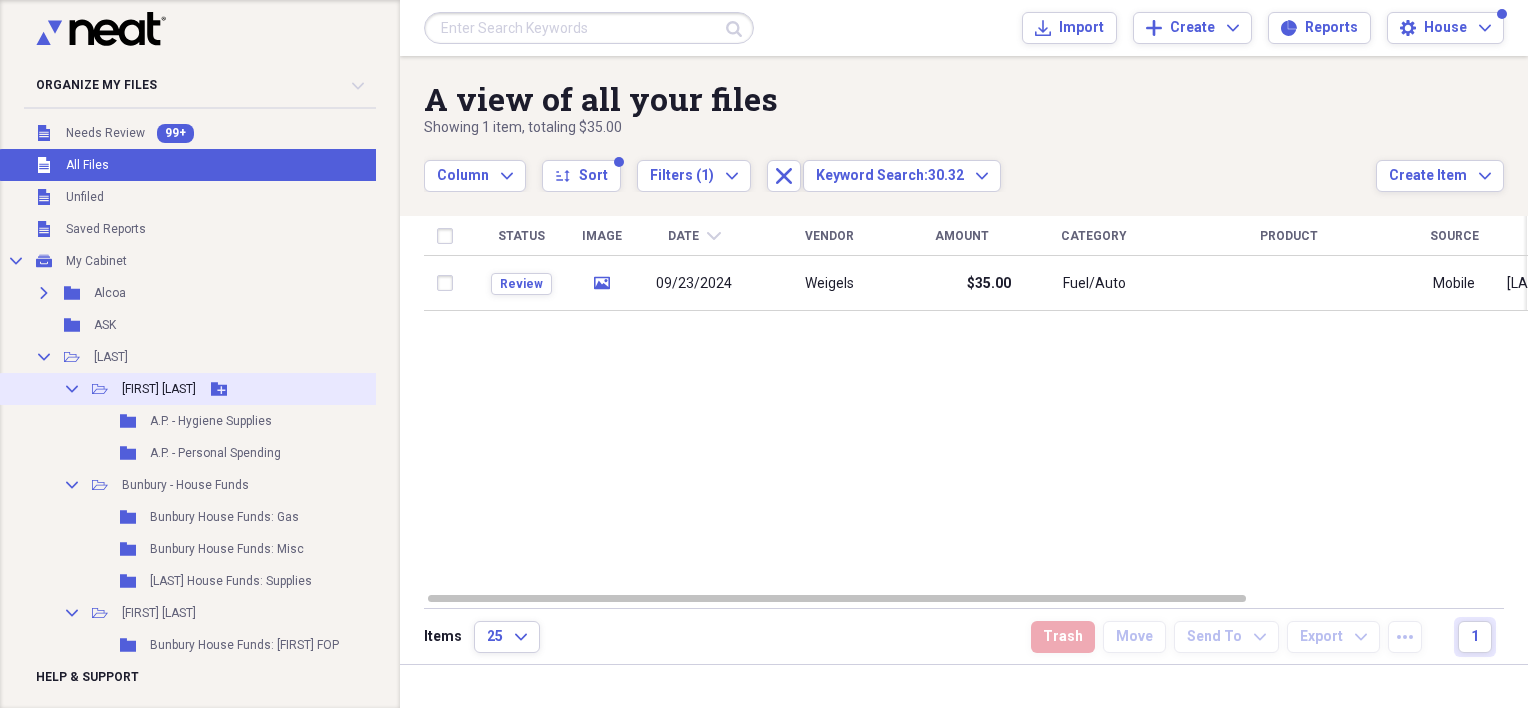 click on "Collapse Open Folder [FIRST] [LAST] Add Folder" at bounding box center (202, 389) 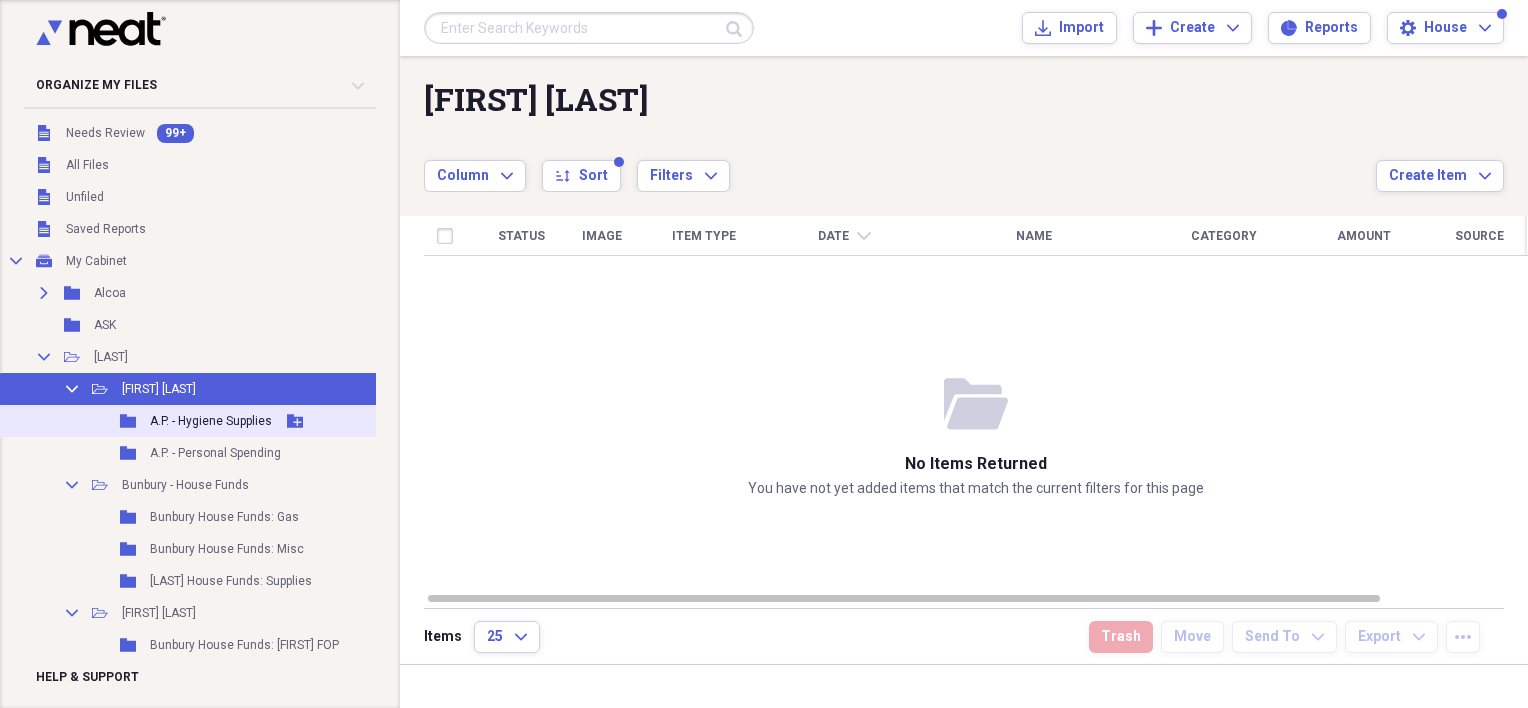 click on "Folder A.P. - Hygiene Supplies Add Folder" at bounding box center (202, 421) 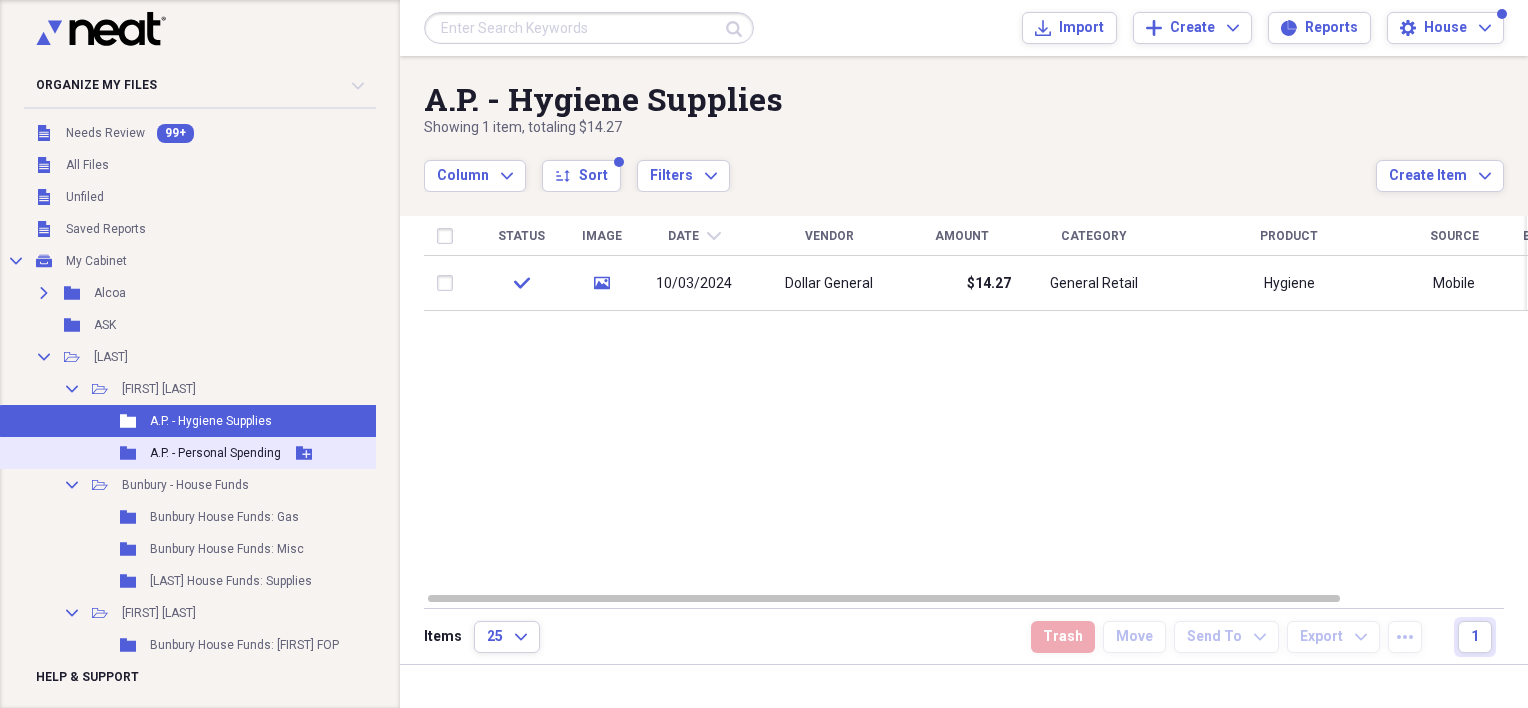 click on "A.P. - Personal Spending" at bounding box center [215, 453] 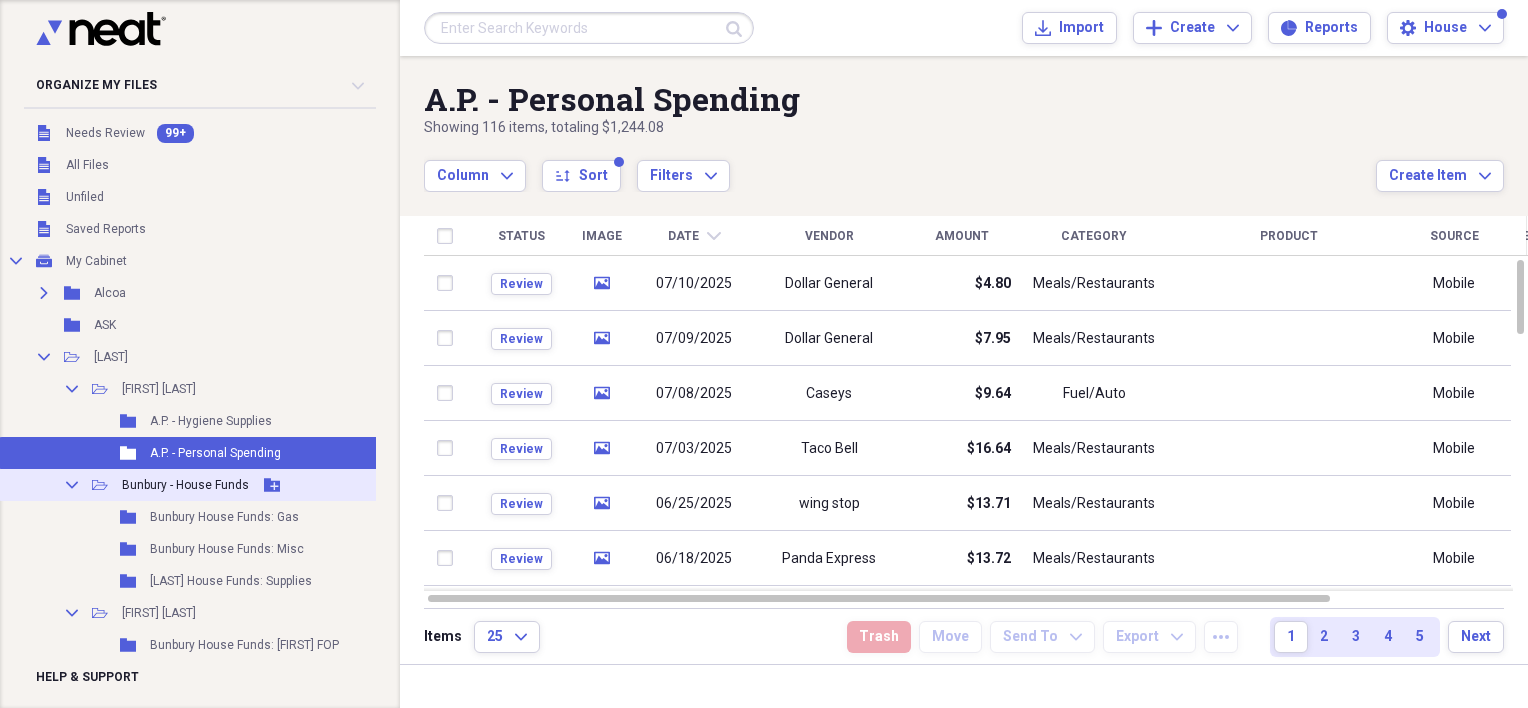 click on "Bunbury - House Funds" at bounding box center (185, 485) 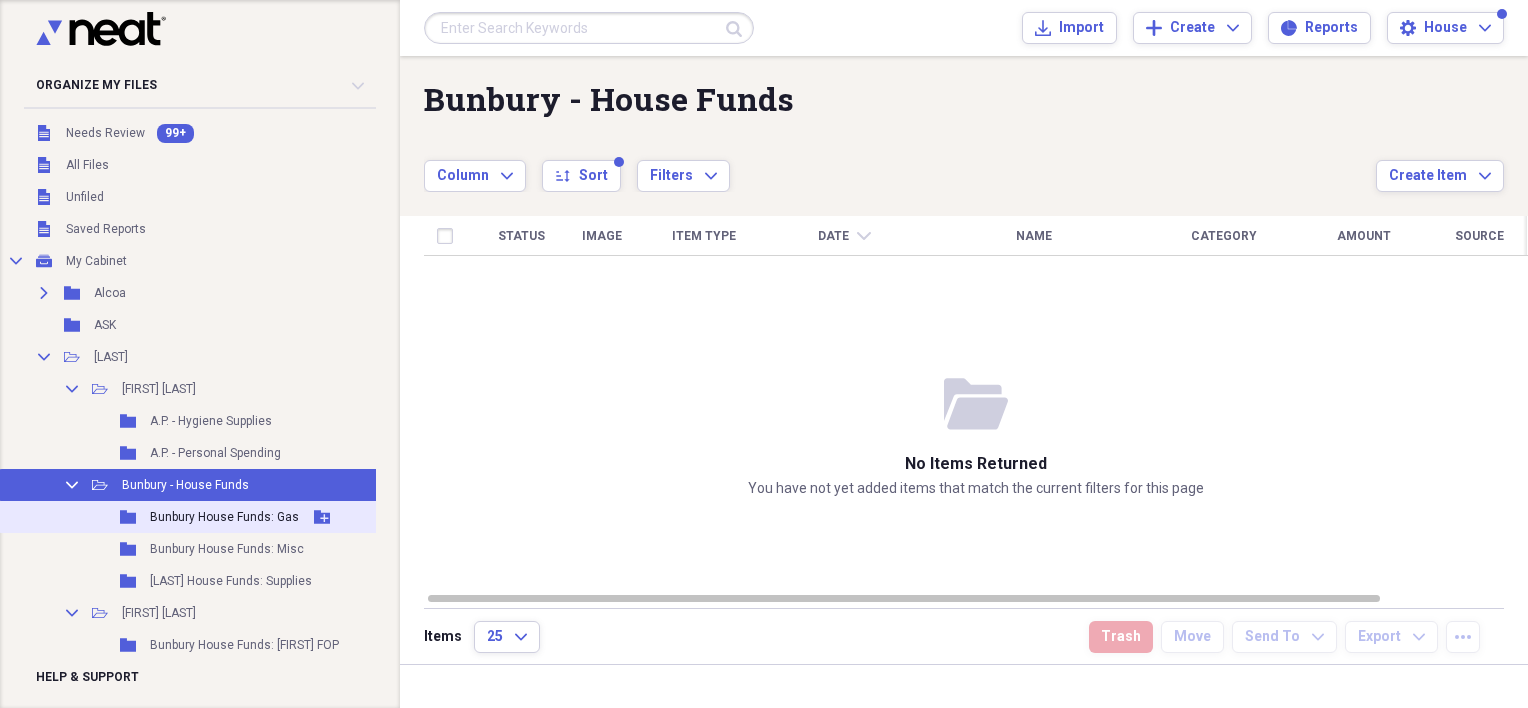 click on "Bunbury House Funds: Gas" at bounding box center [224, 517] 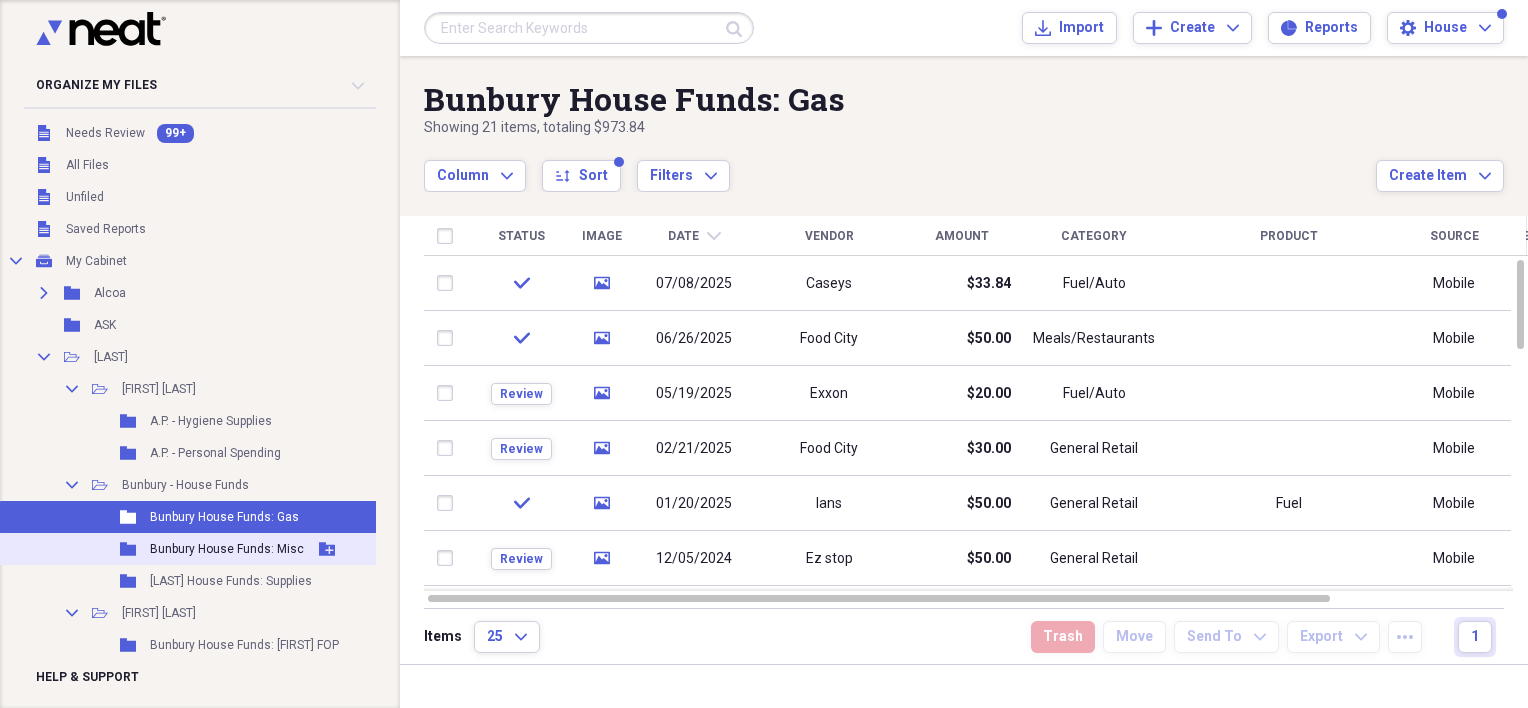 click on "Folder [LAST] House Funds: Misc Add Folder" at bounding box center [202, 549] 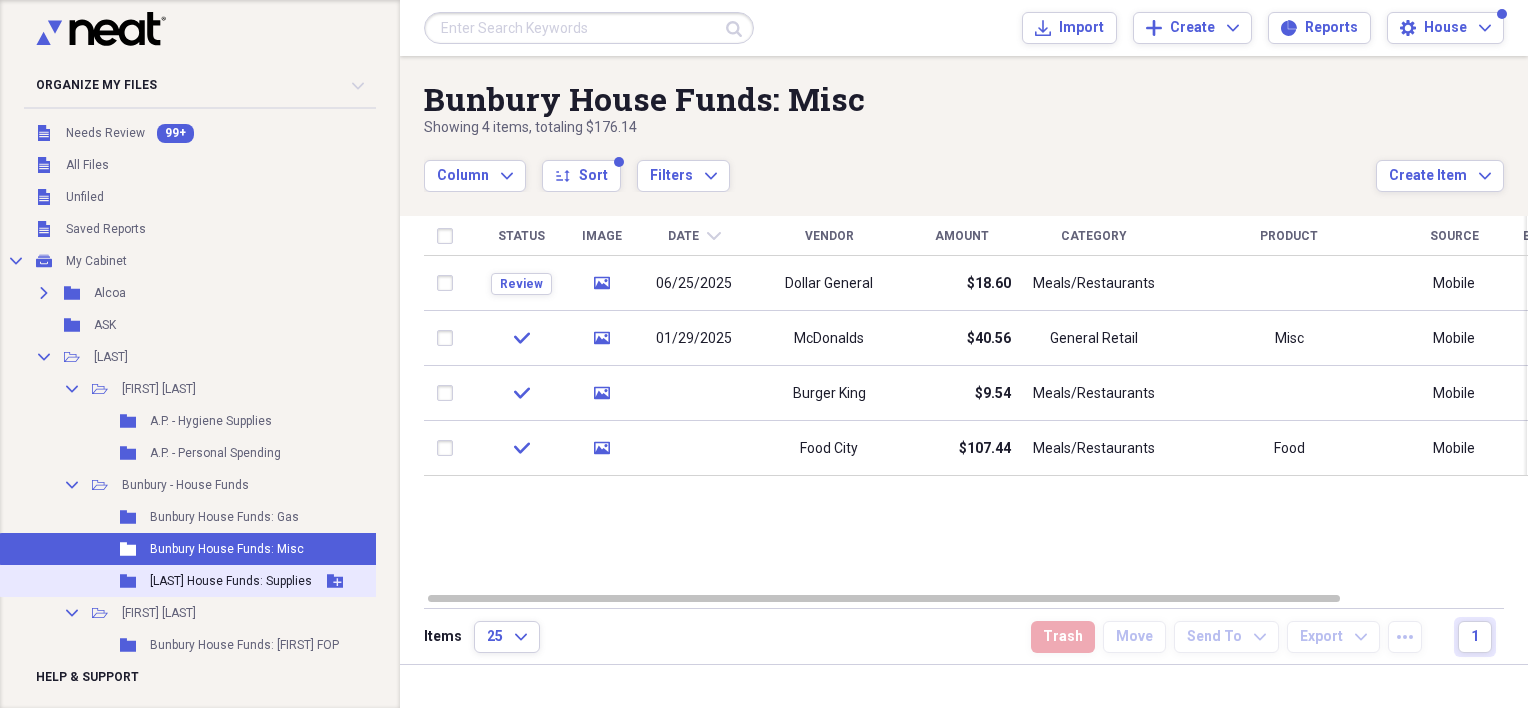 click on "[LAST] House Funds: Supplies" at bounding box center (231, 581) 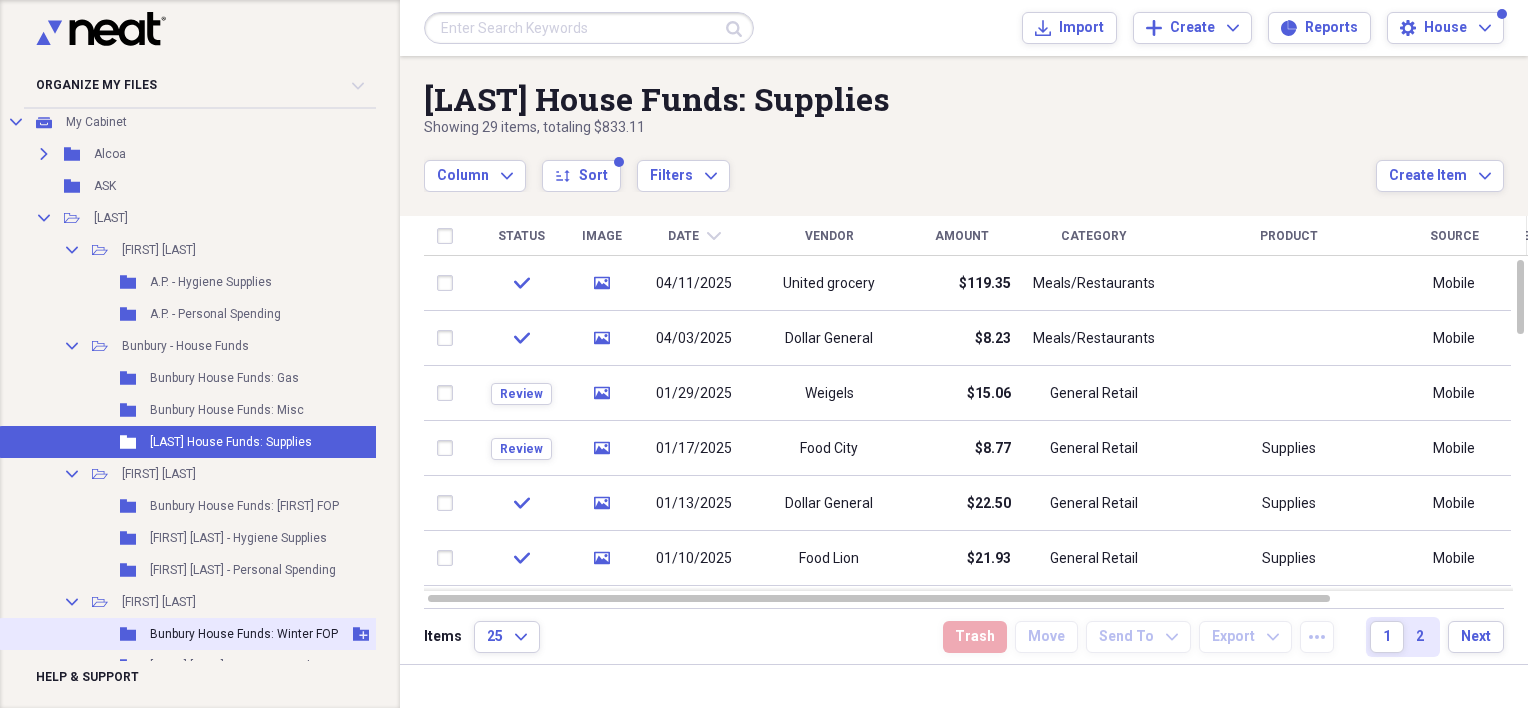 scroll, scrollTop: 200, scrollLeft: 0, axis: vertical 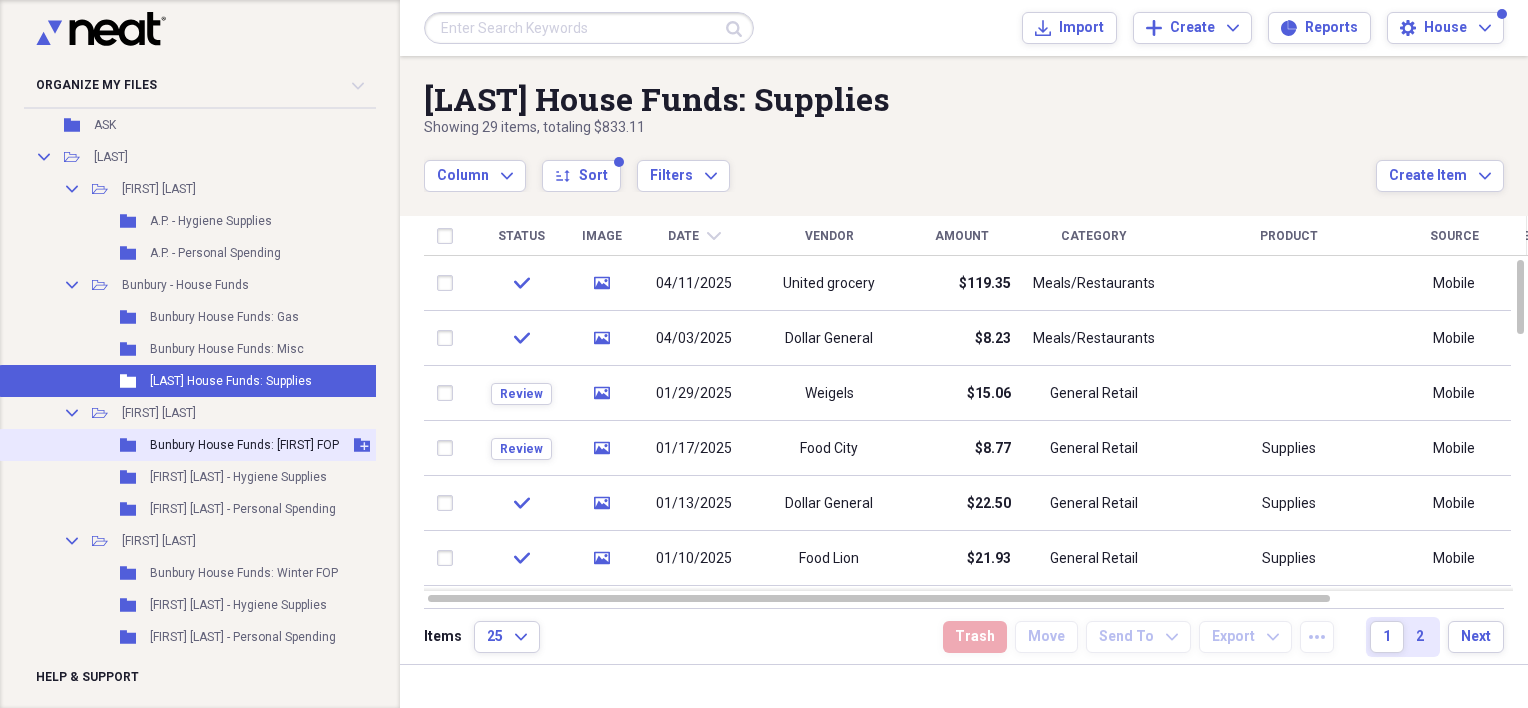click on "Bunbury House Funds: [FIRST] FOP" at bounding box center [244, 445] 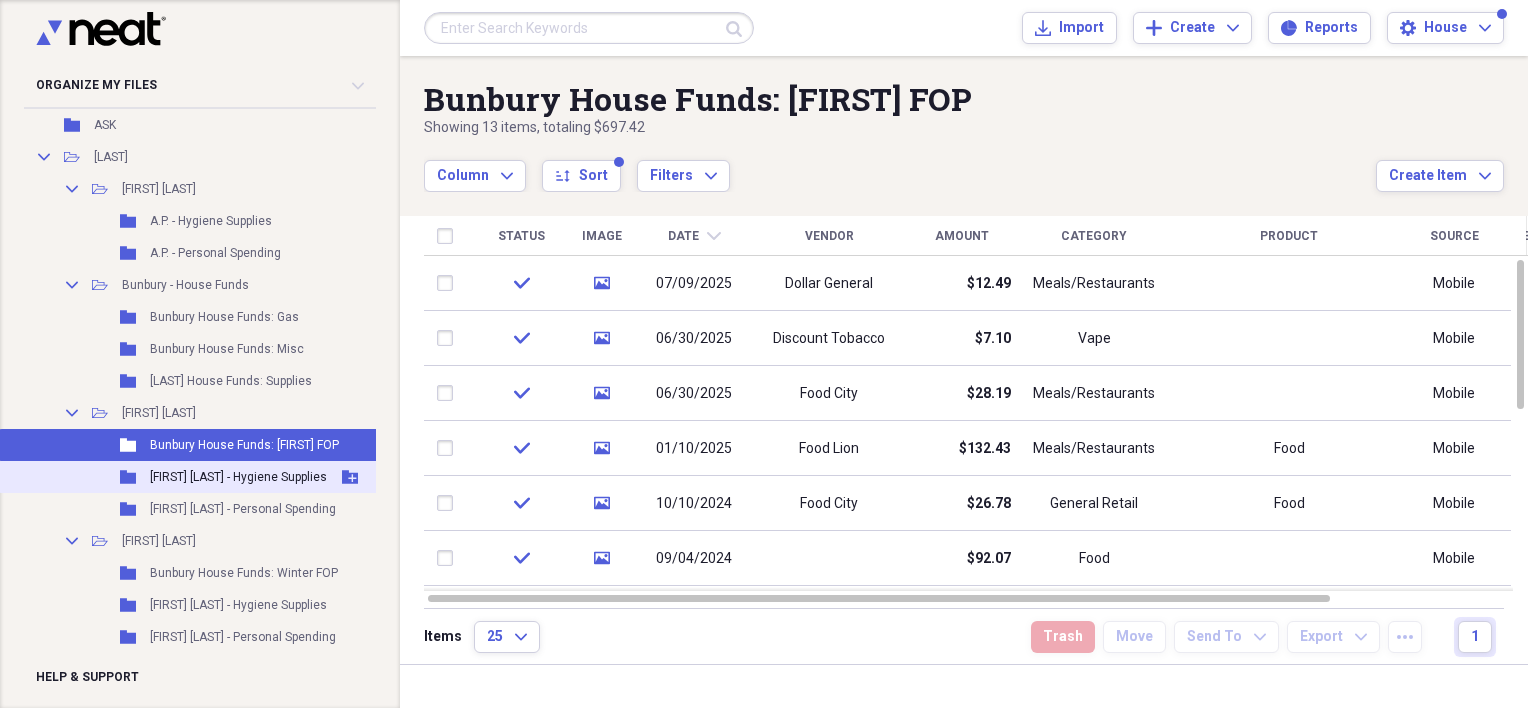 click on "[FIRST] [LAST] - Hygiene Supplies" at bounding box center (238, 477) 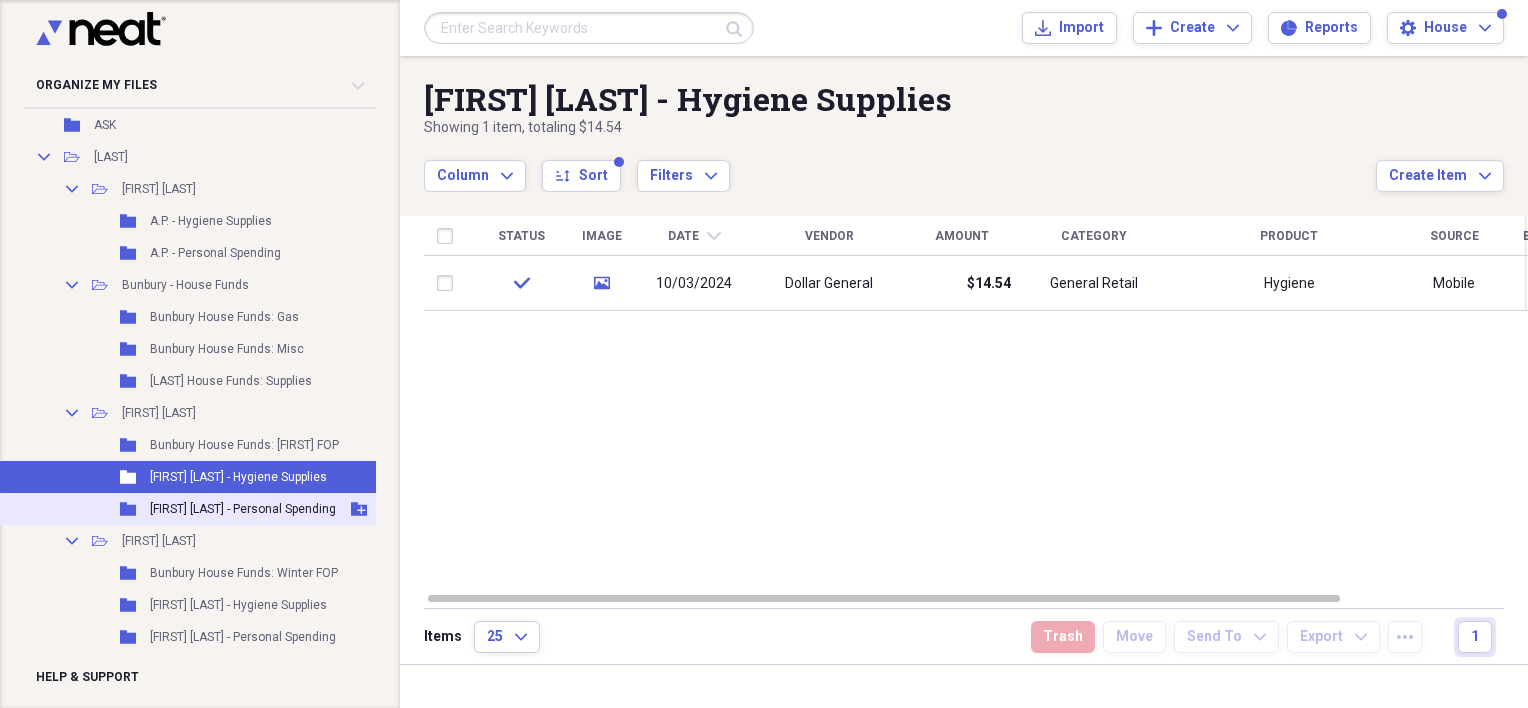 click on "[FIRST] [LAST] - Personal Spending" at bounding box center (243, 509) 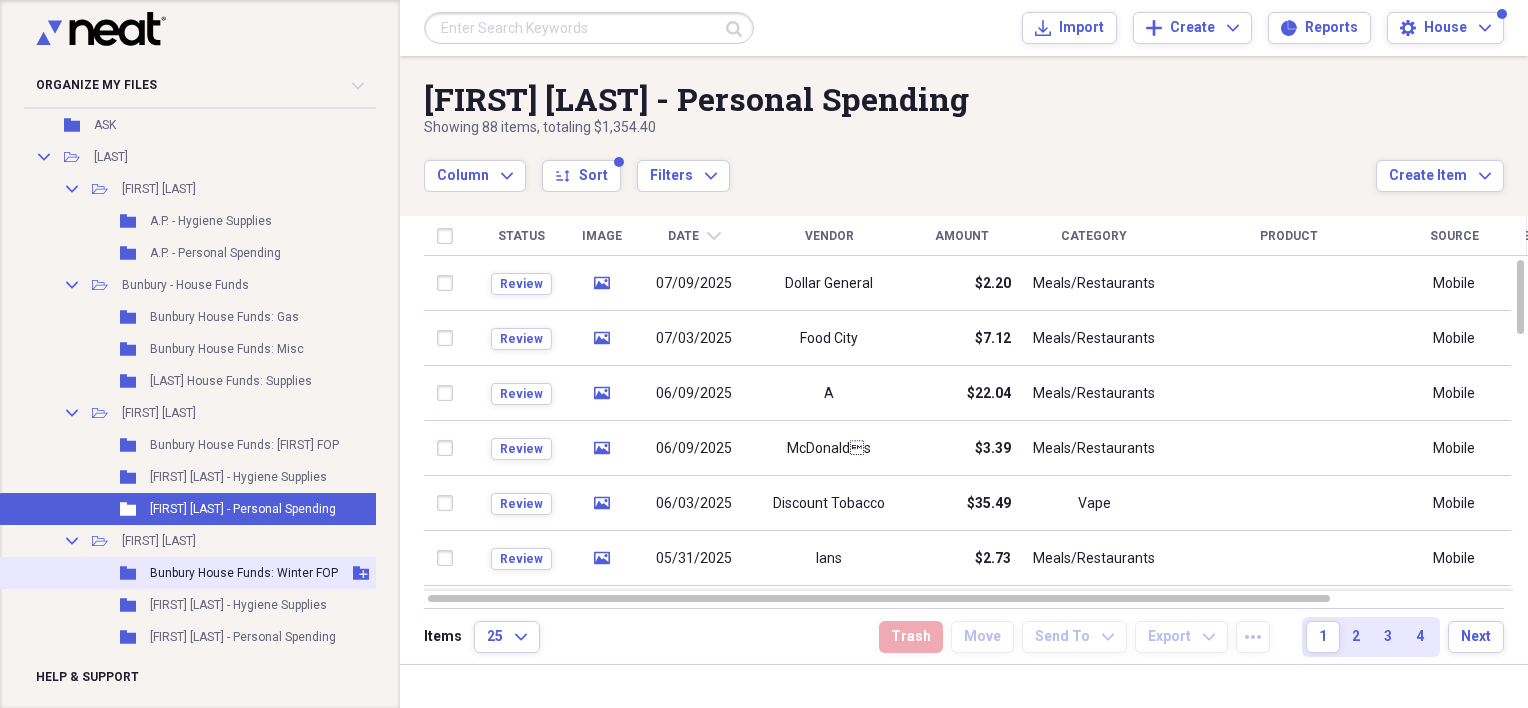click on "Bunbury House Funds: Winter FOP" at bounding box center (244, 573) 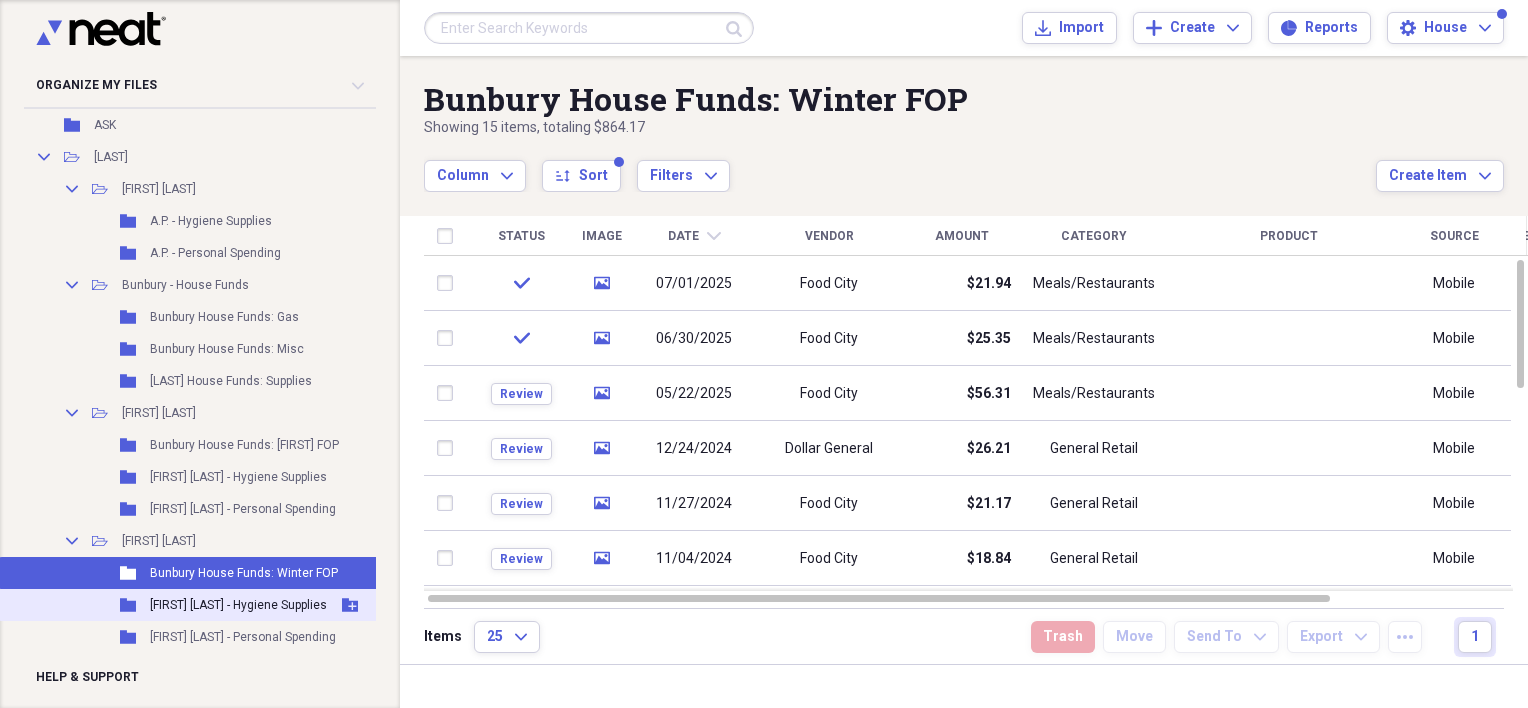 click on "[FIRST] [LAST] - Hygiene Supplies" at bounding box center [238, 605] 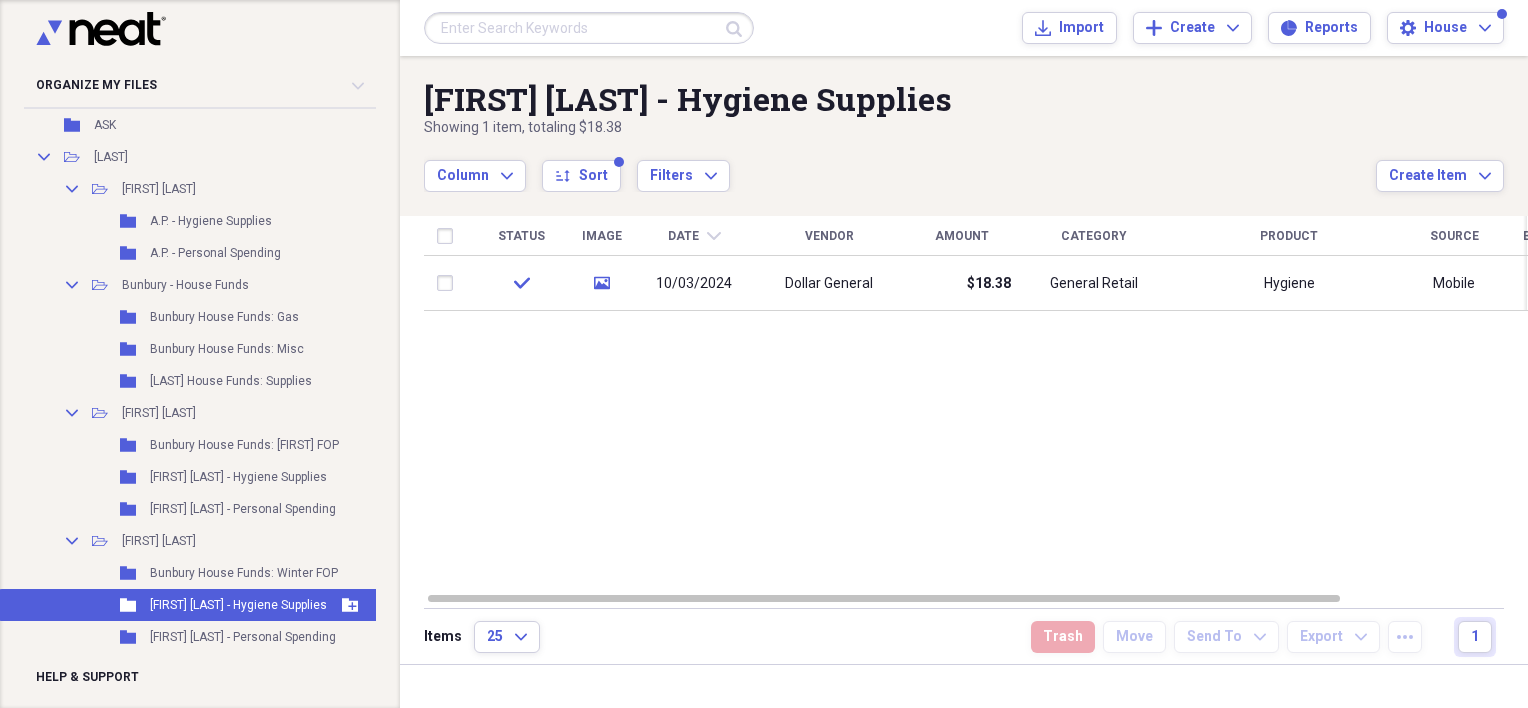 scroll, scrollTop: 300, scrollLeft: 0, axis: vertical 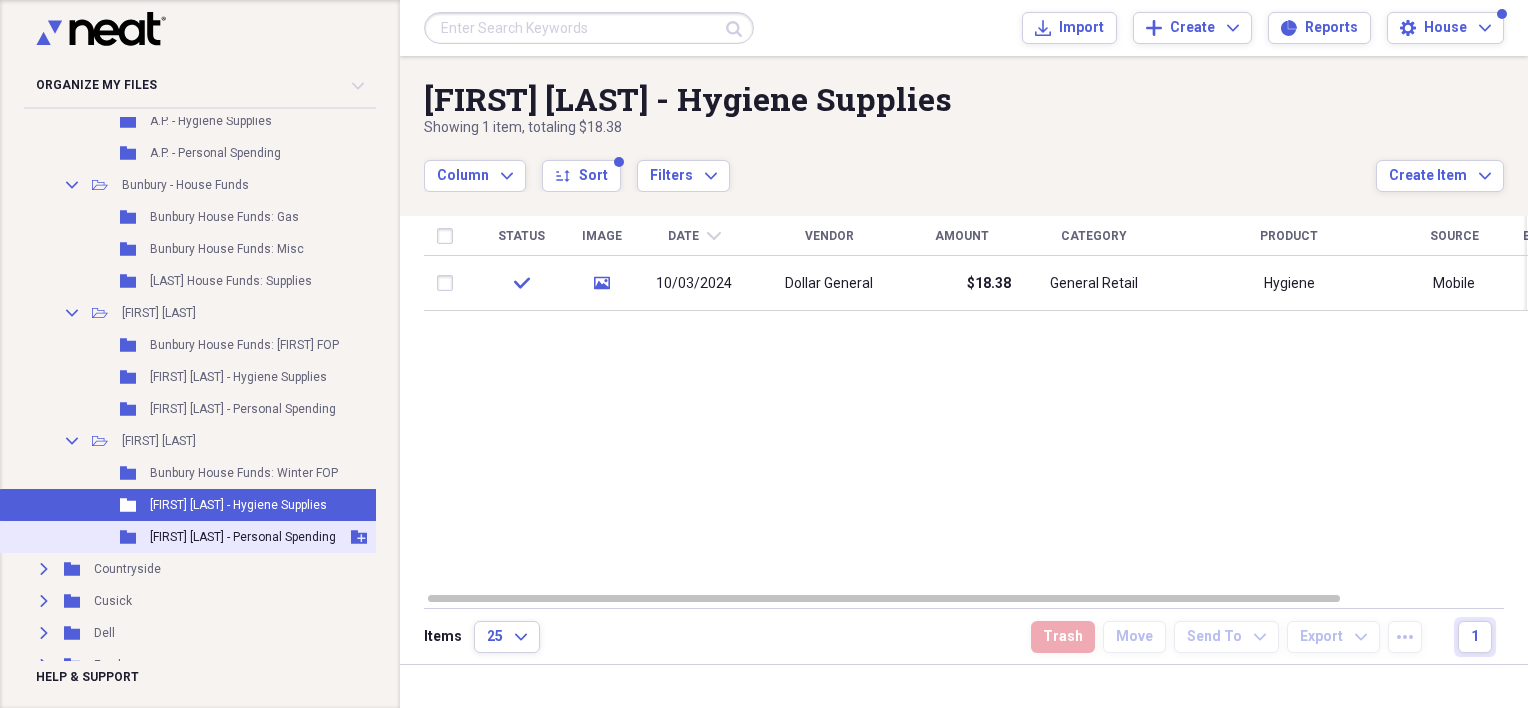 click on "Folder [FIRST] [LAST] - Personal Spending Add Folder" at bounding box center (202, 537) 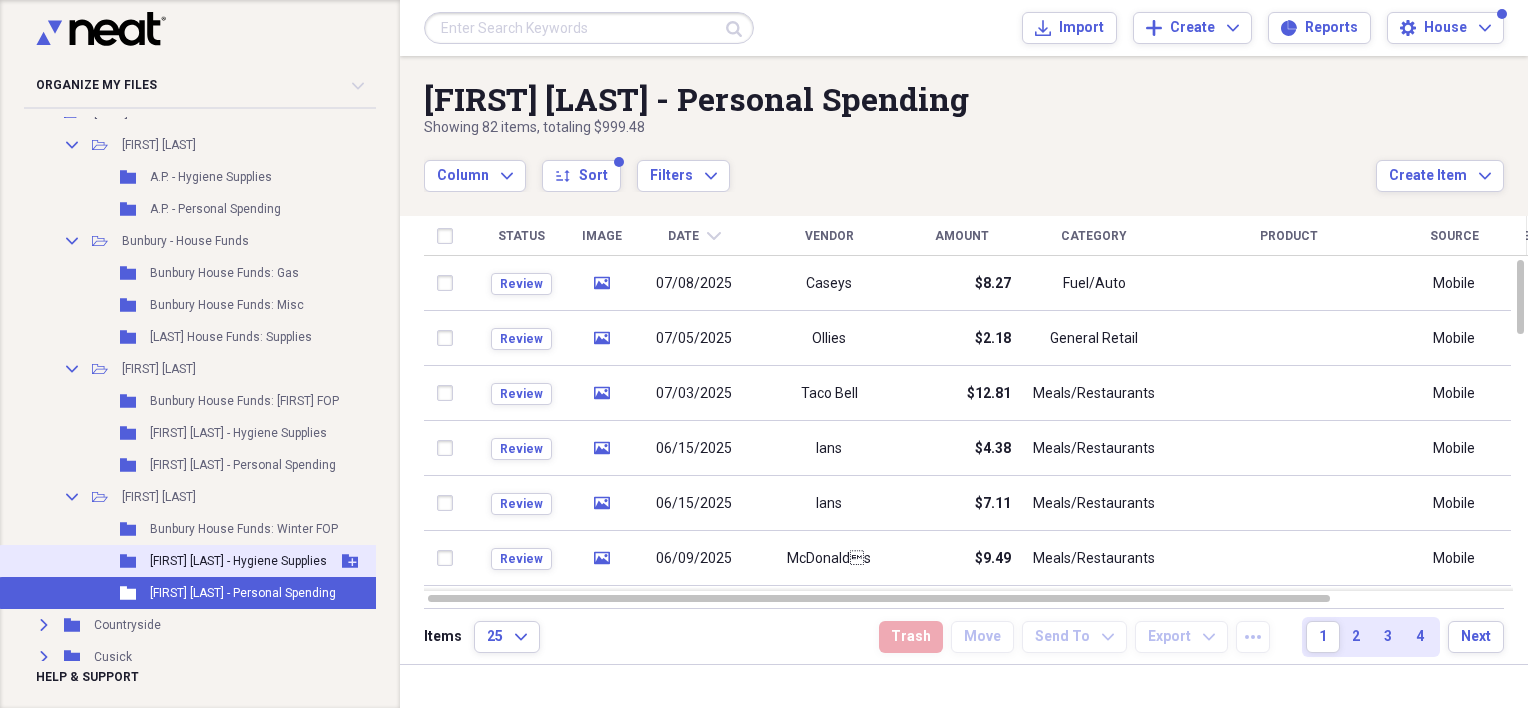 scroll, scrollTop: 200, scrollLeft: 0, axis: vertical 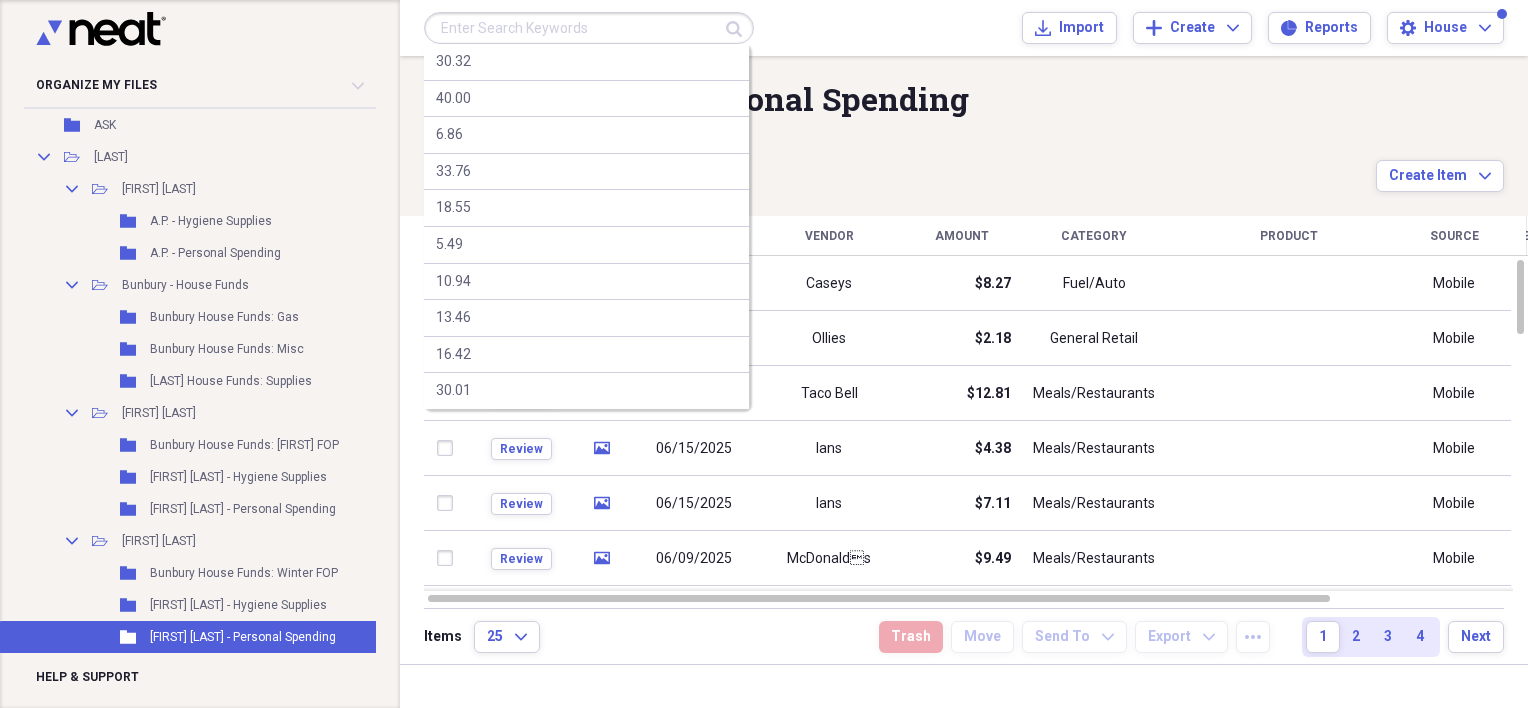 click at bounding box center (589, 28) 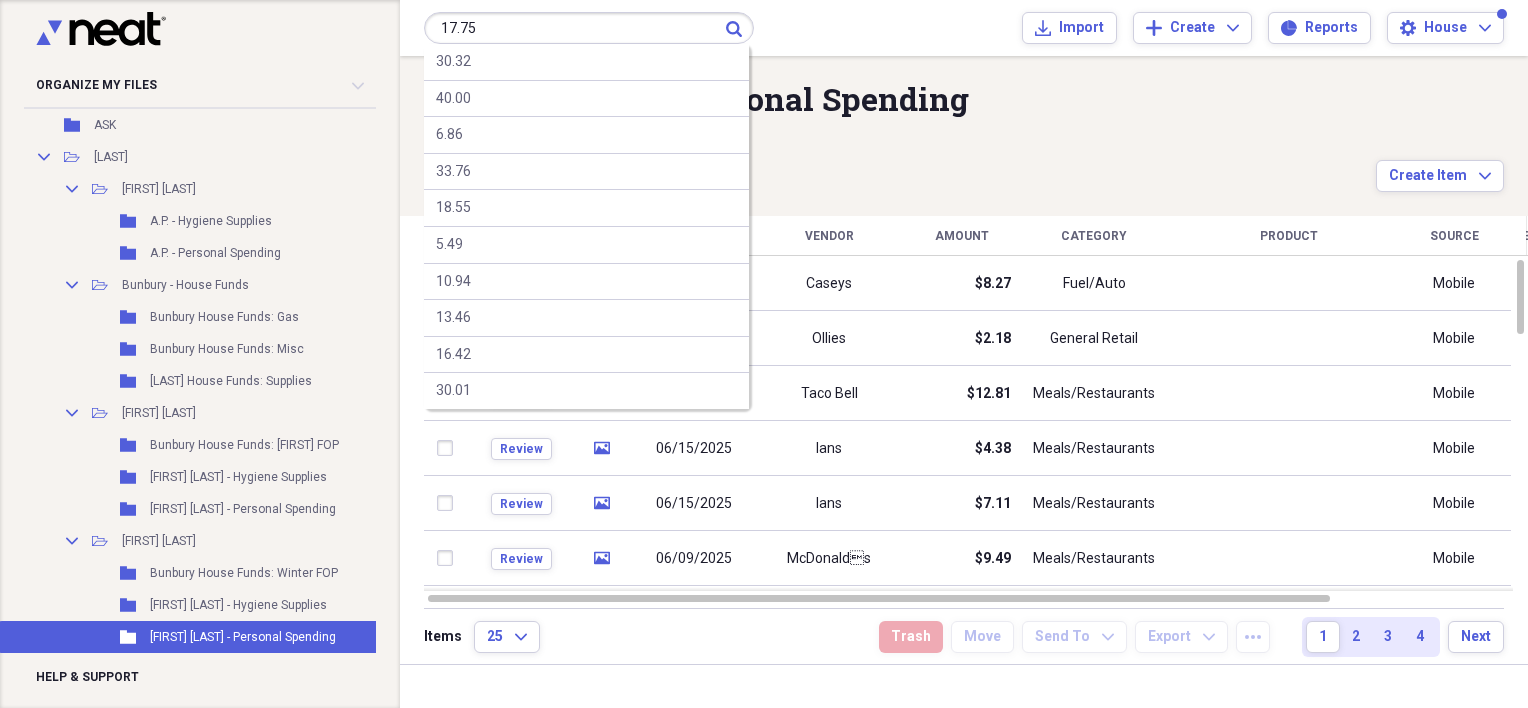 type on "17.75" 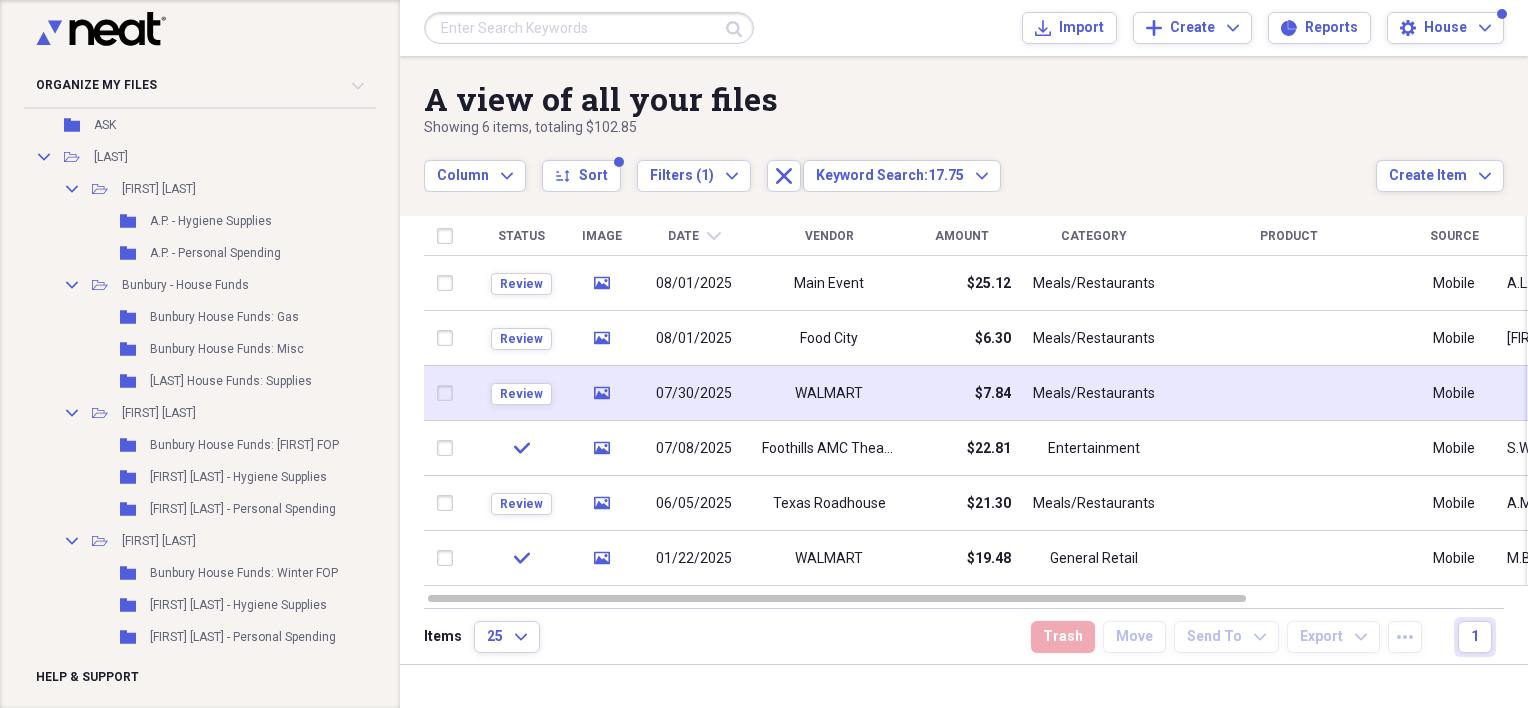 click on "07/30/2025" at bounding box center (694, 393) 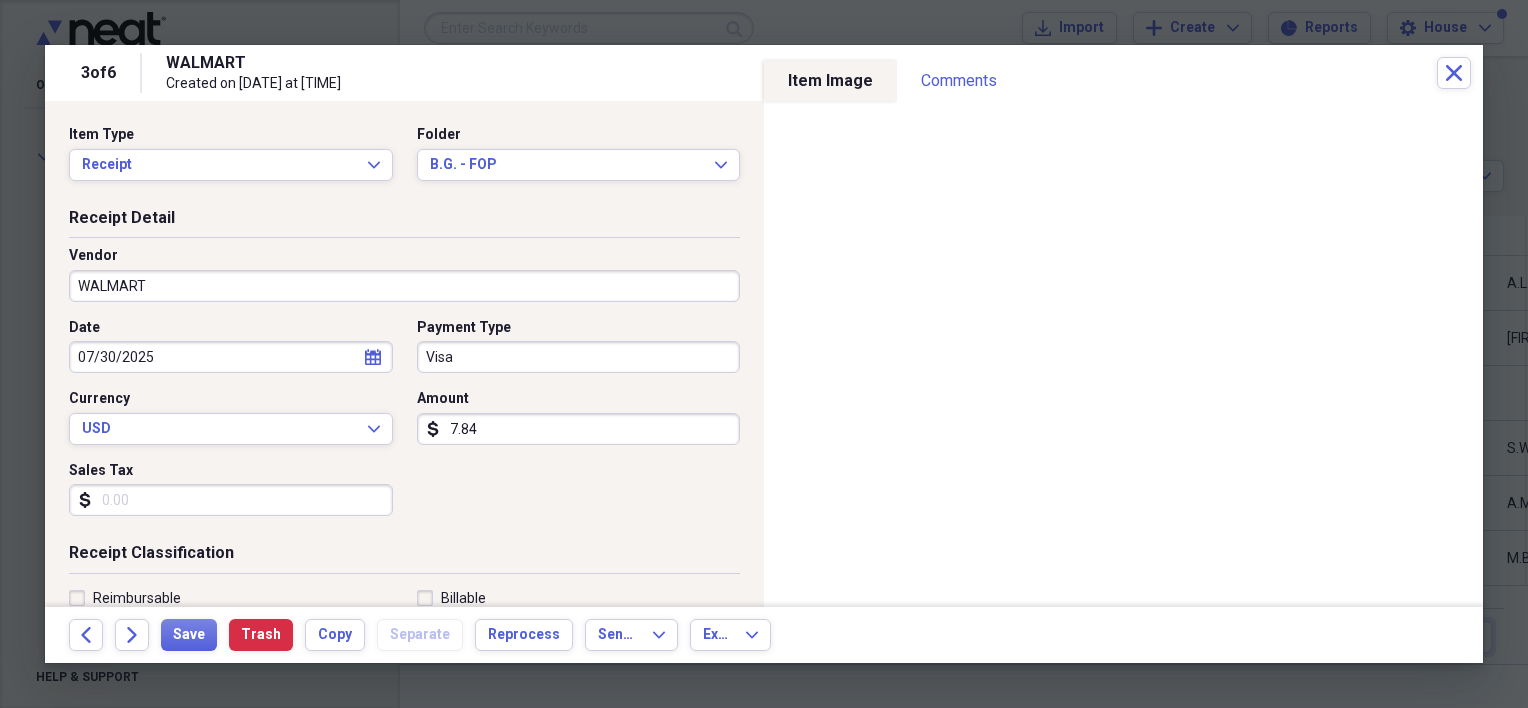 click on "7.84" at bounding box center (579, 429) 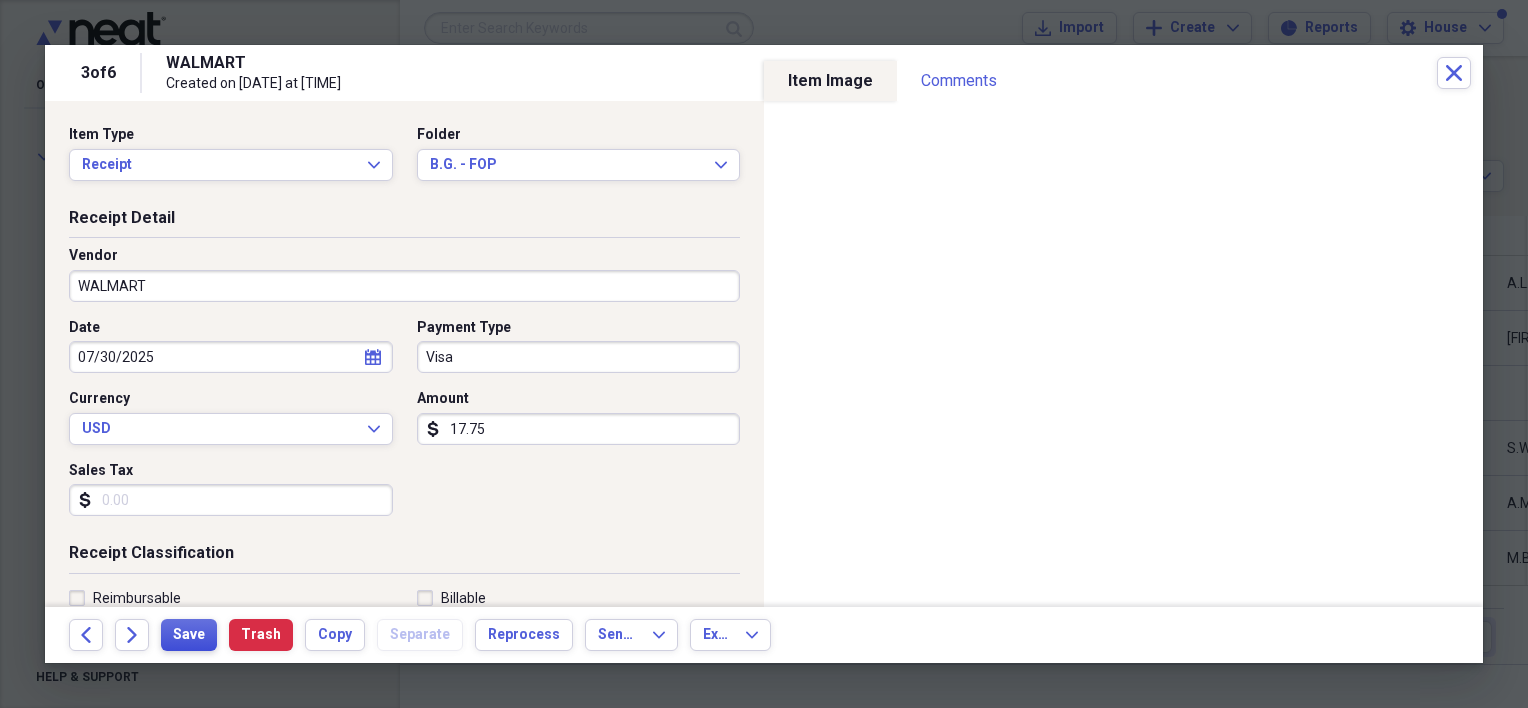 type on "17.75" 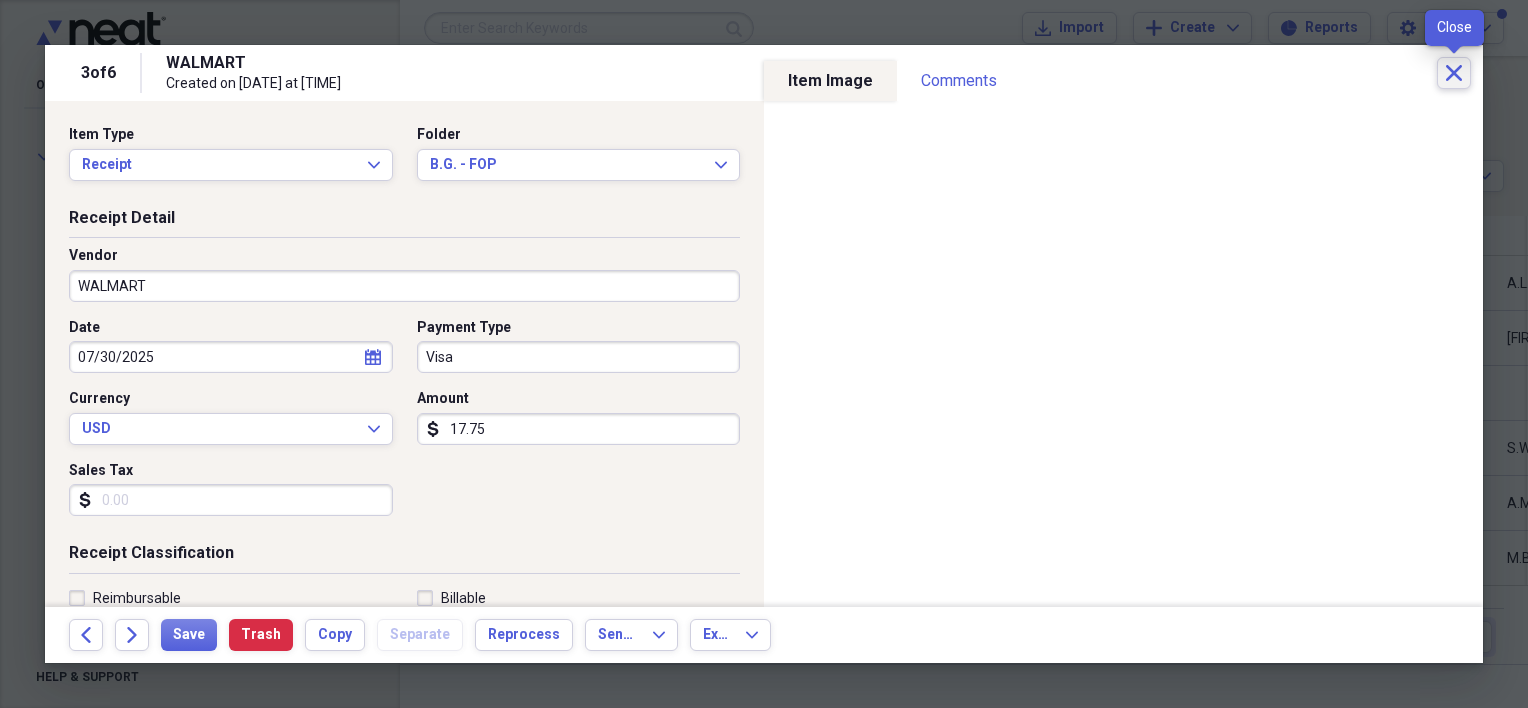 click on "Close" at bounding box center (1454, 73) 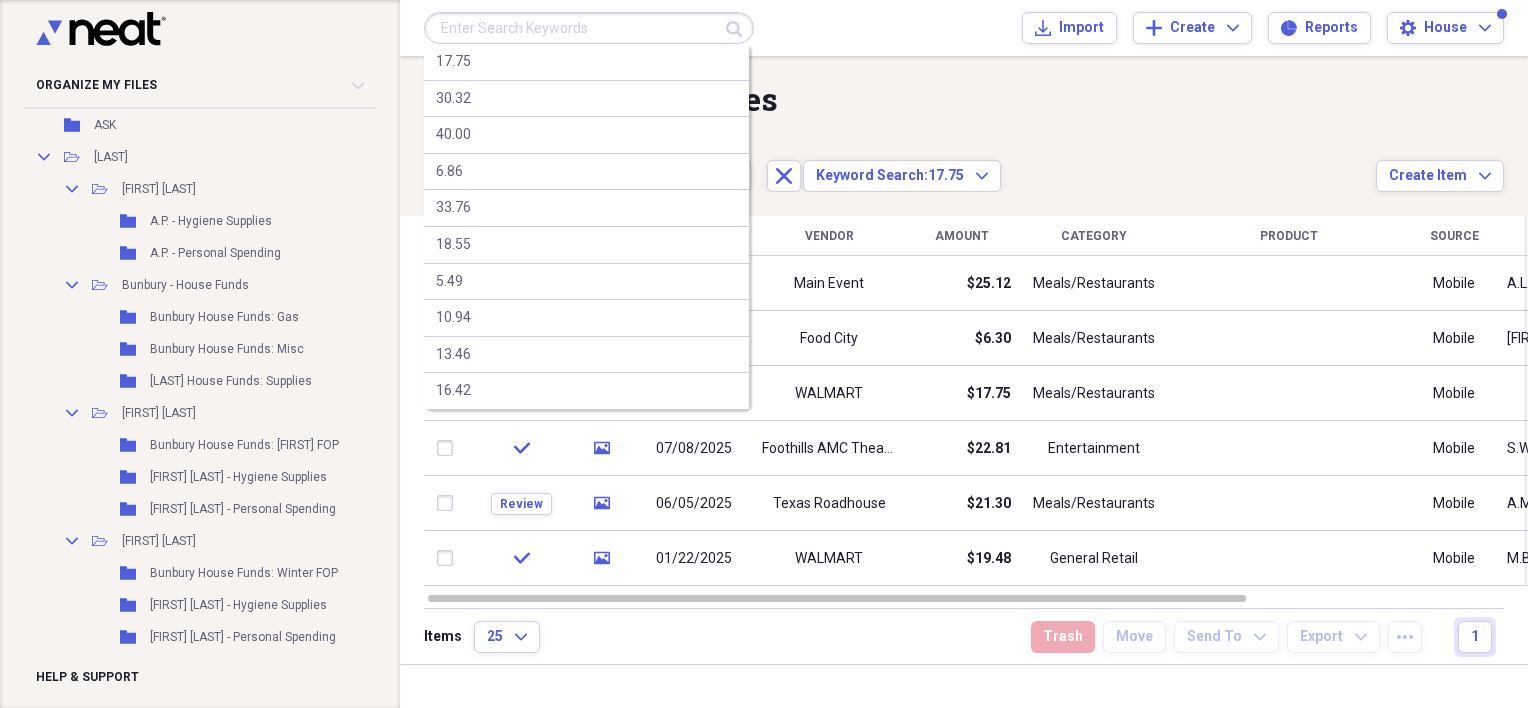 click at bounding box center [589, 28] 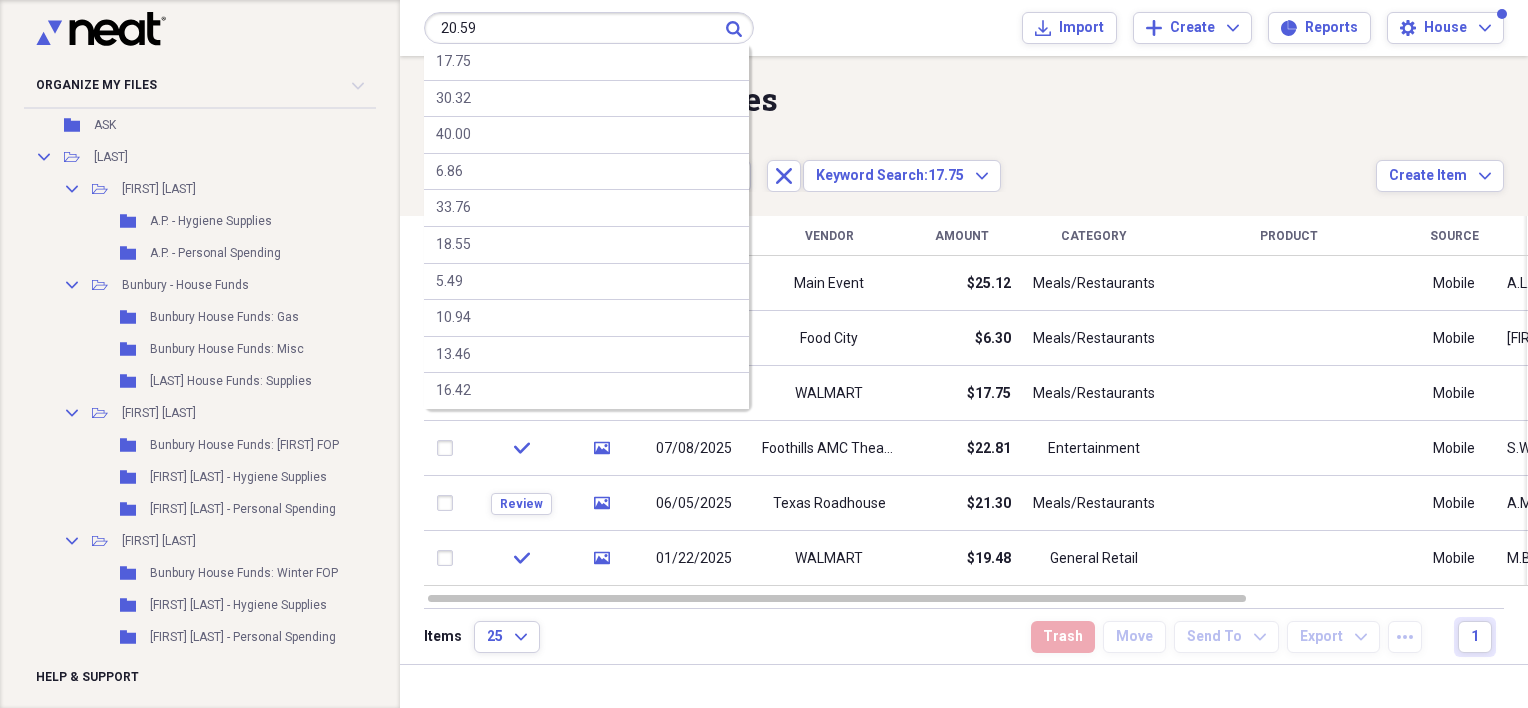 type on "20.59" 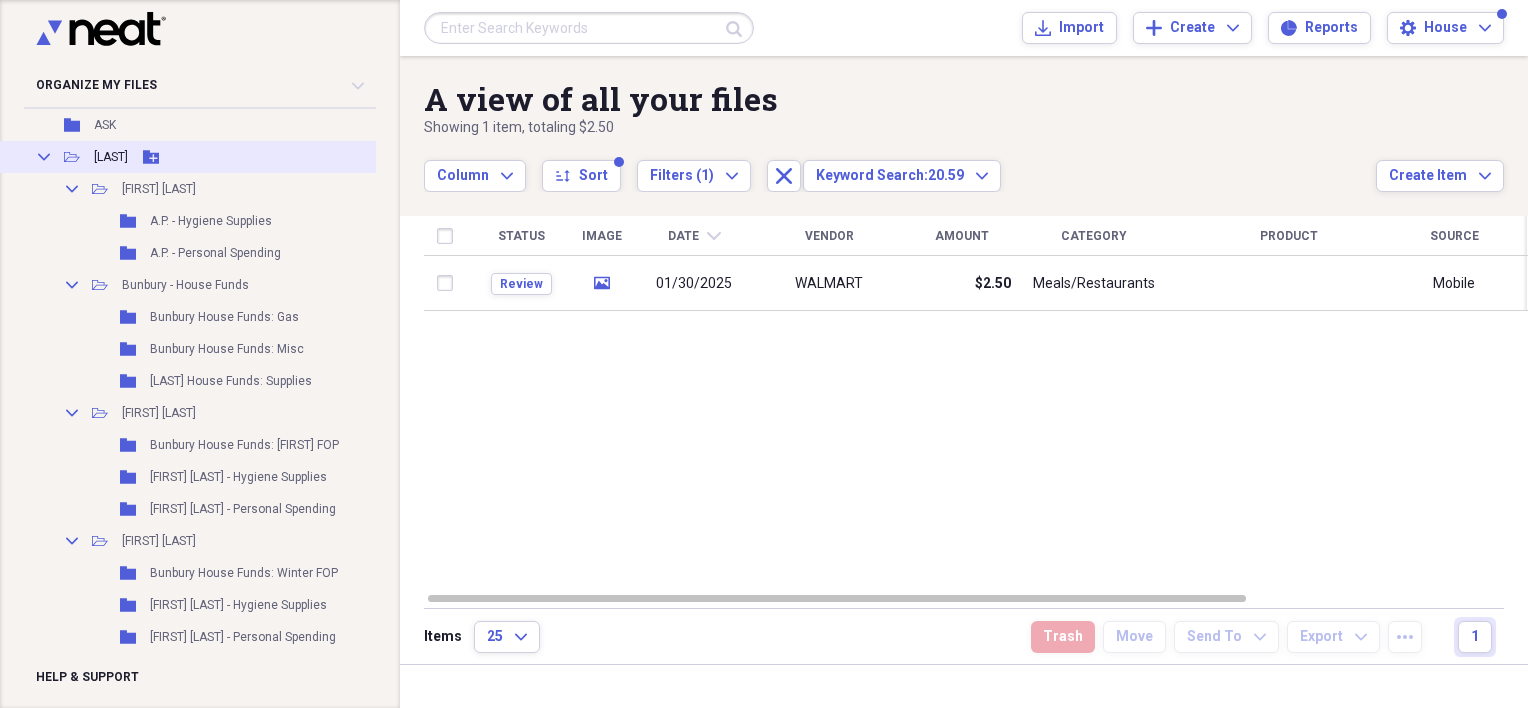 click on "Collapse" 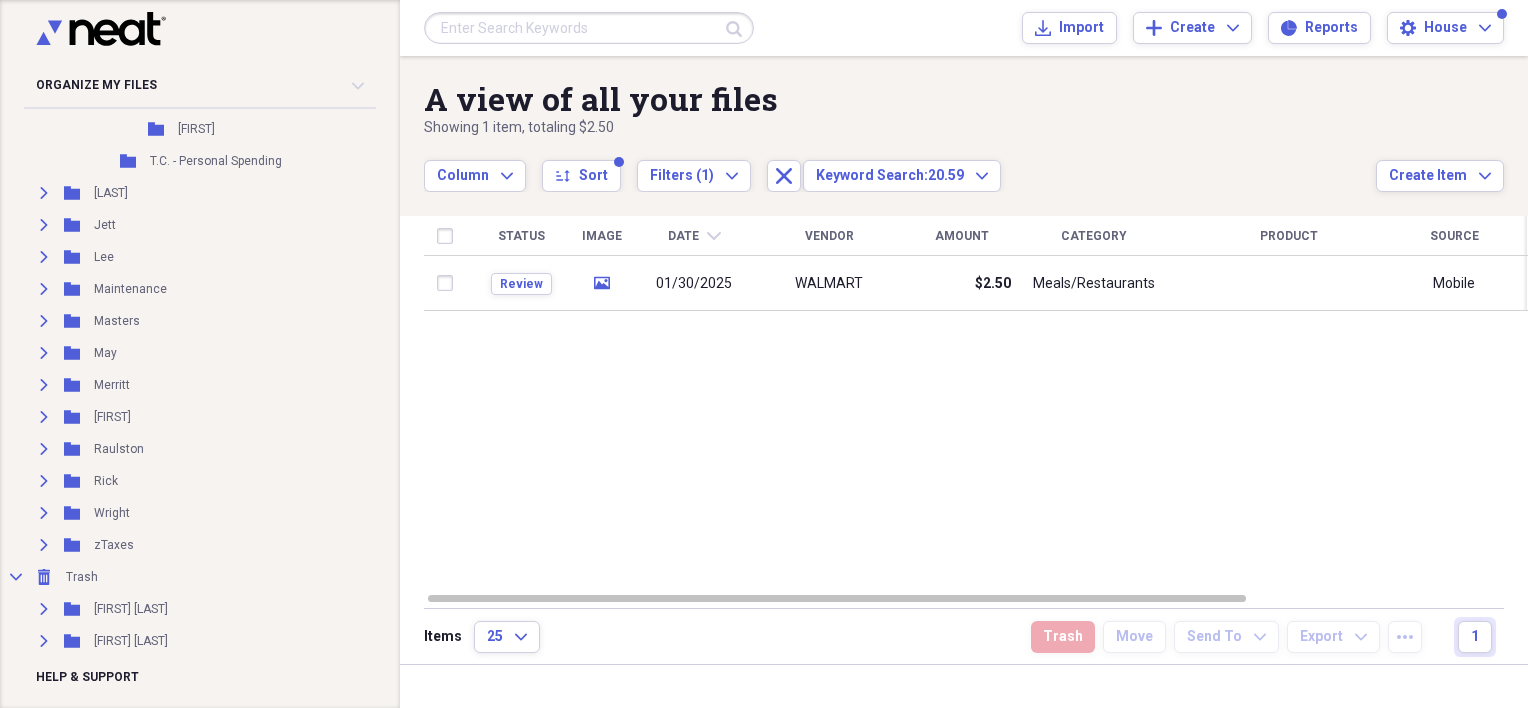 scroll, scrollTop: 200, scrollLeft: 0, axis: vertical 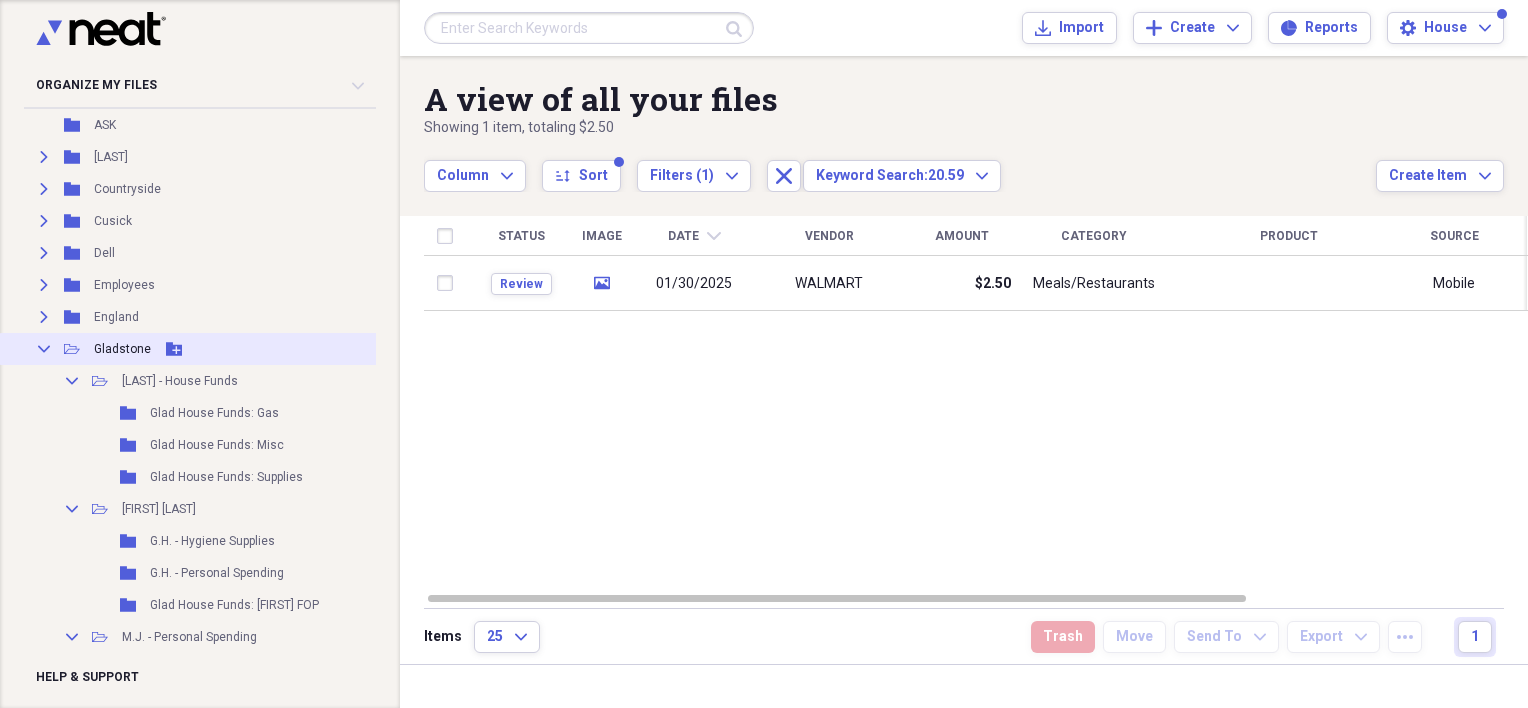 click on "Collapse" 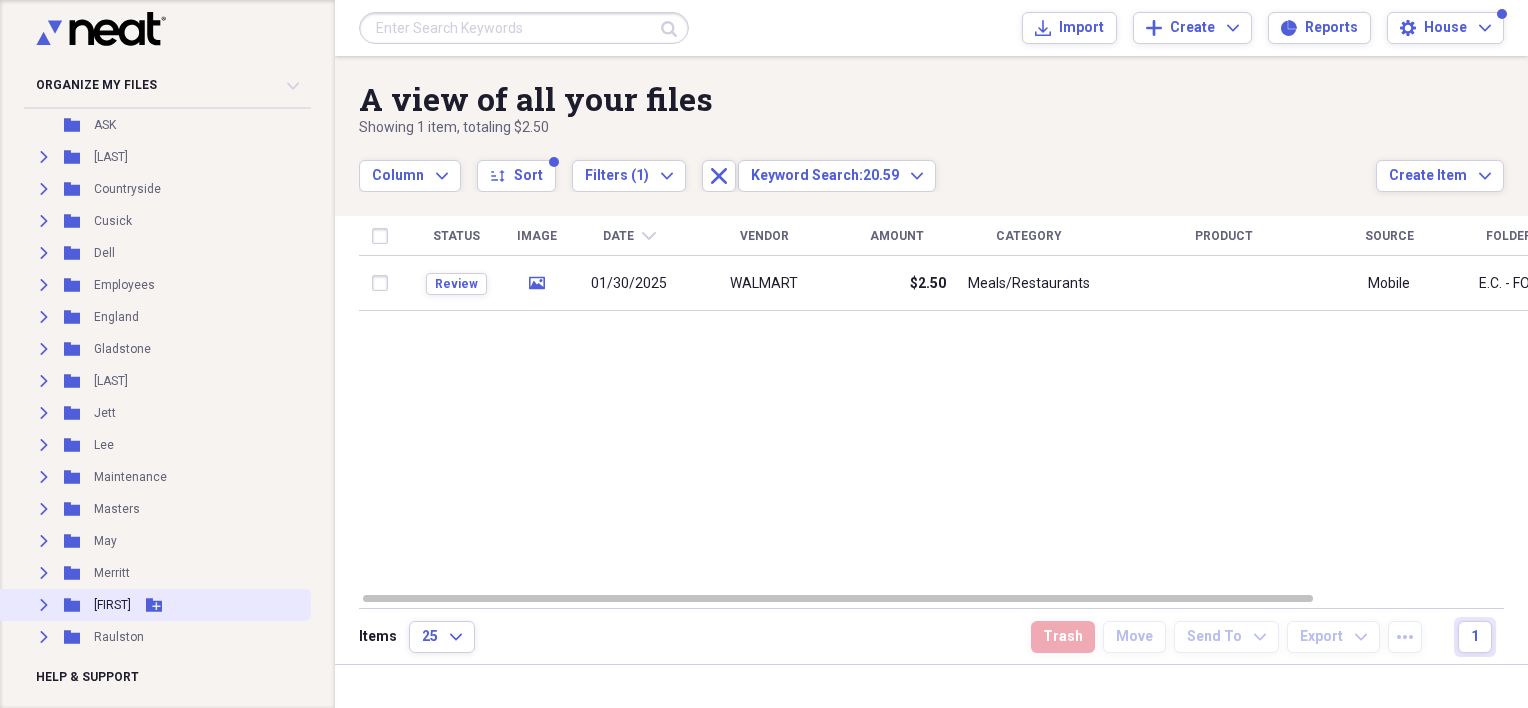 click on "Expand" at bounding box center [44, 605] 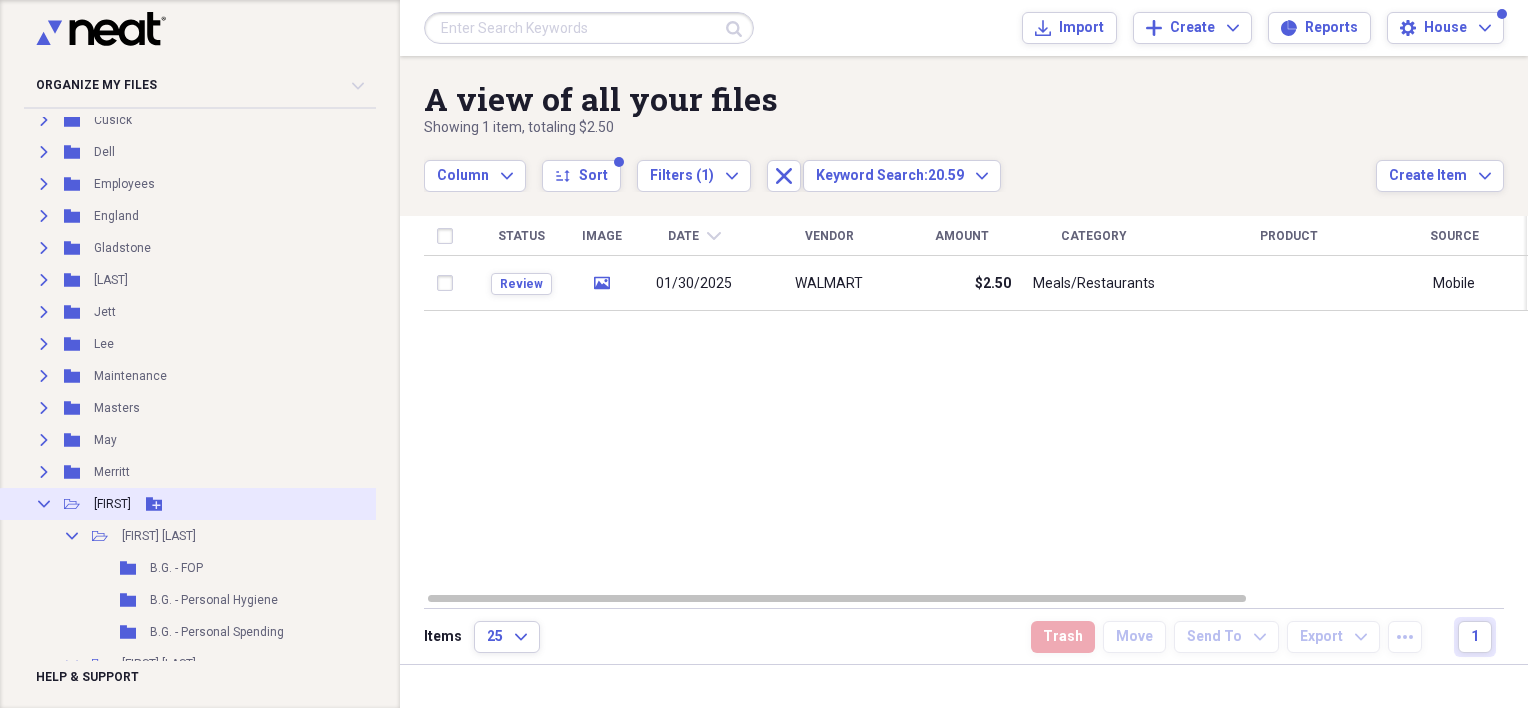 scroll, scrollTop: 400, scrollLeft: 0, axis: vertical 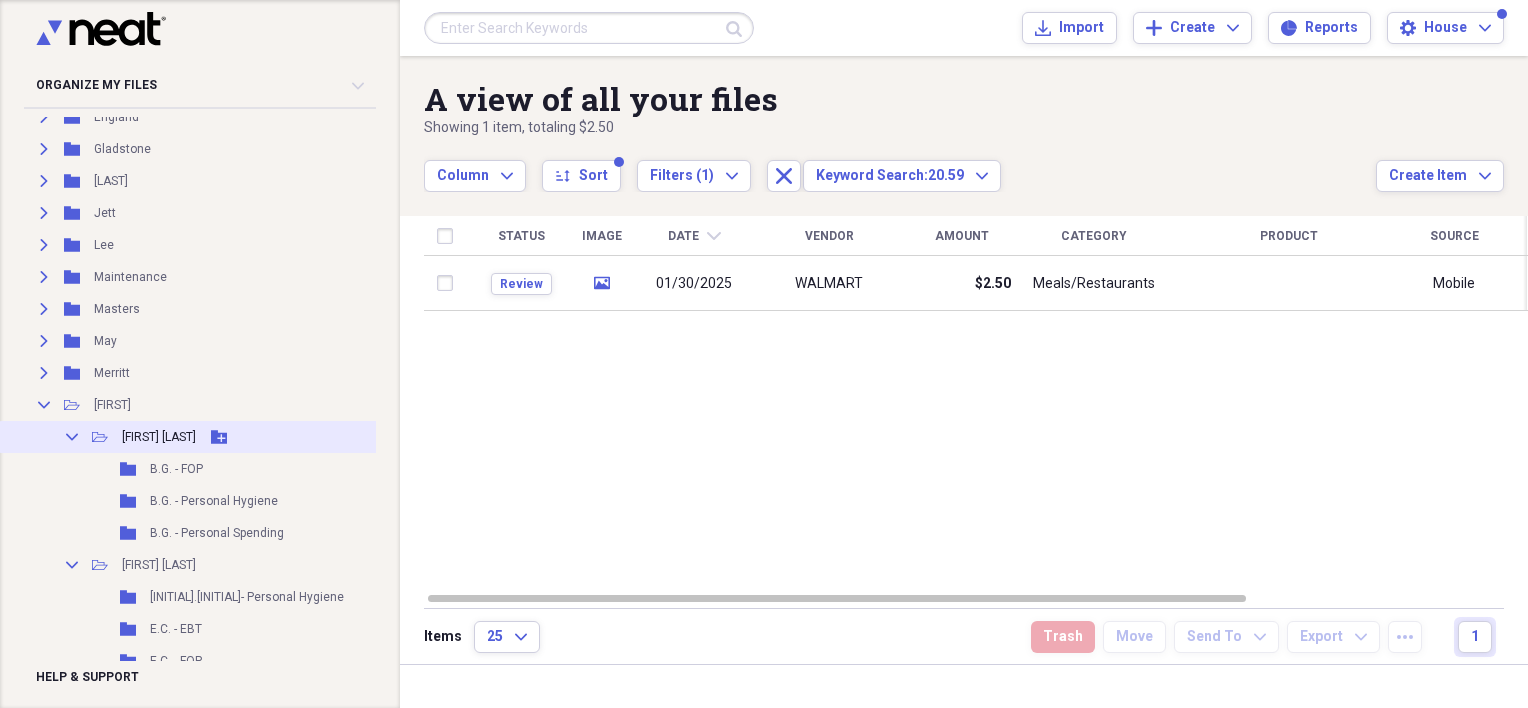 click on "[FIRST] [LAST]" at bounding box center [159, 437] 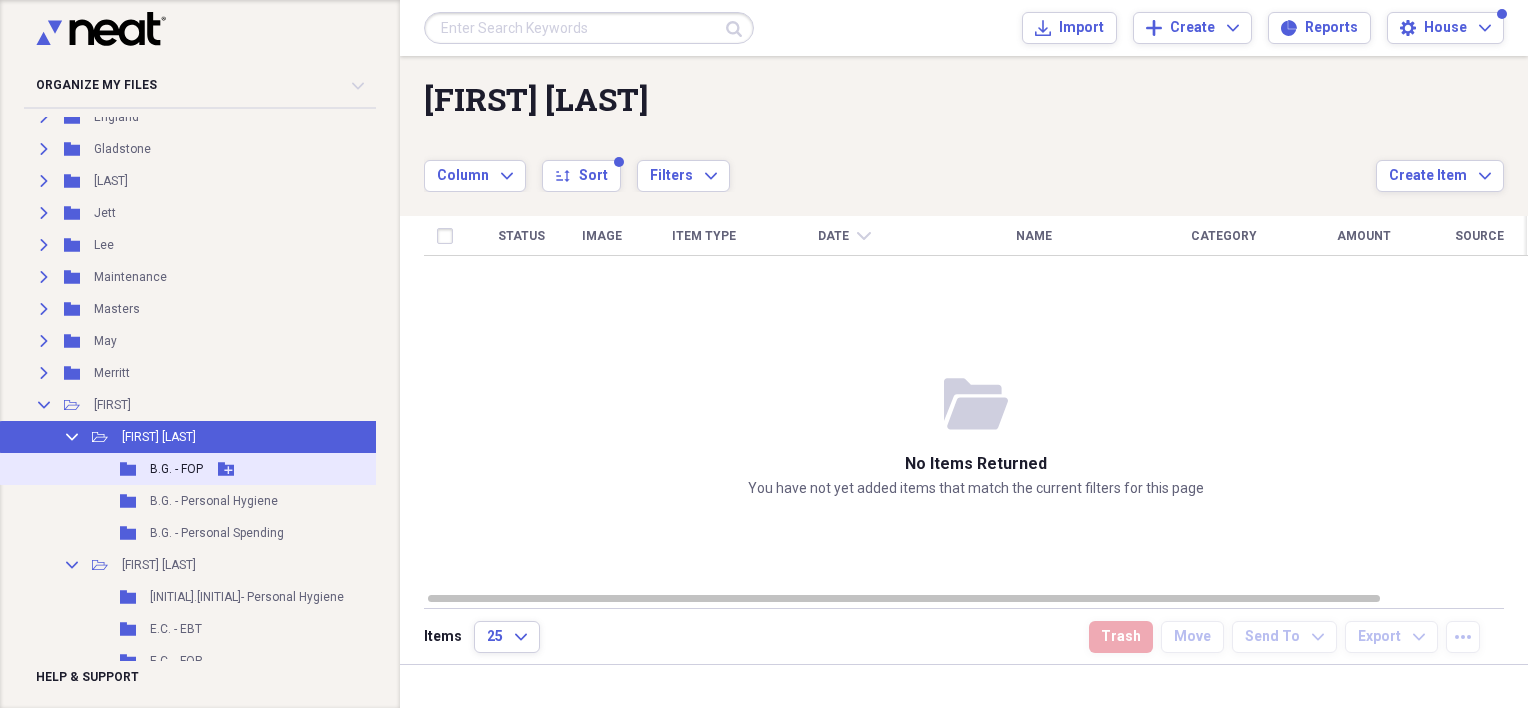 click on "B.G. - FOP" at bounding box center [176, 469] 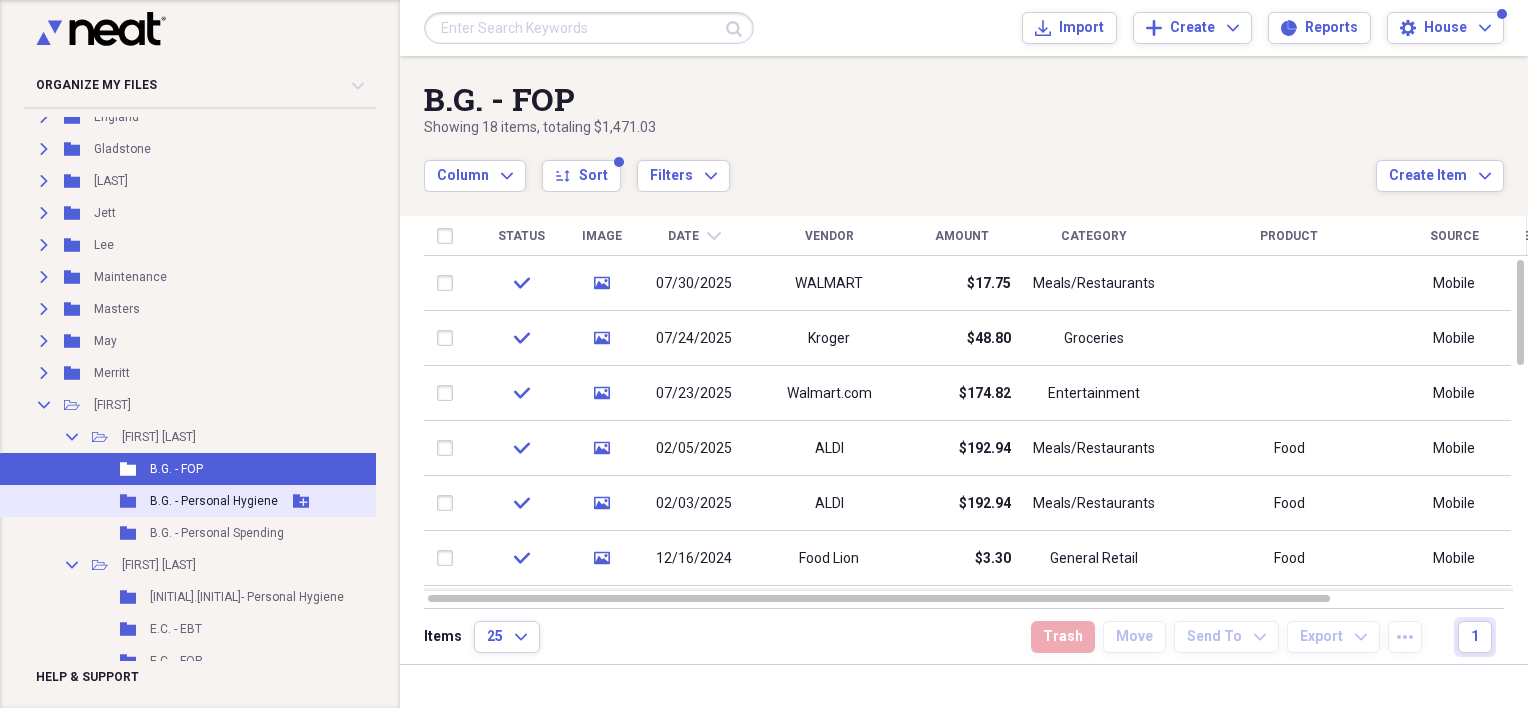 click on "B.G. - Personal Hygiene" at bounding box center (214, 501) 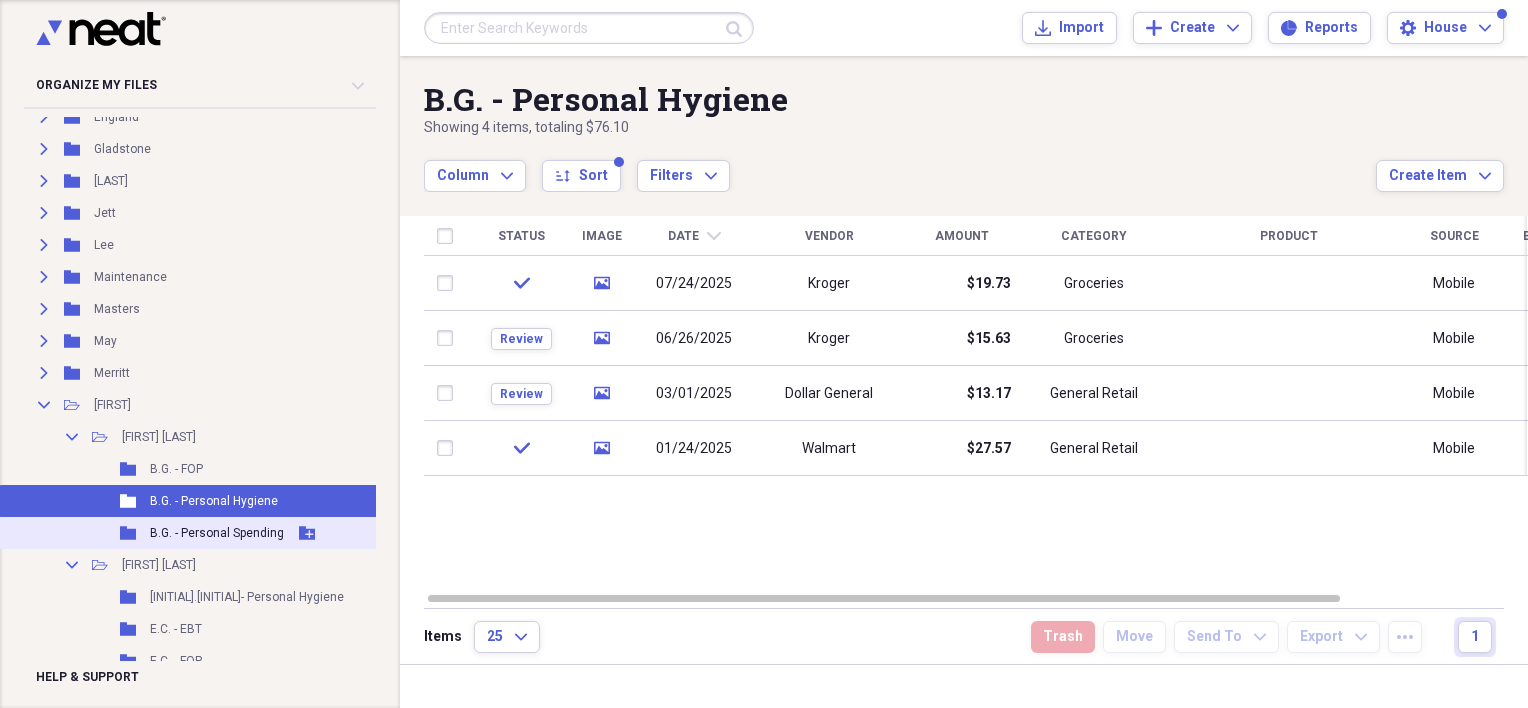 click on "B.G. - Personal Spending" at bounding box center [217, 533] 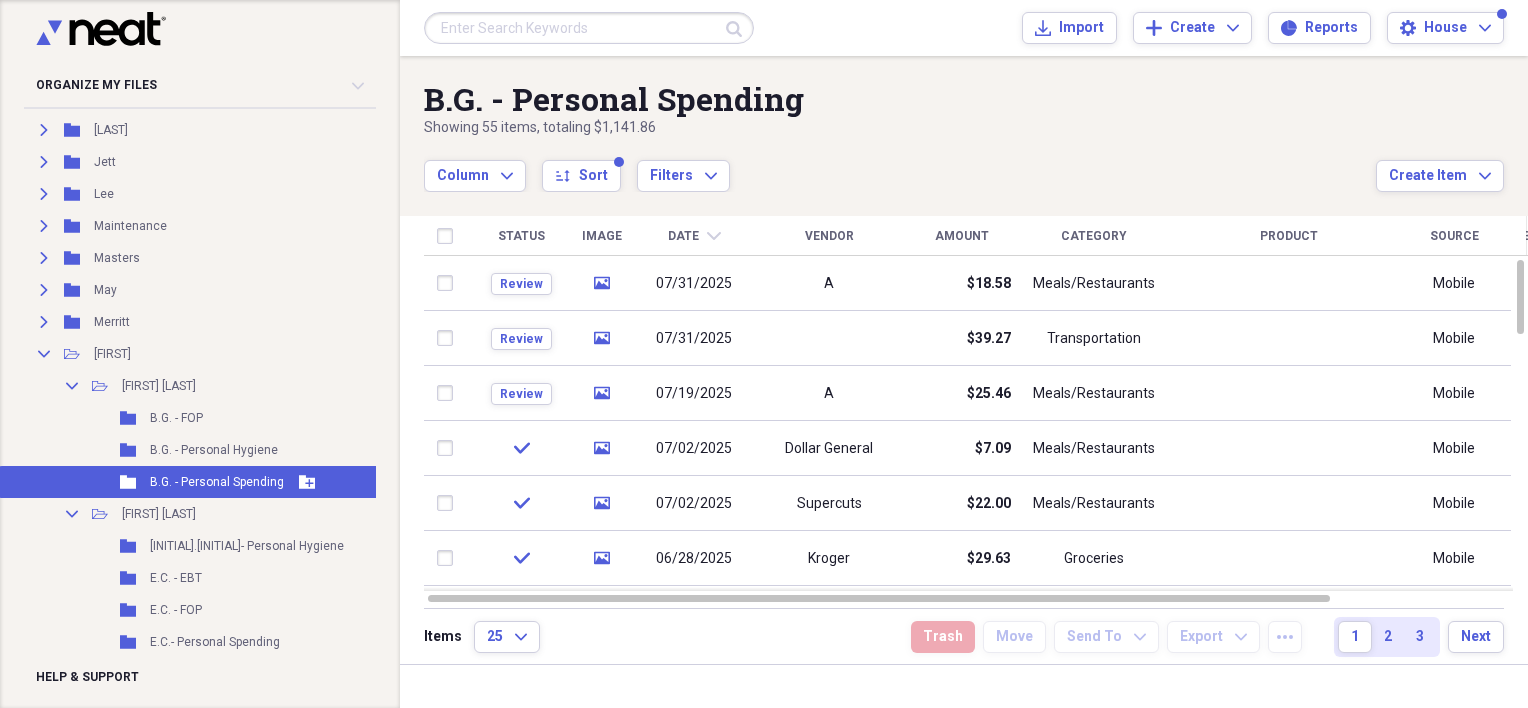 scroll, scrollTop: 500, scrollLeft: 0, axis: vertical 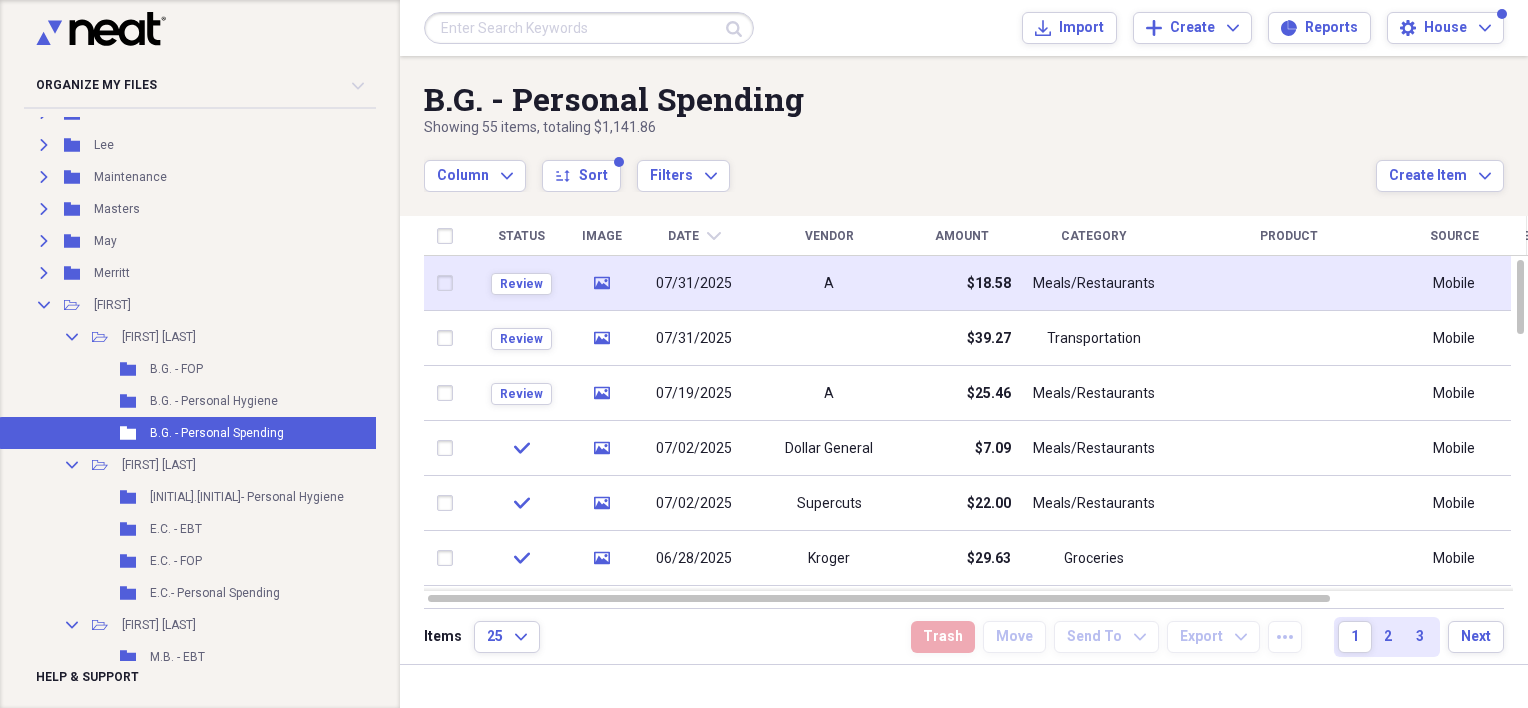 click on "07/31/2025" at bounding box center (694, 284) 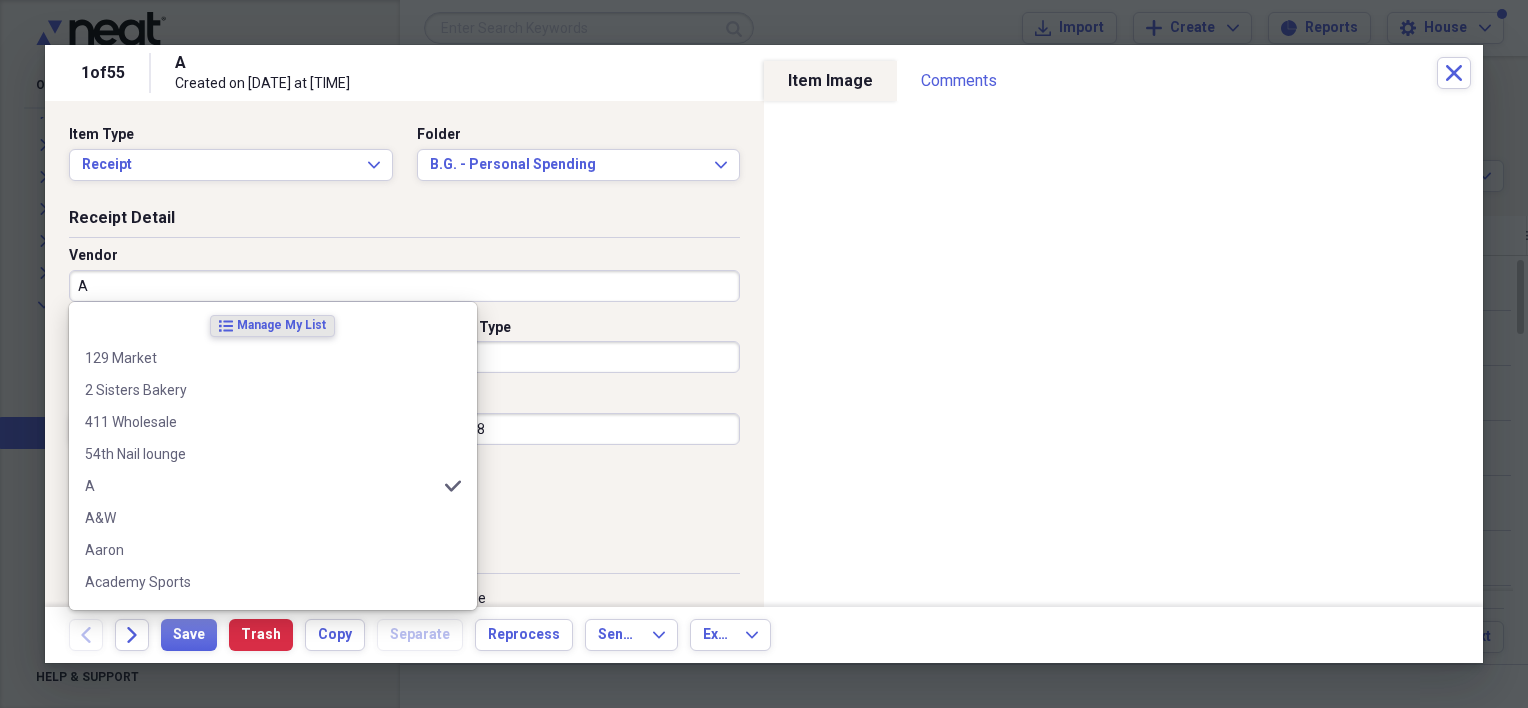 click on "A" at bounding box center [404, 286] 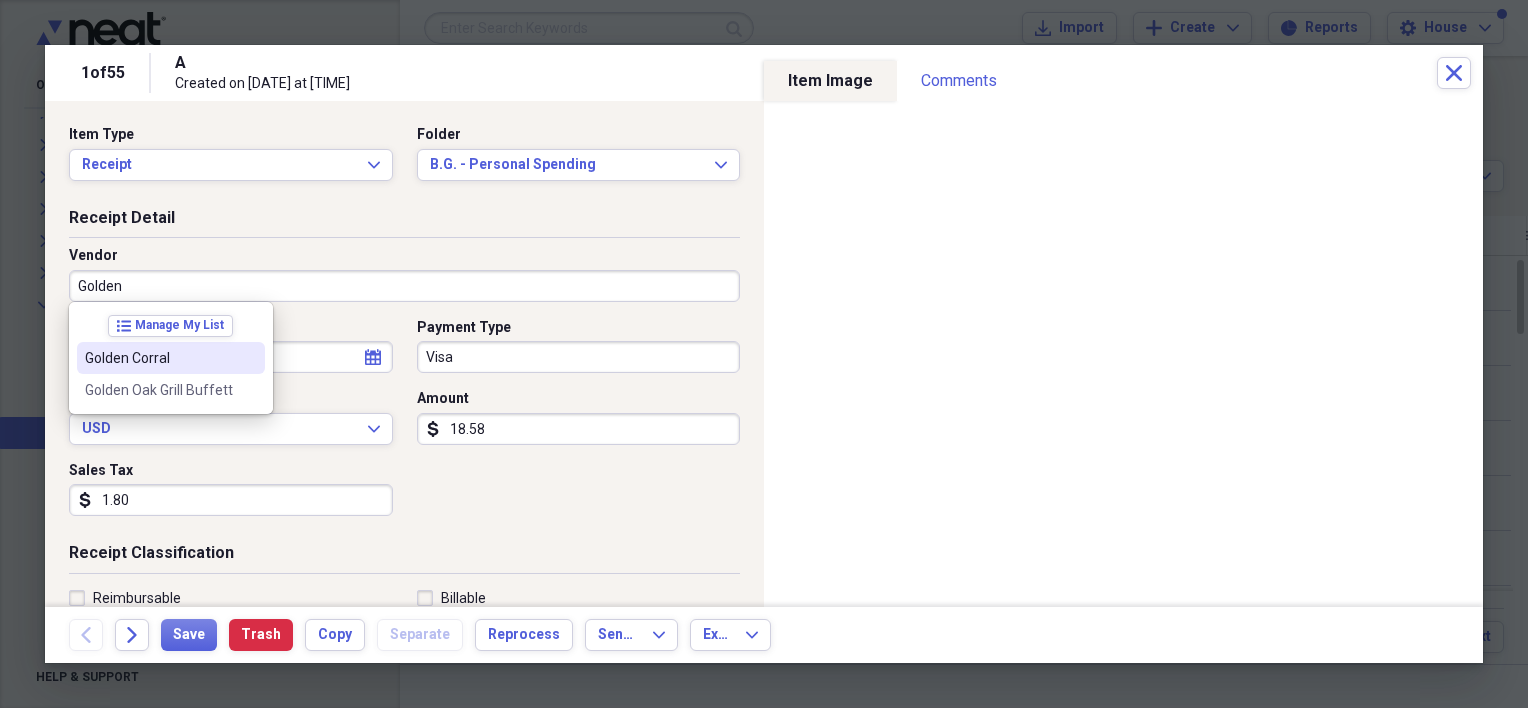 click on "Golden Corral" at bounding box center [171, 358] 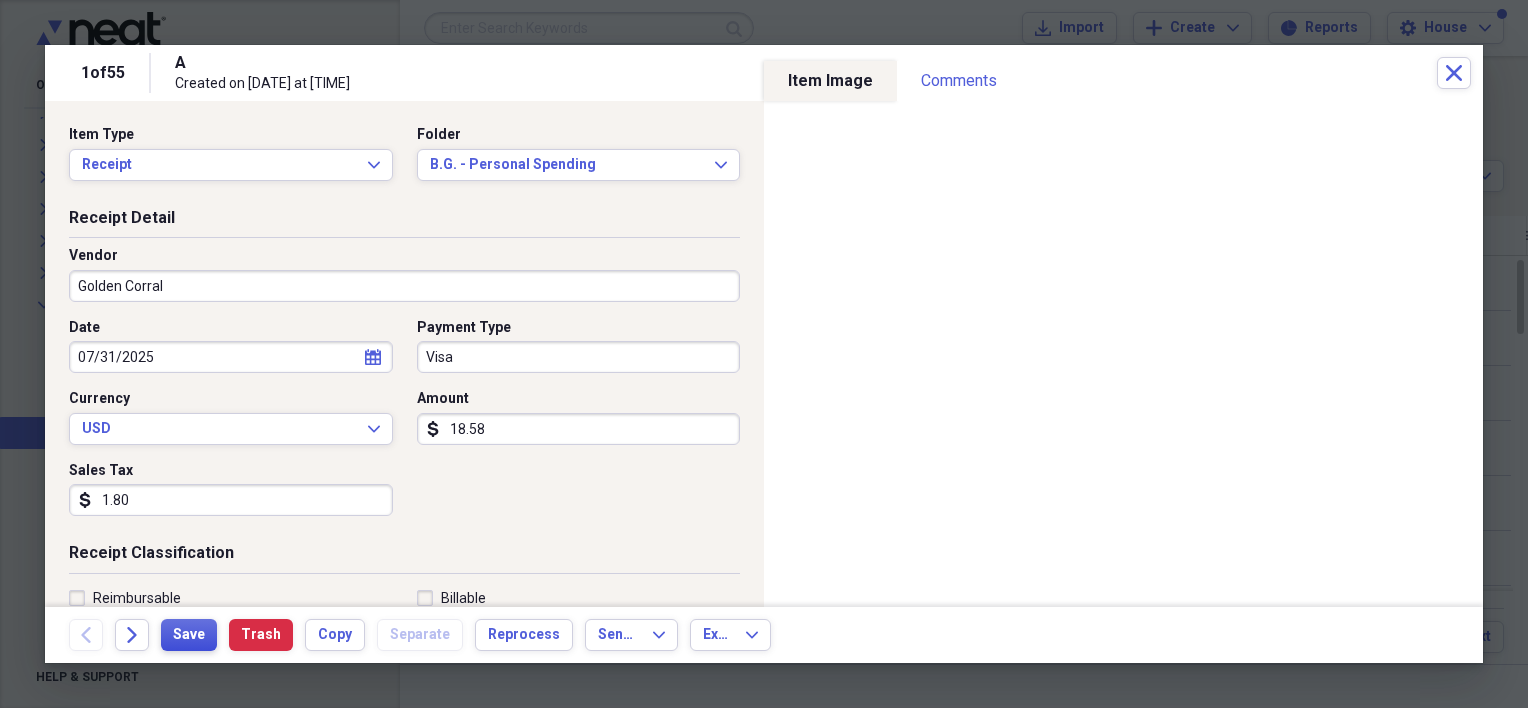 click on "Save" at bounding box center (189, 635) 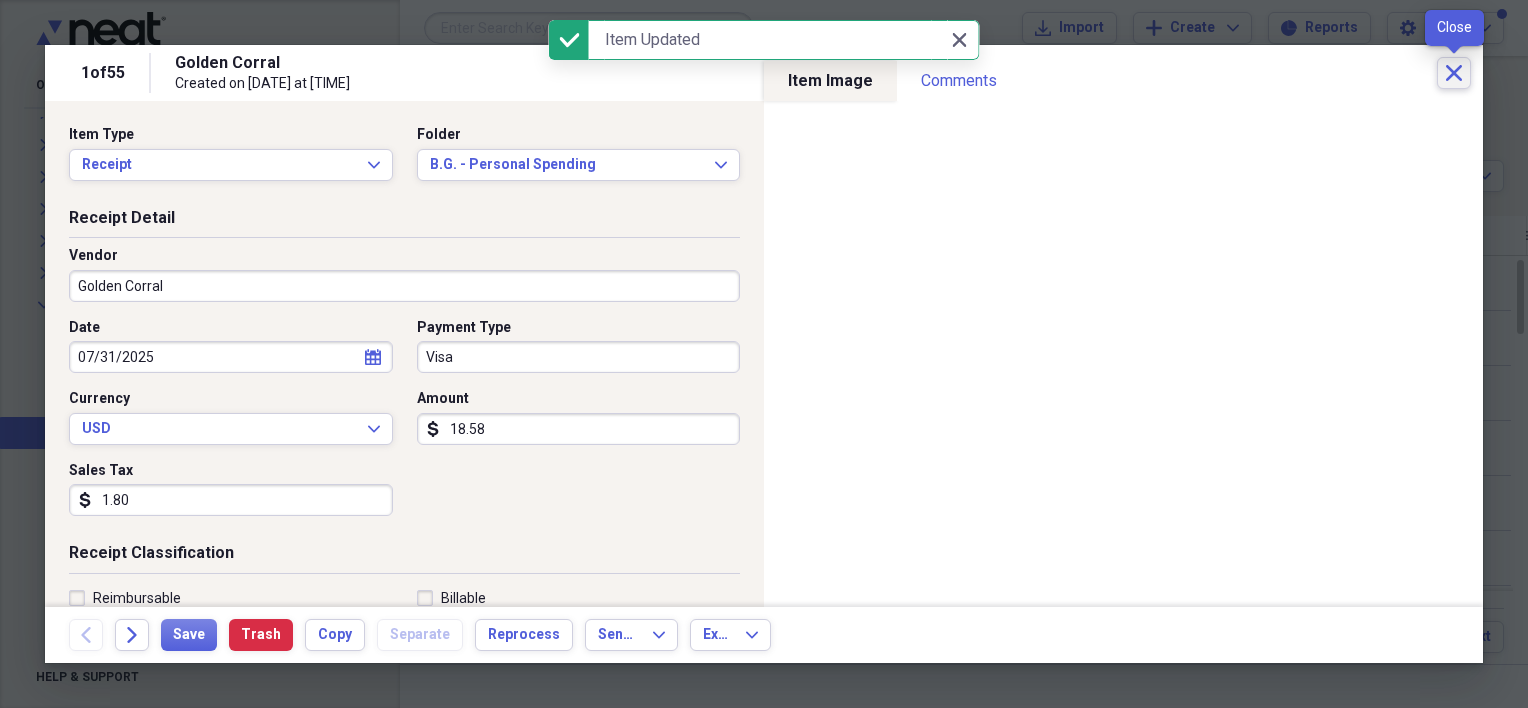 click 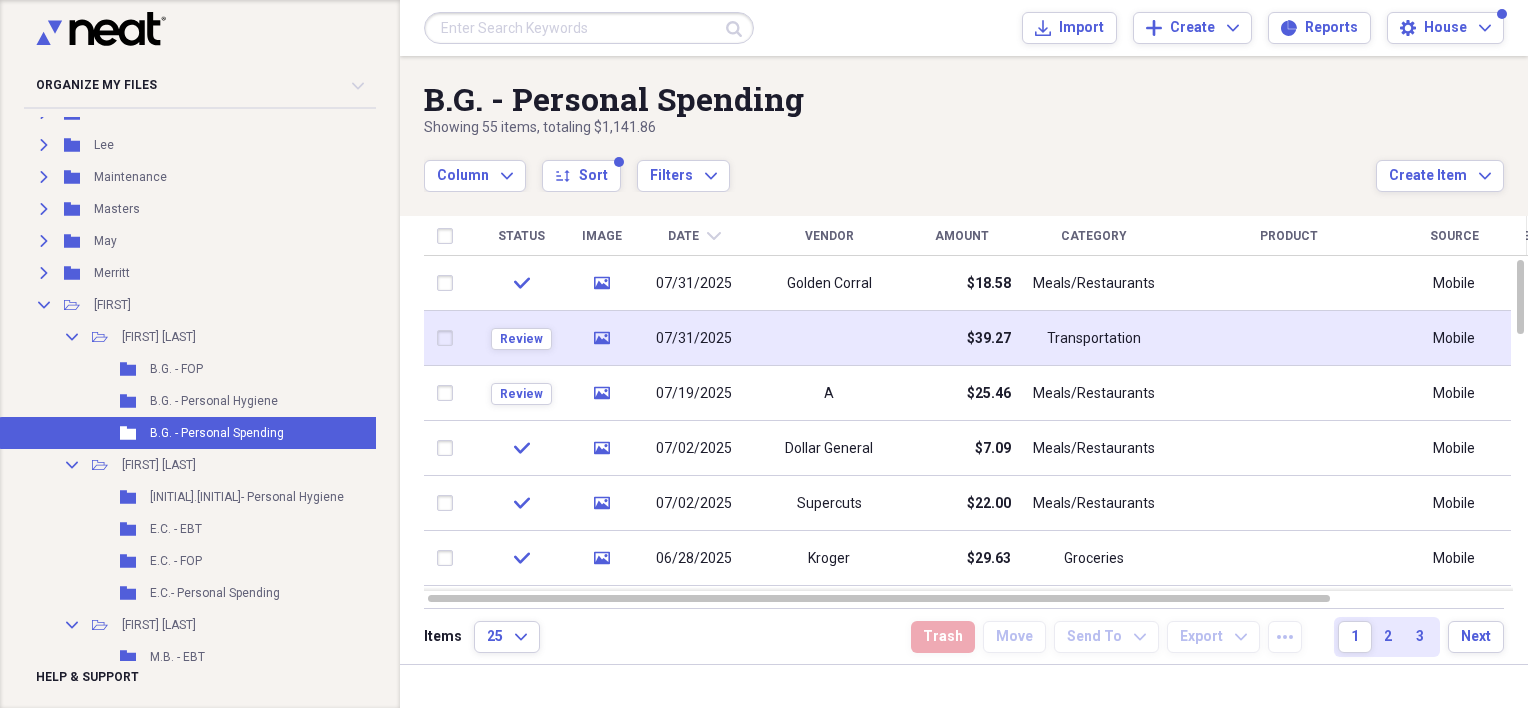 click at bounding box center (829, 338) 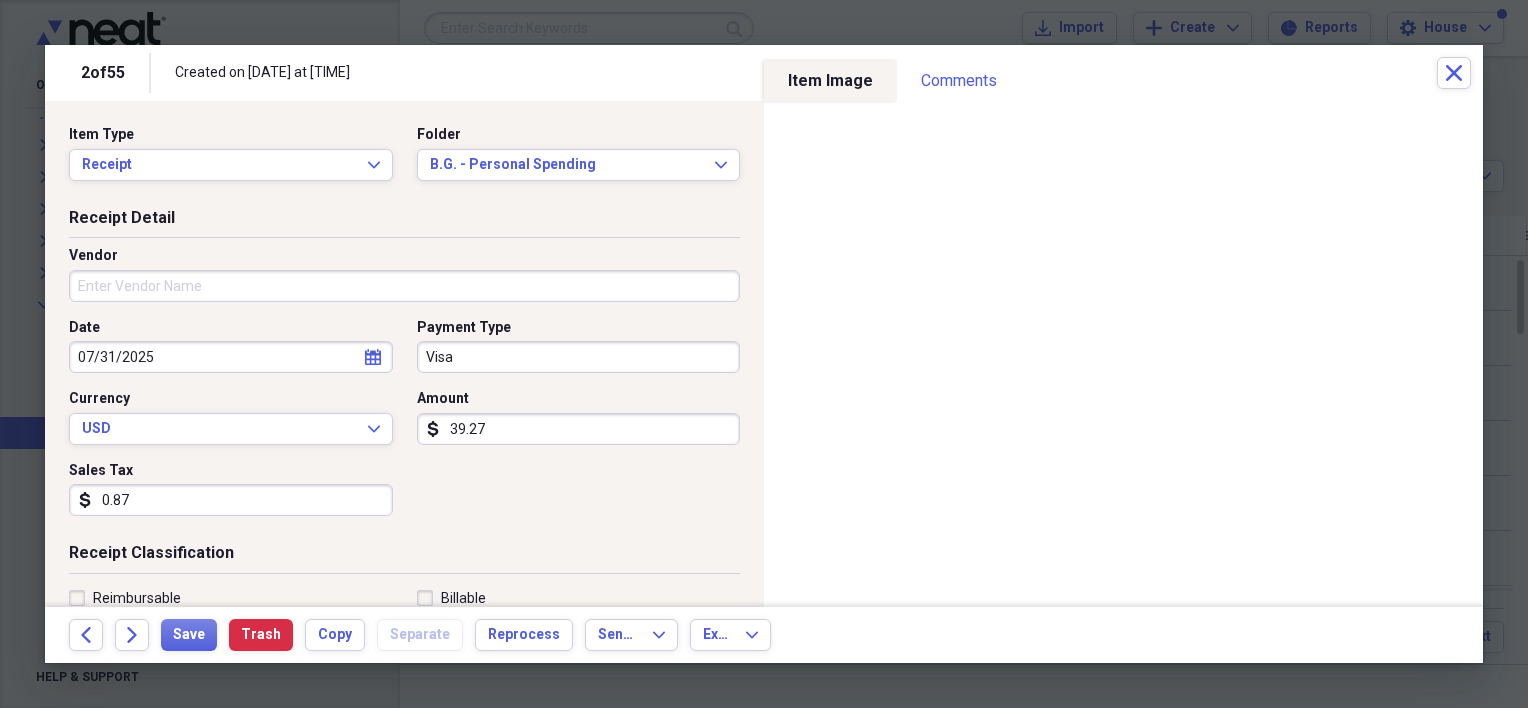 click on "Vendor" at bounding box center (404, 286) 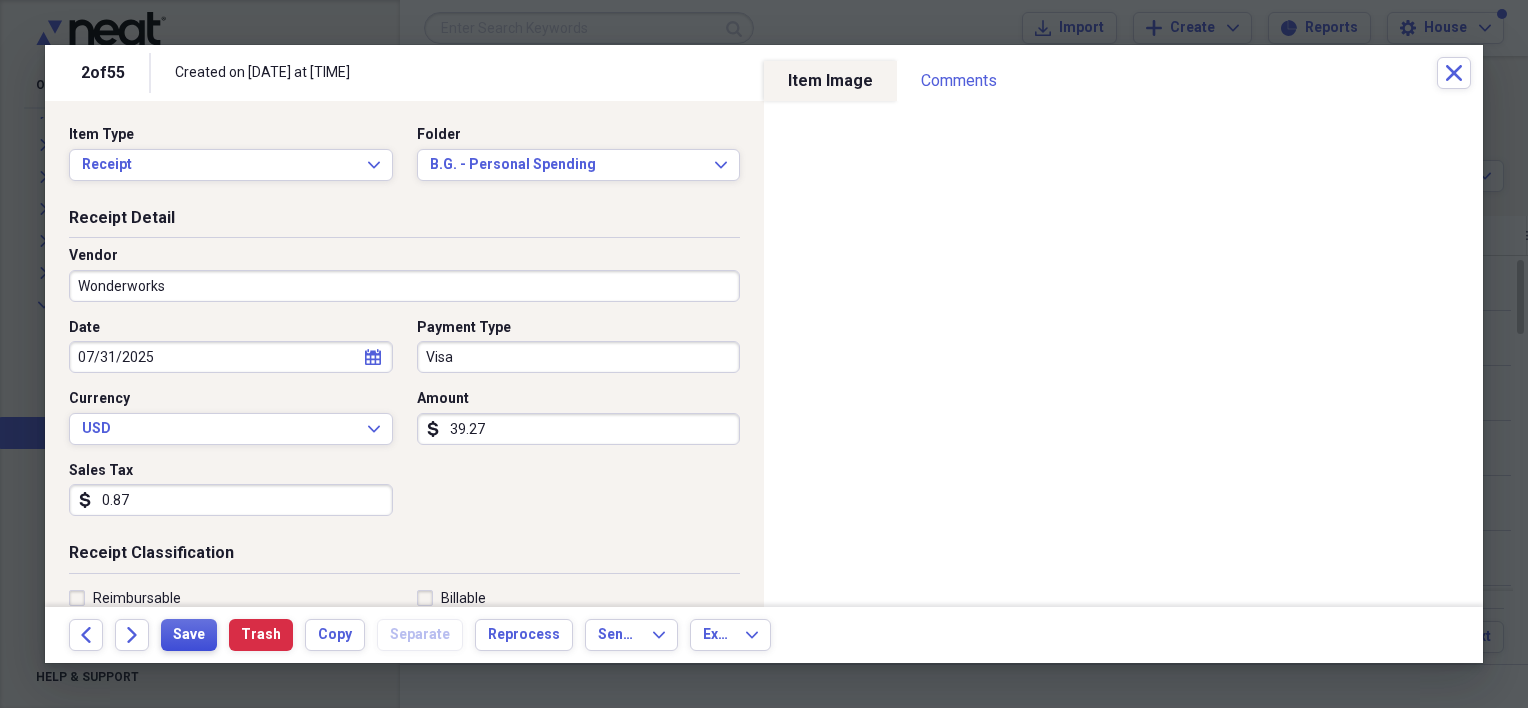 type on "Wonderworks" 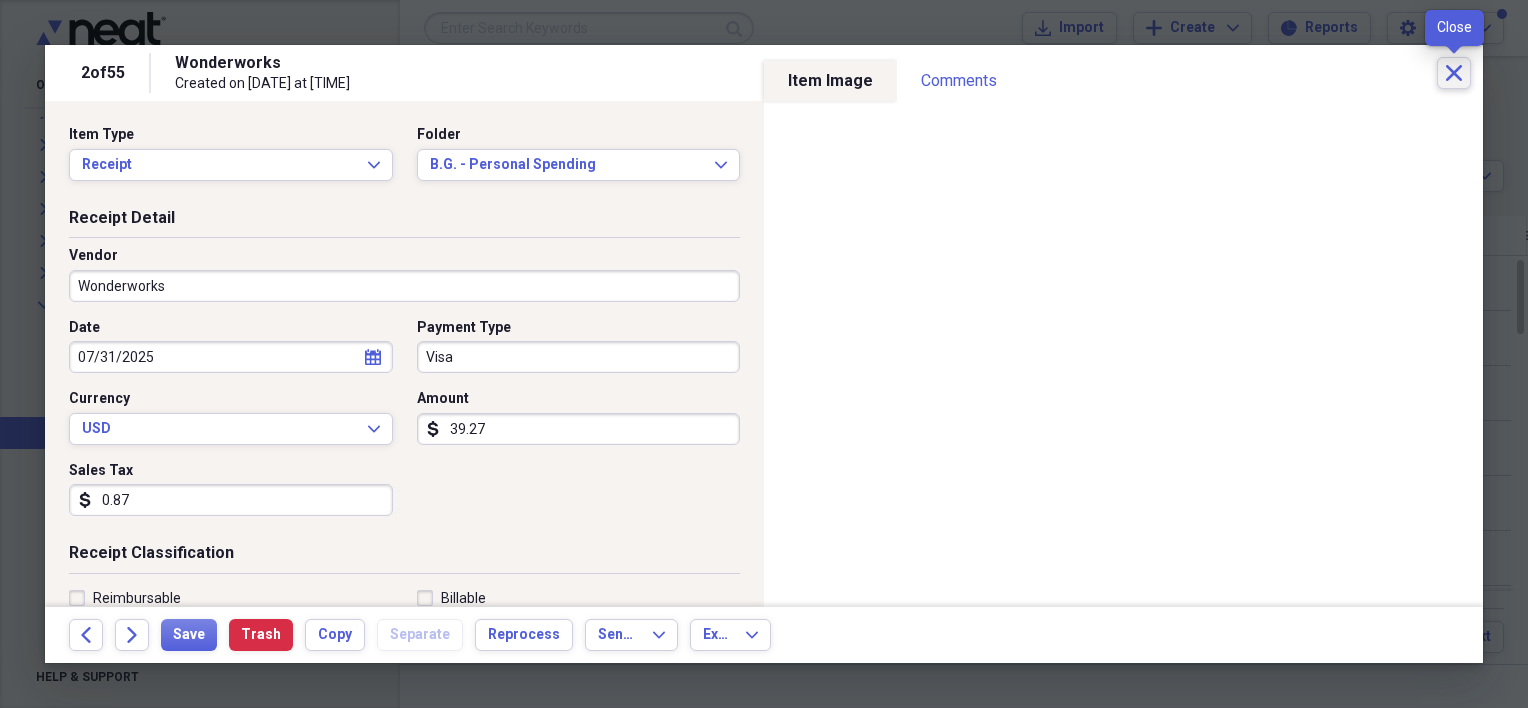 click on "Close" 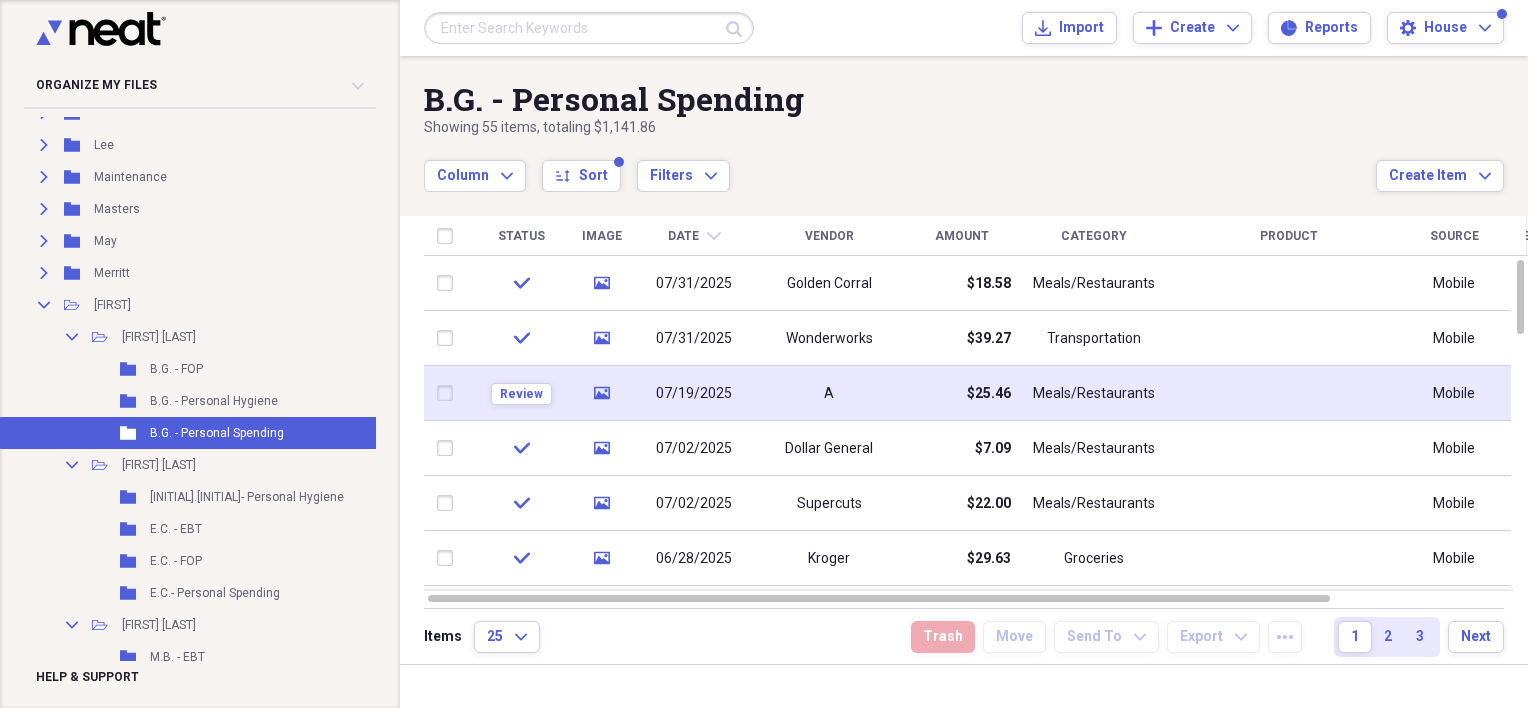 click on "A" at bounding box center (829, 394) 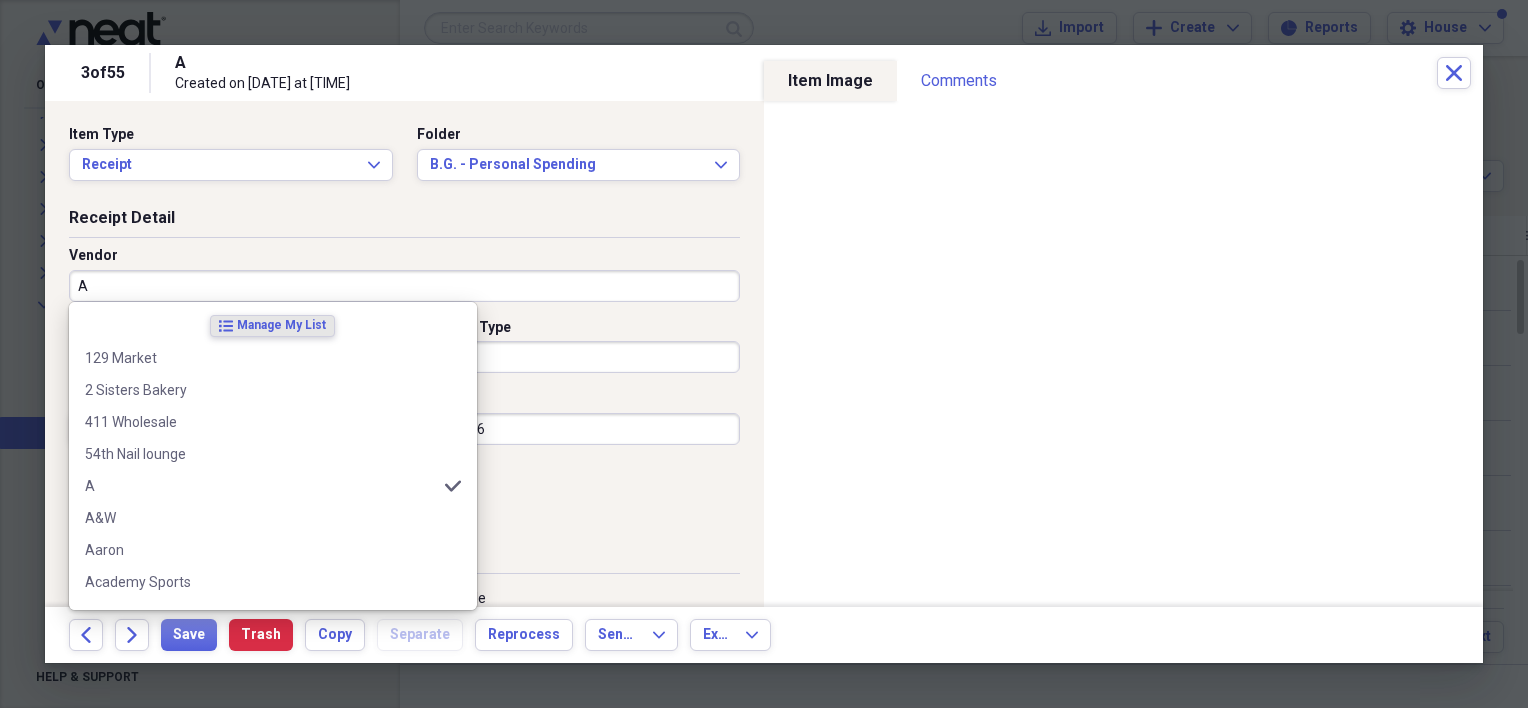 click on "A" at bounding box center (404, 286) 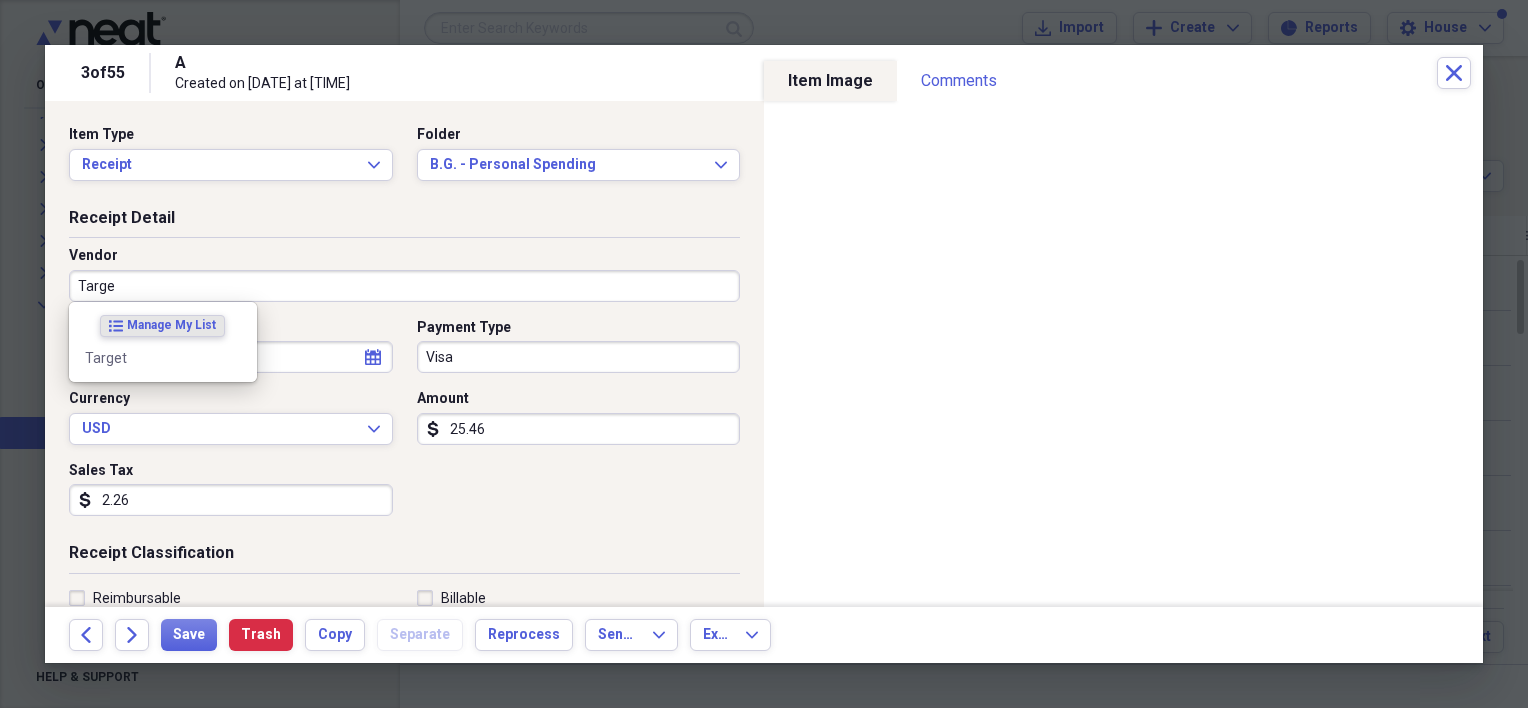 type on "Target" 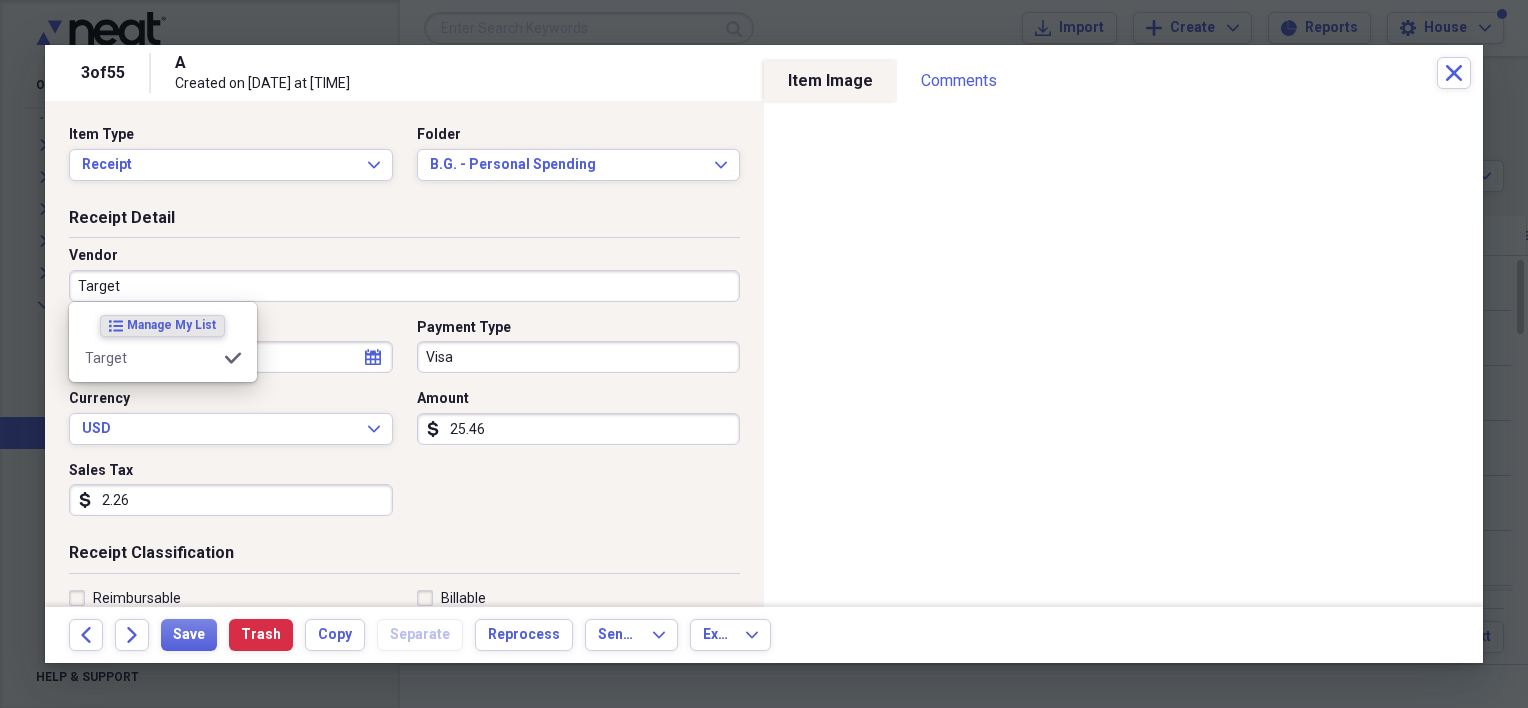 type on "Hygiene" 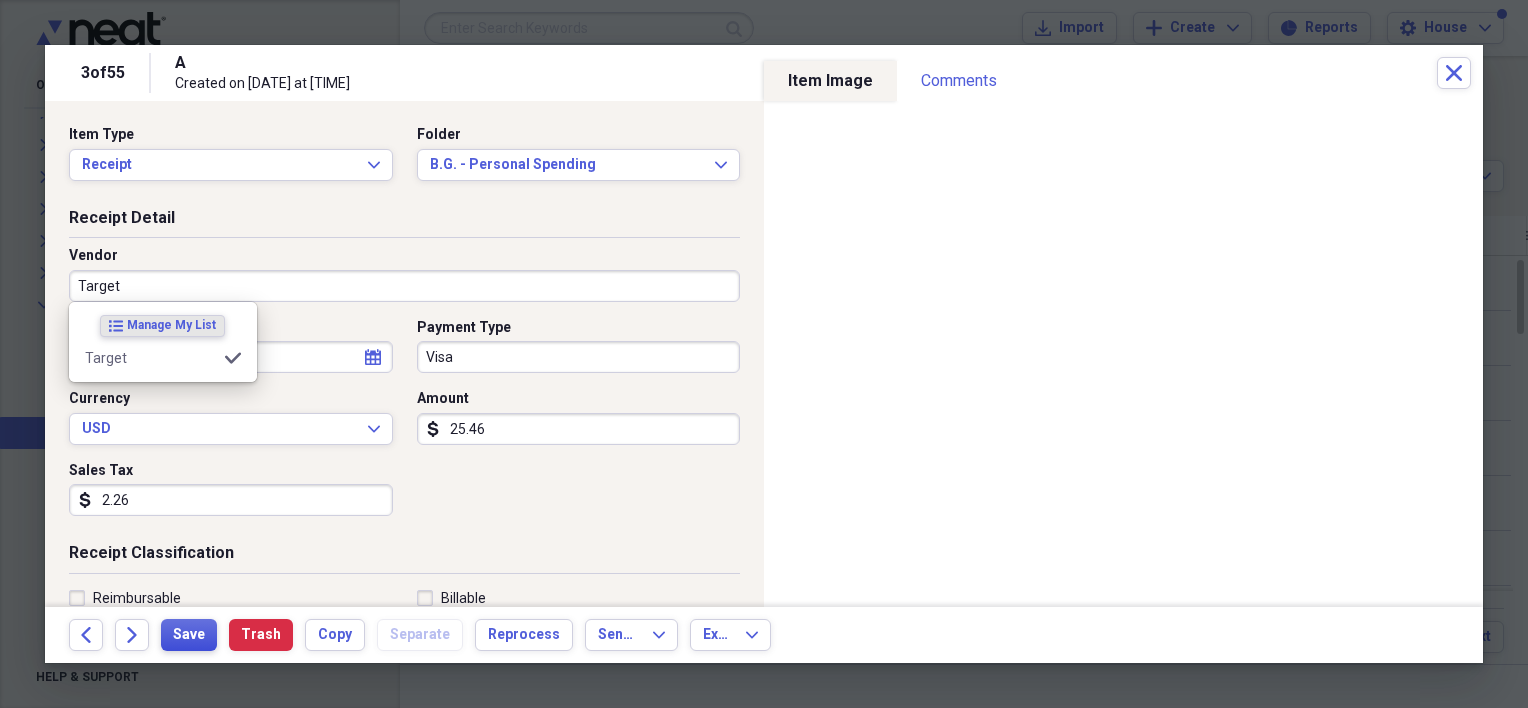 type on "Target" 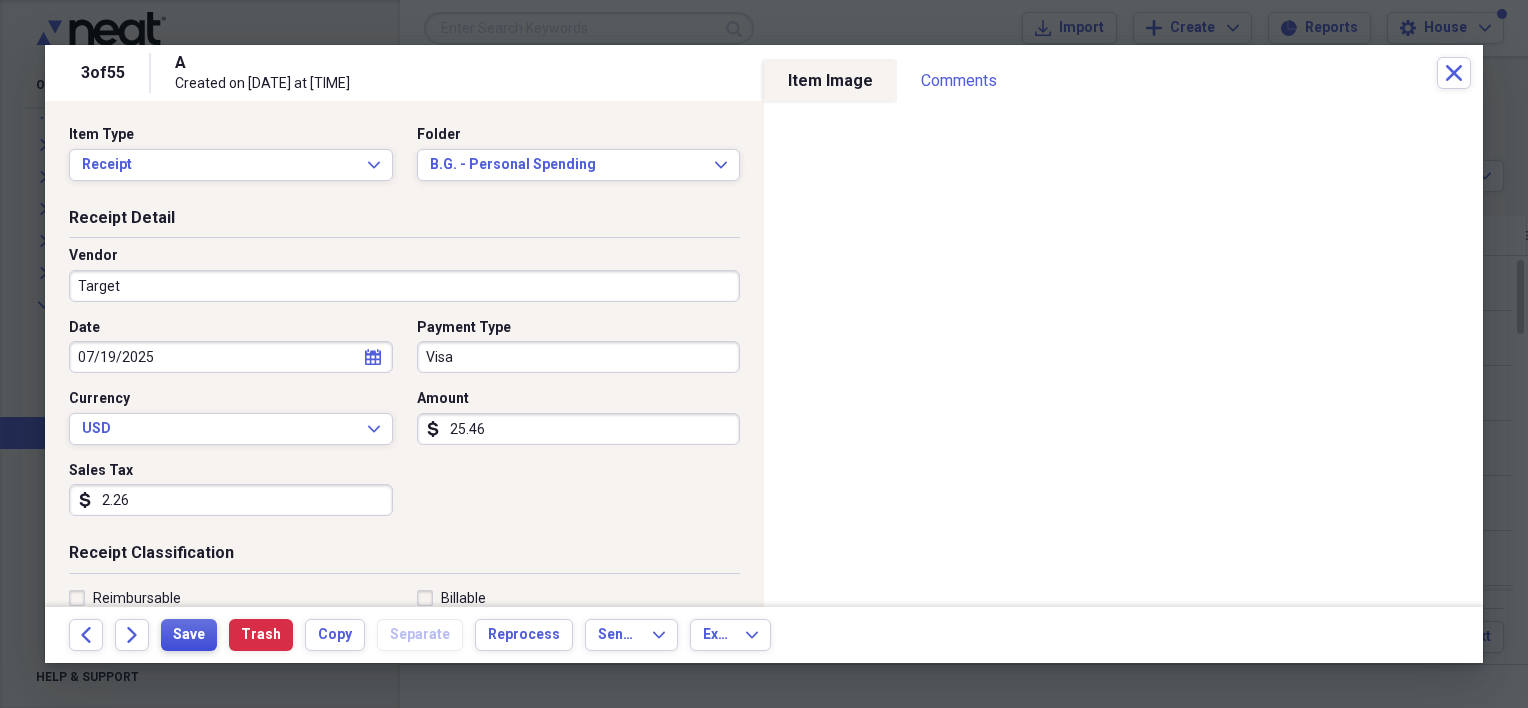 click on "Save" at bounding box center [189, 635] 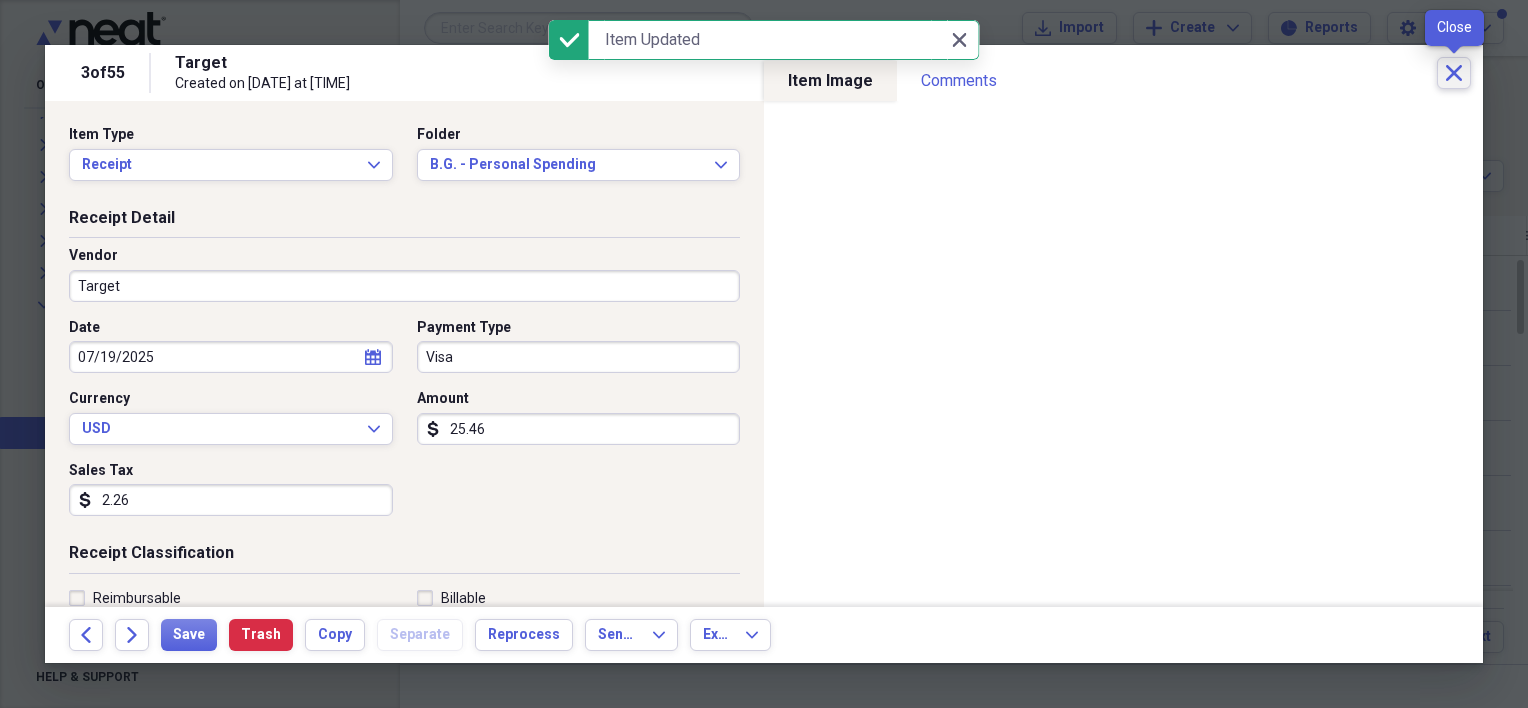 click on "Close" 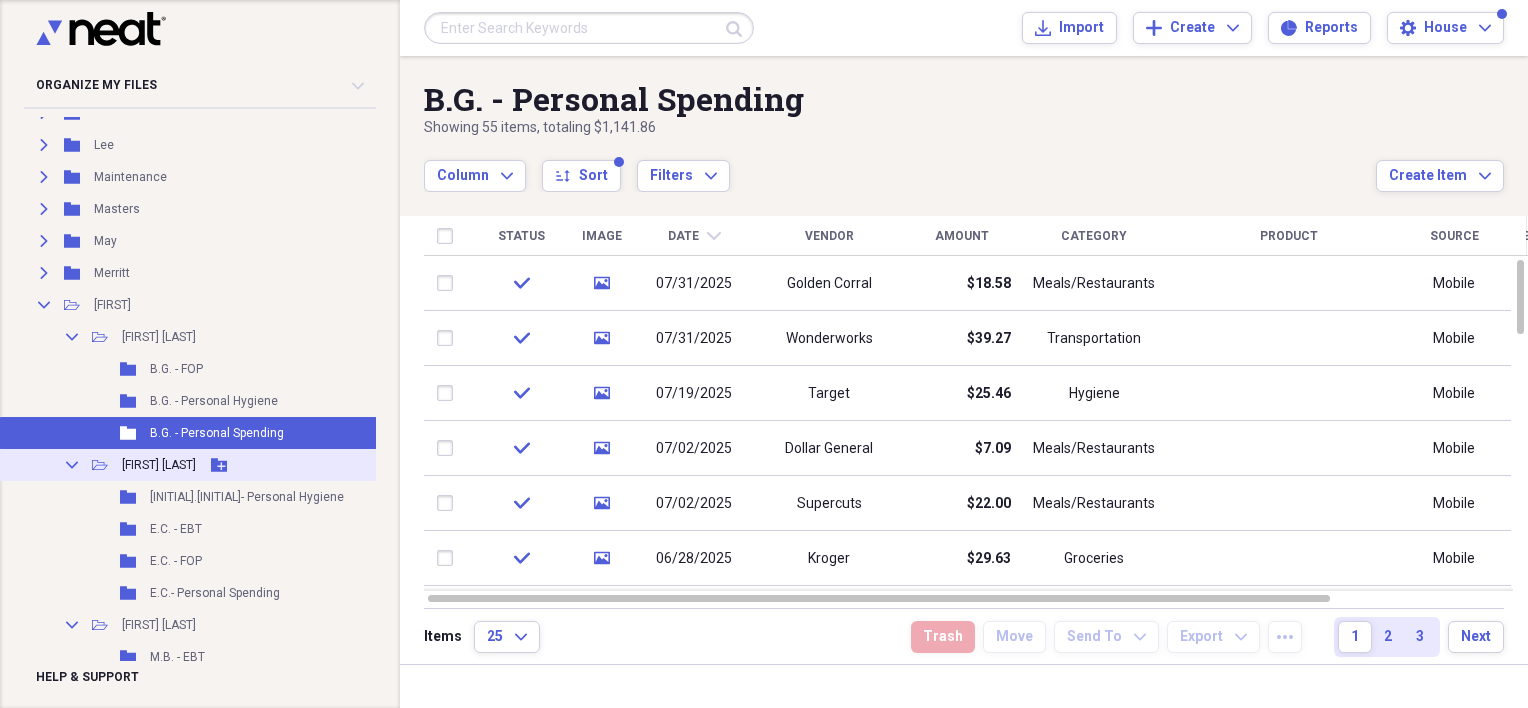 click on "[FIRST] [LAST]" at bounding box center (159, 465) 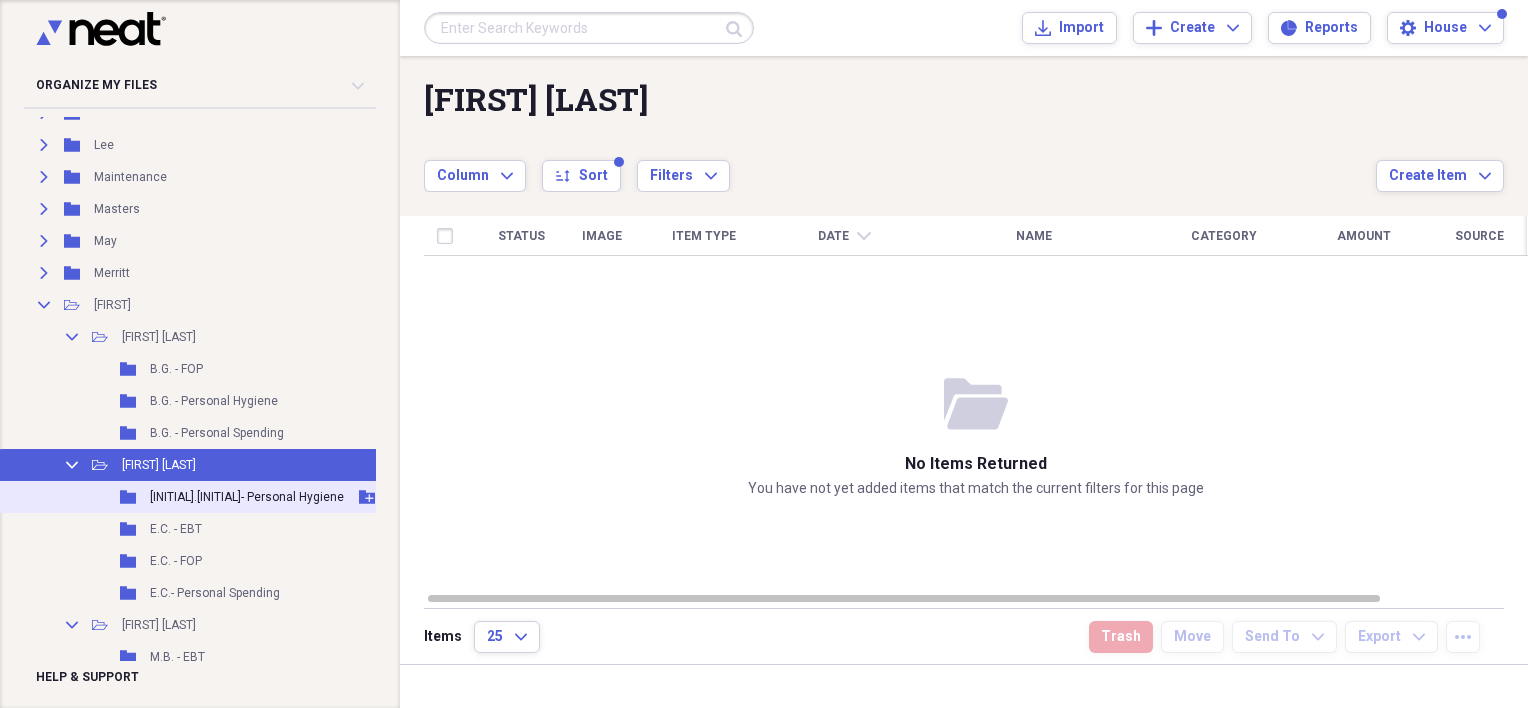 click on "[INITIAL].[INITIAL]- Personal Hygiene" at bounding box center [247, 497] 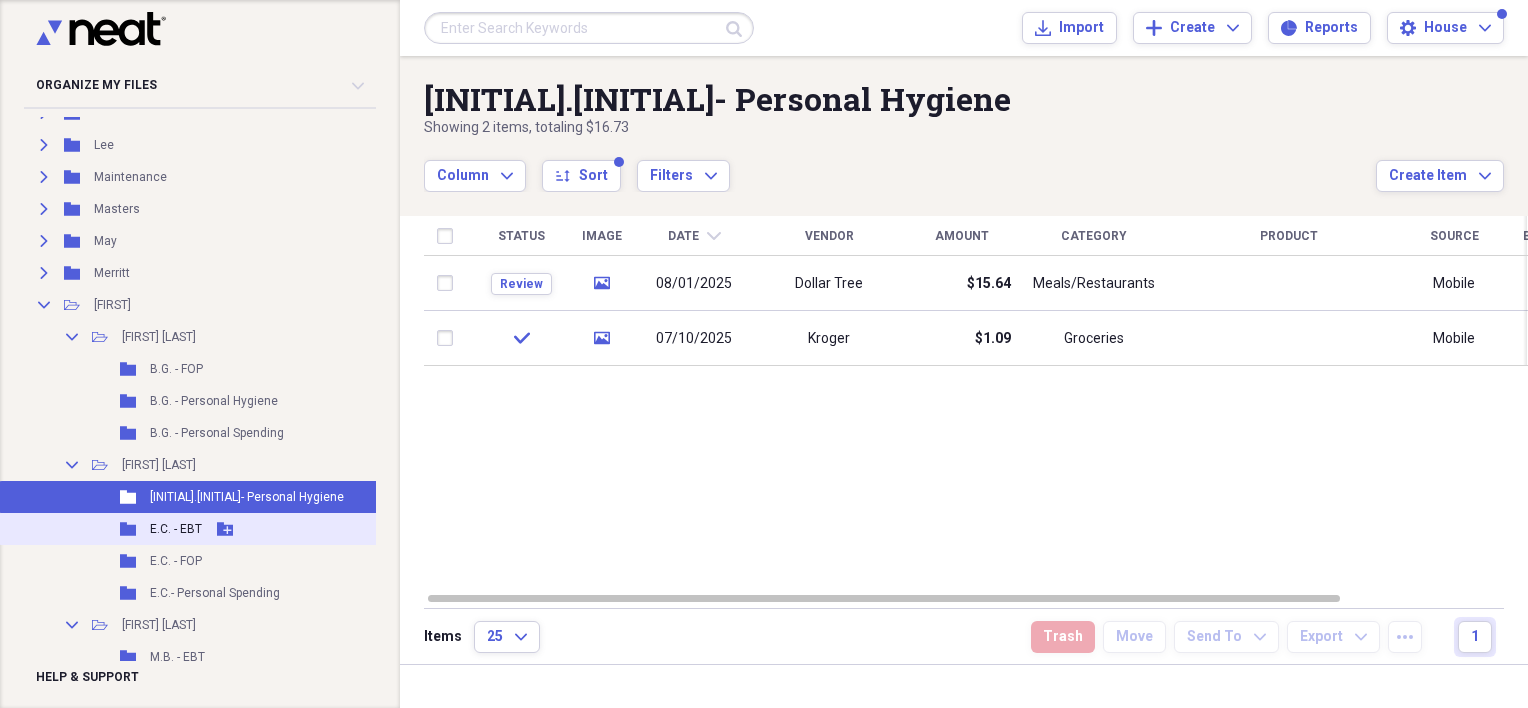 click on "E.C. - EBT" at bounding box center [176, 529] 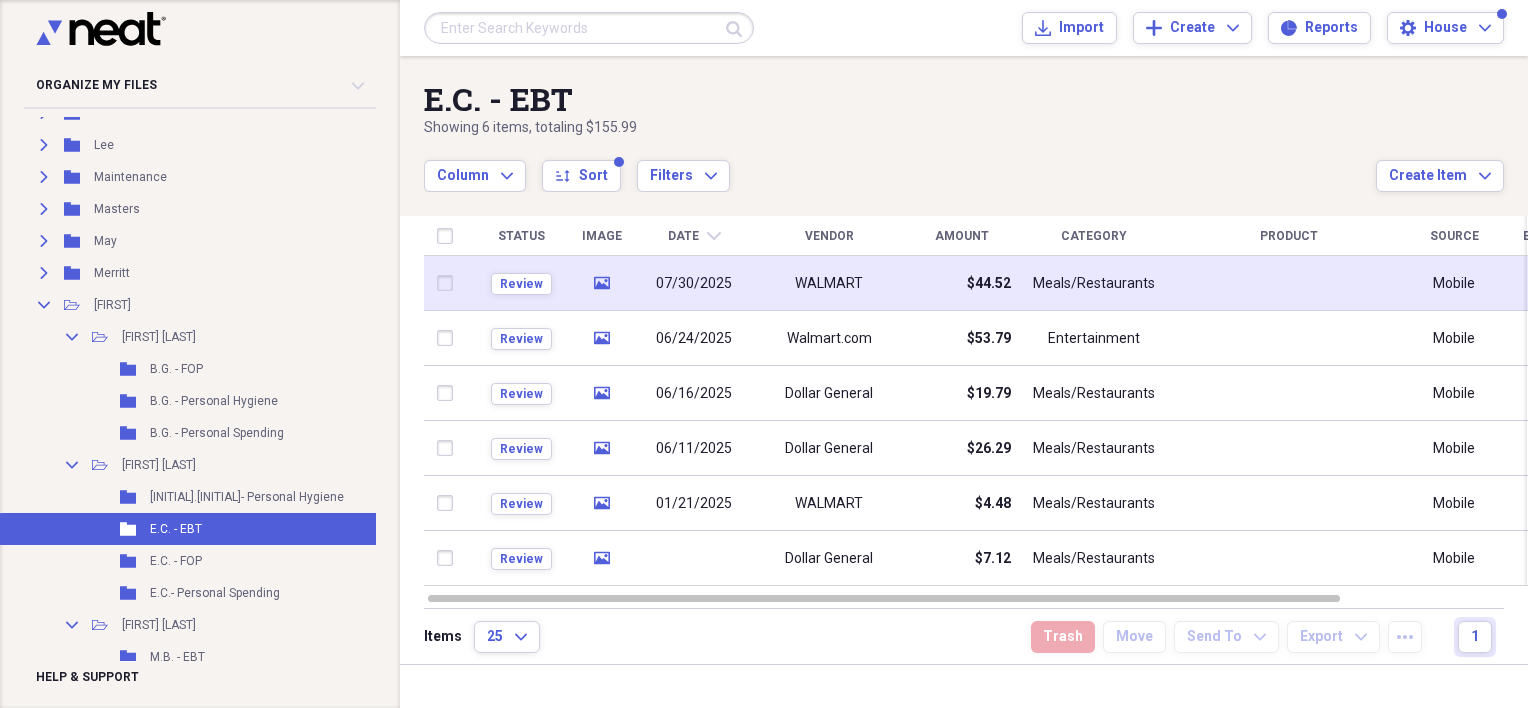 click on "07/30/2025" at bounding box center (694, 283) 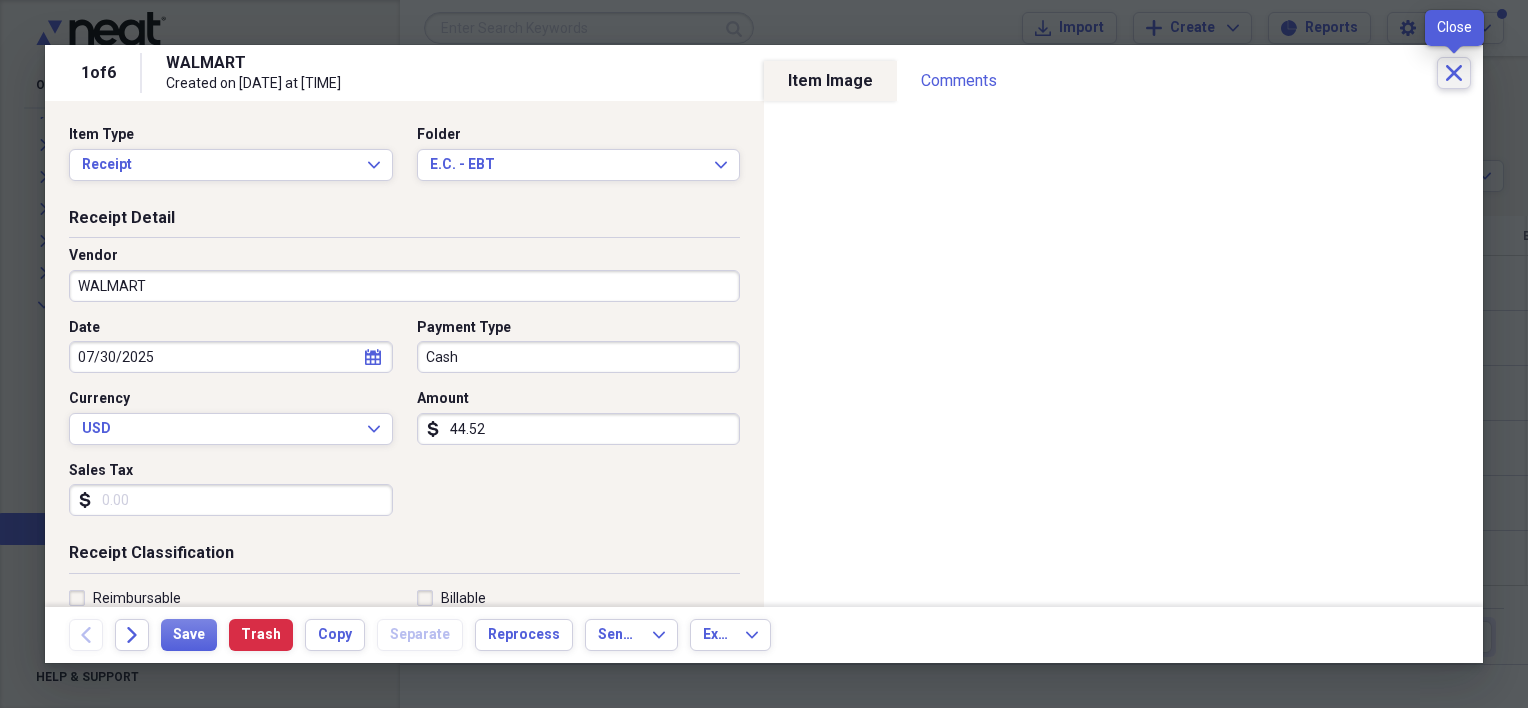 click on "Close" at bounding box center [1454, 73] 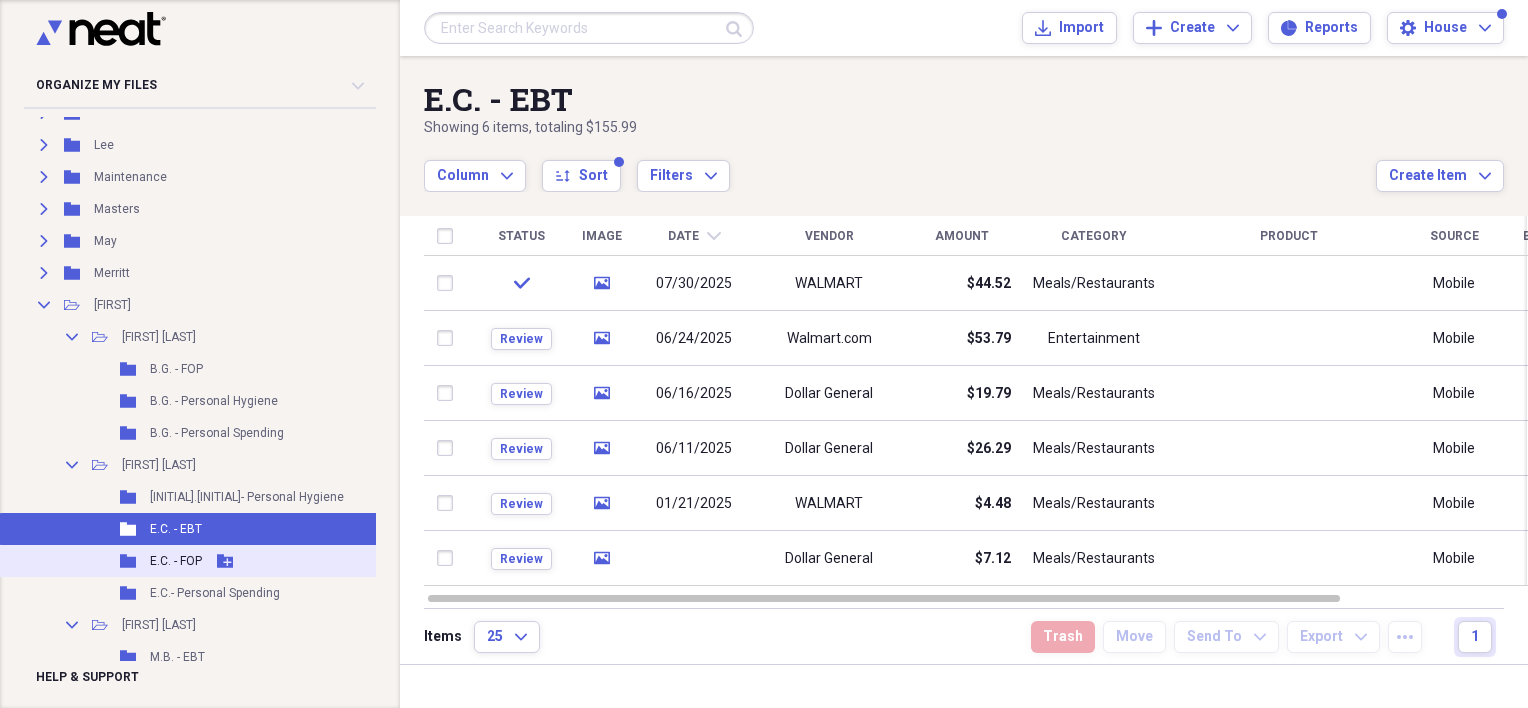 click on "E.C. - FOP" at bounding box center [176, 561] 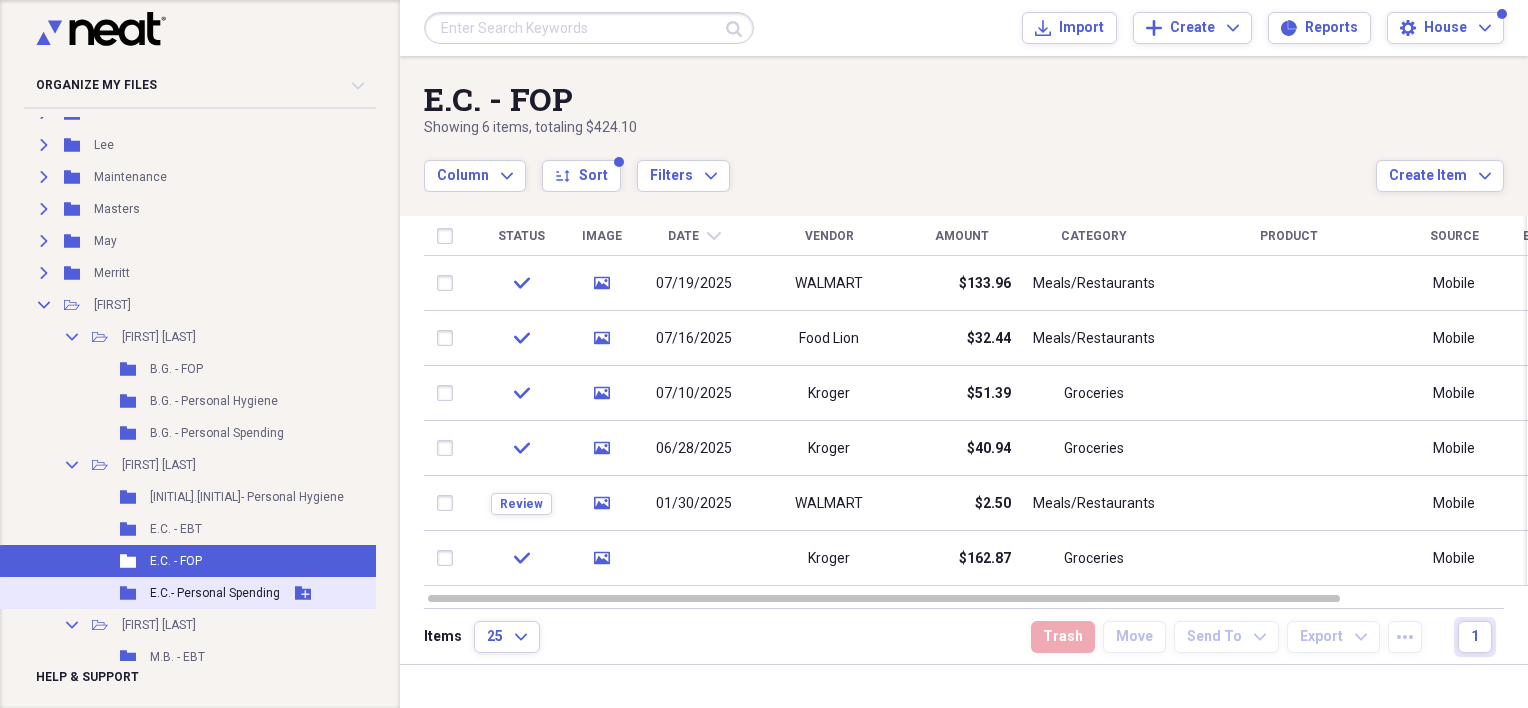 click on "E.C.- Personal Spending" at bounding box center (215, 593) 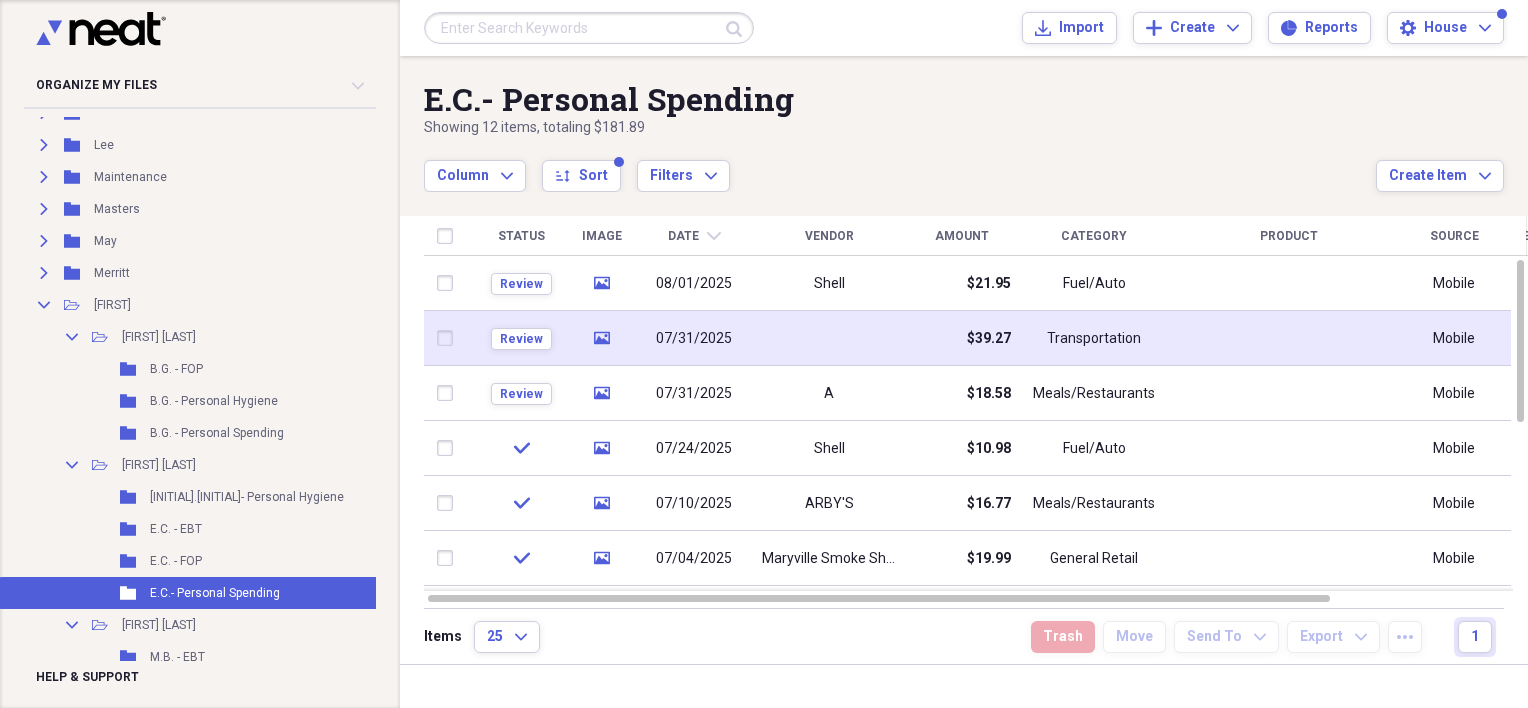 click at bounding box center (829, 338) 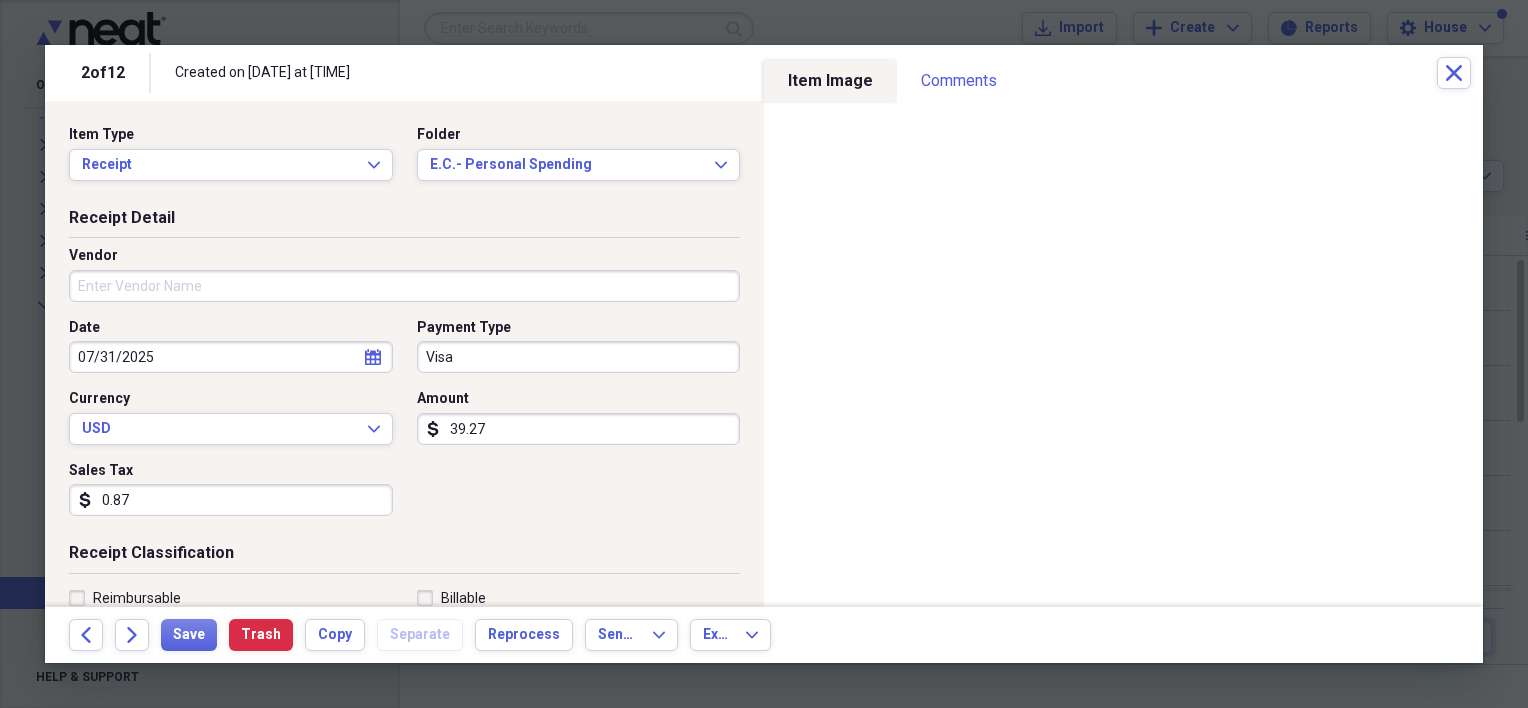 click on "Vendor" at bounding box center [404, 286] 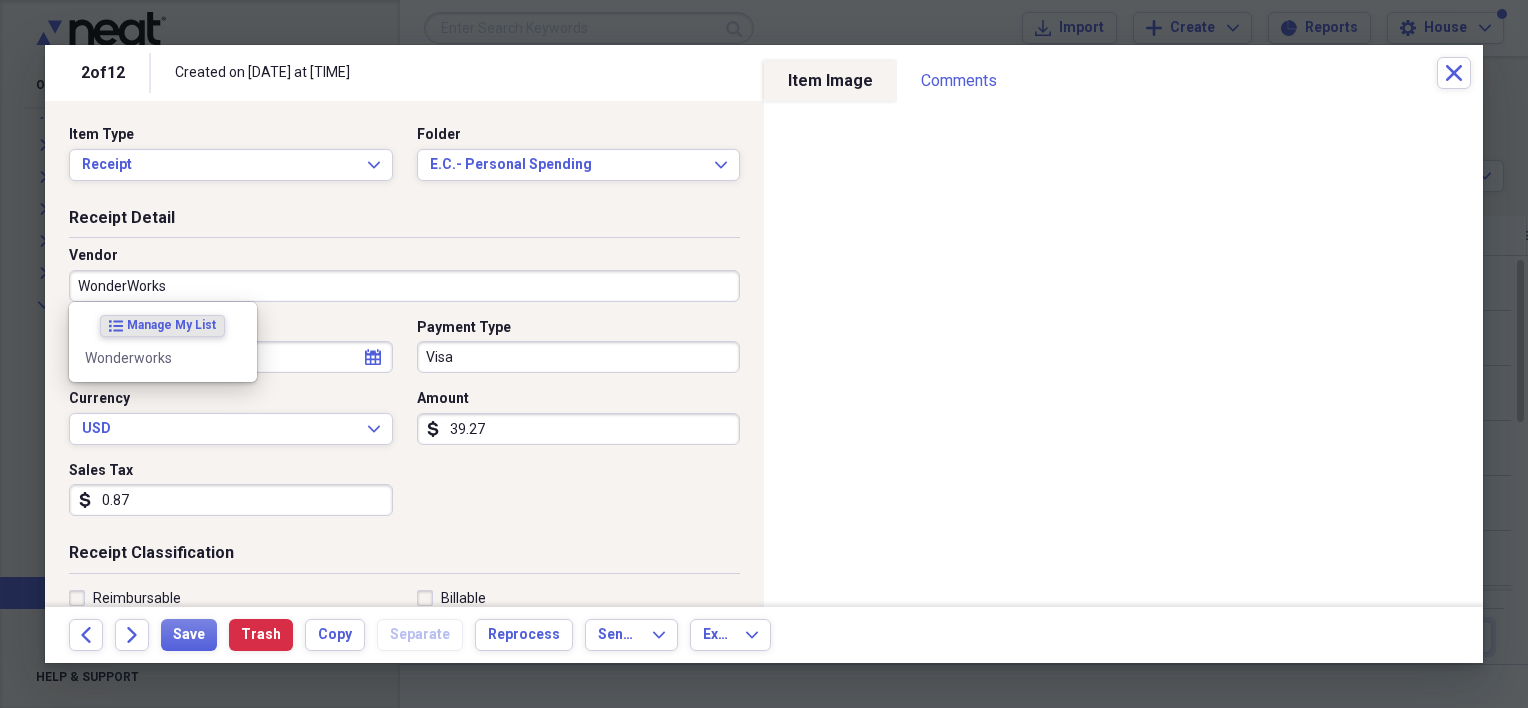 type on "WonderWorks" 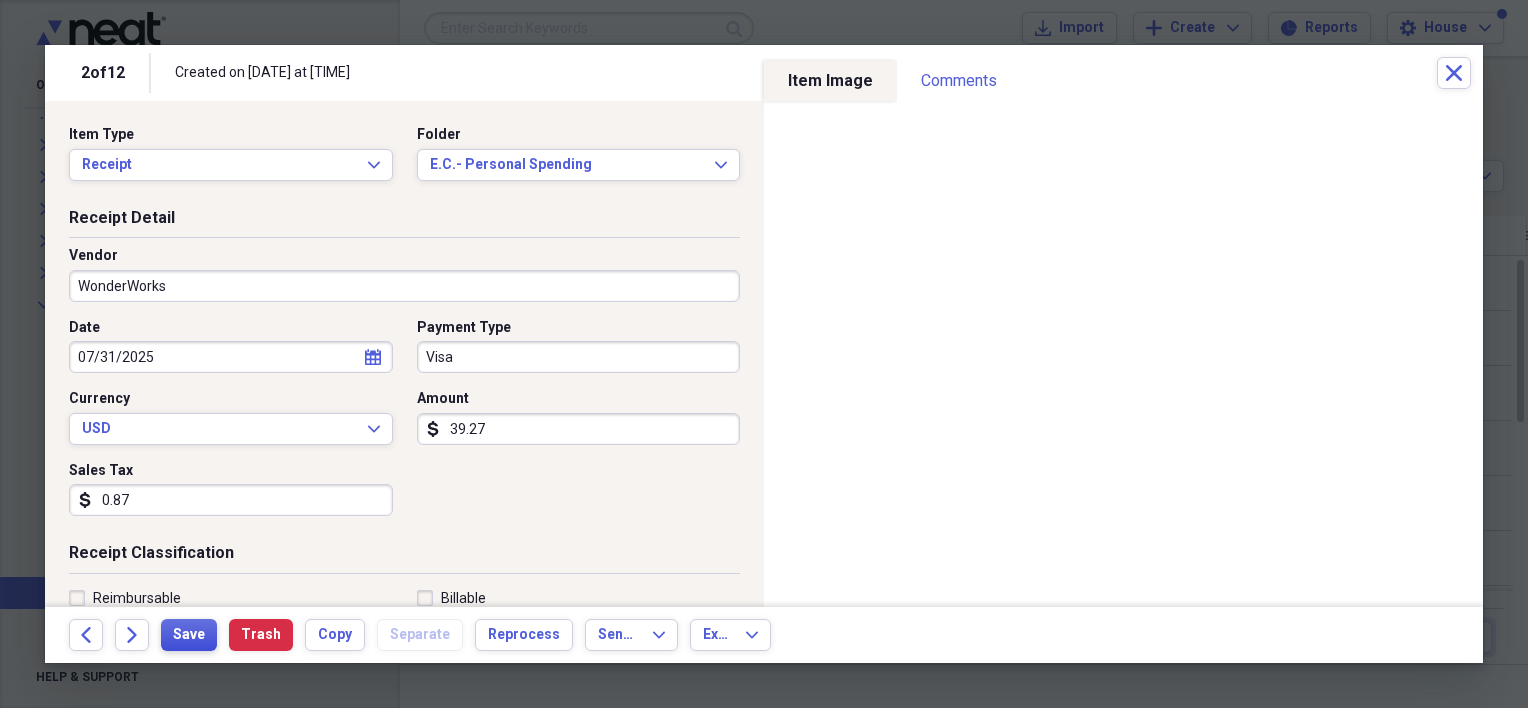 click on "Save" at bounding box center [189, 635] 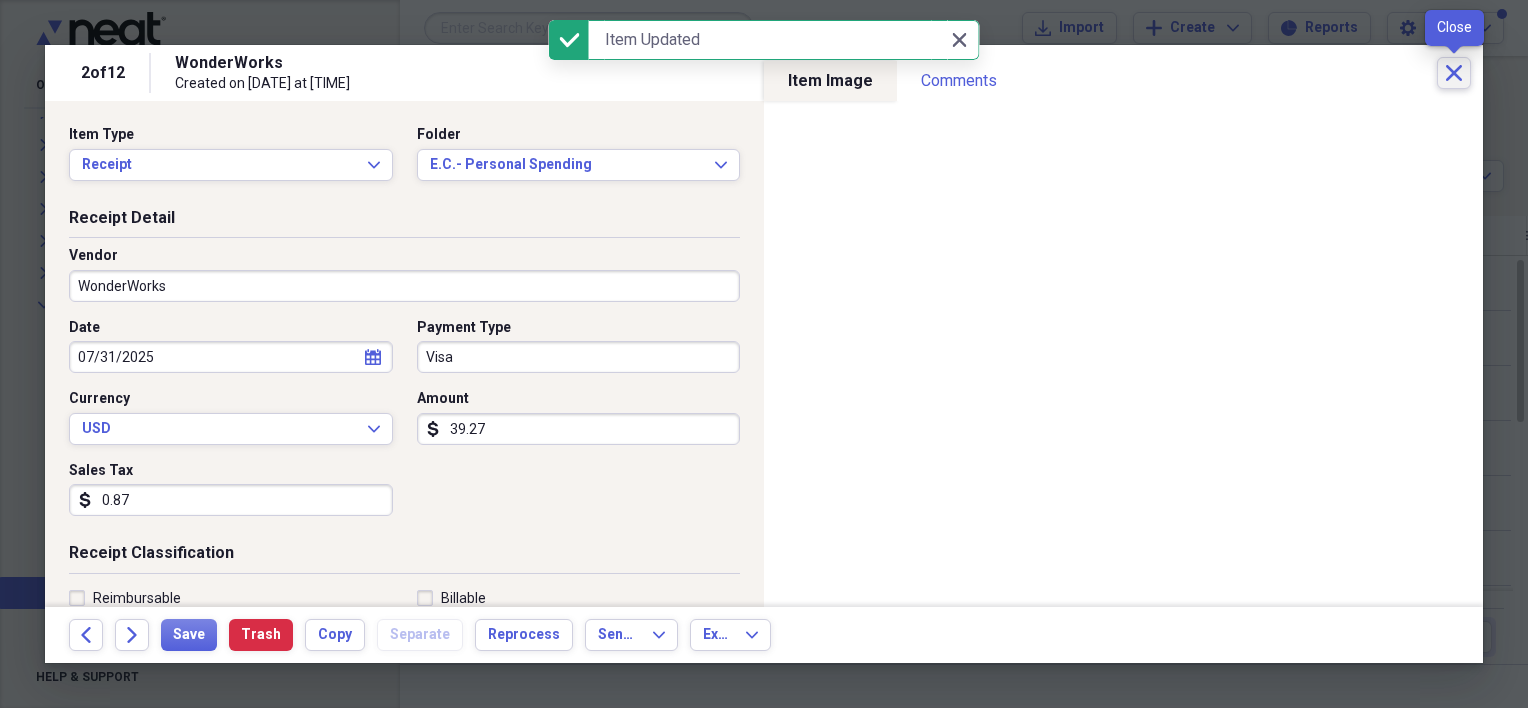 click on "Close" 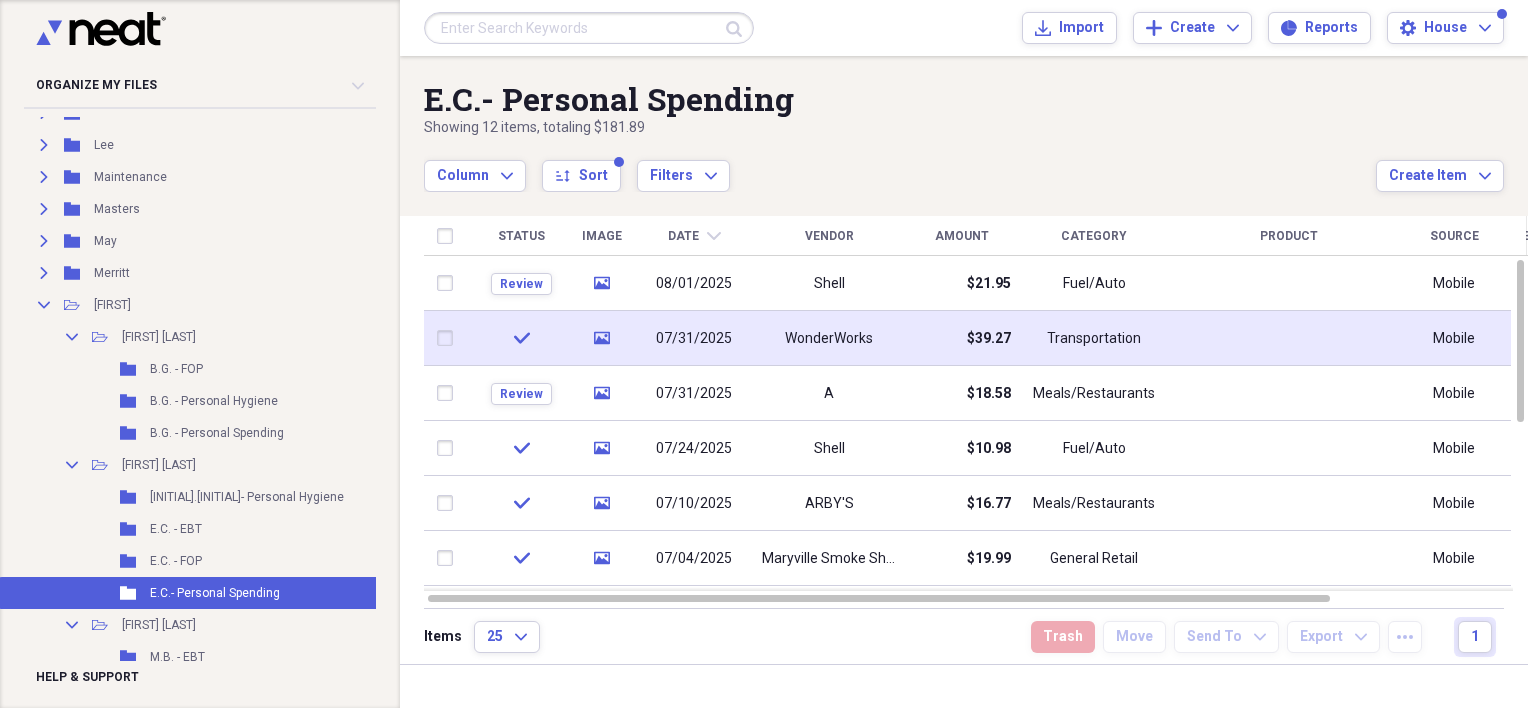 click on "WonderWorks" at bounding box center [829, 338] 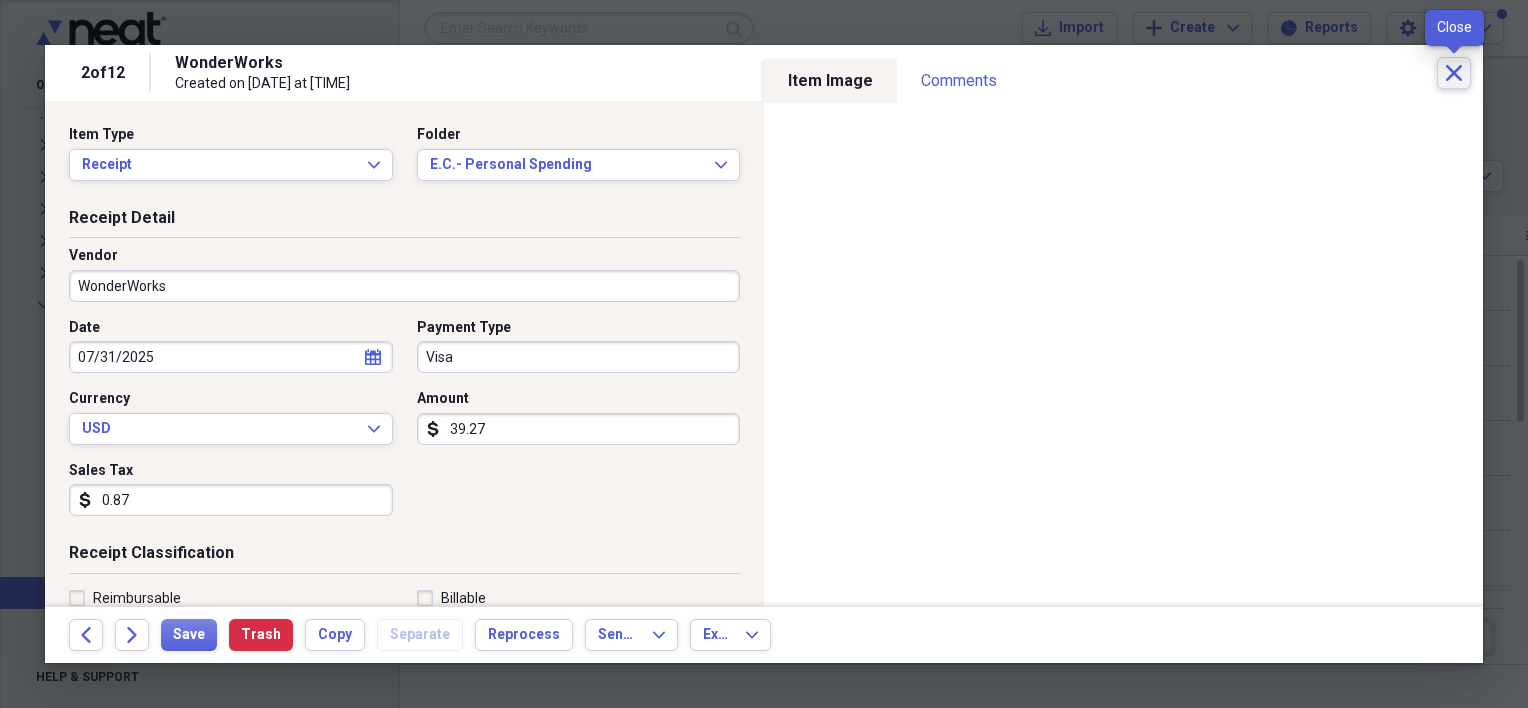 click 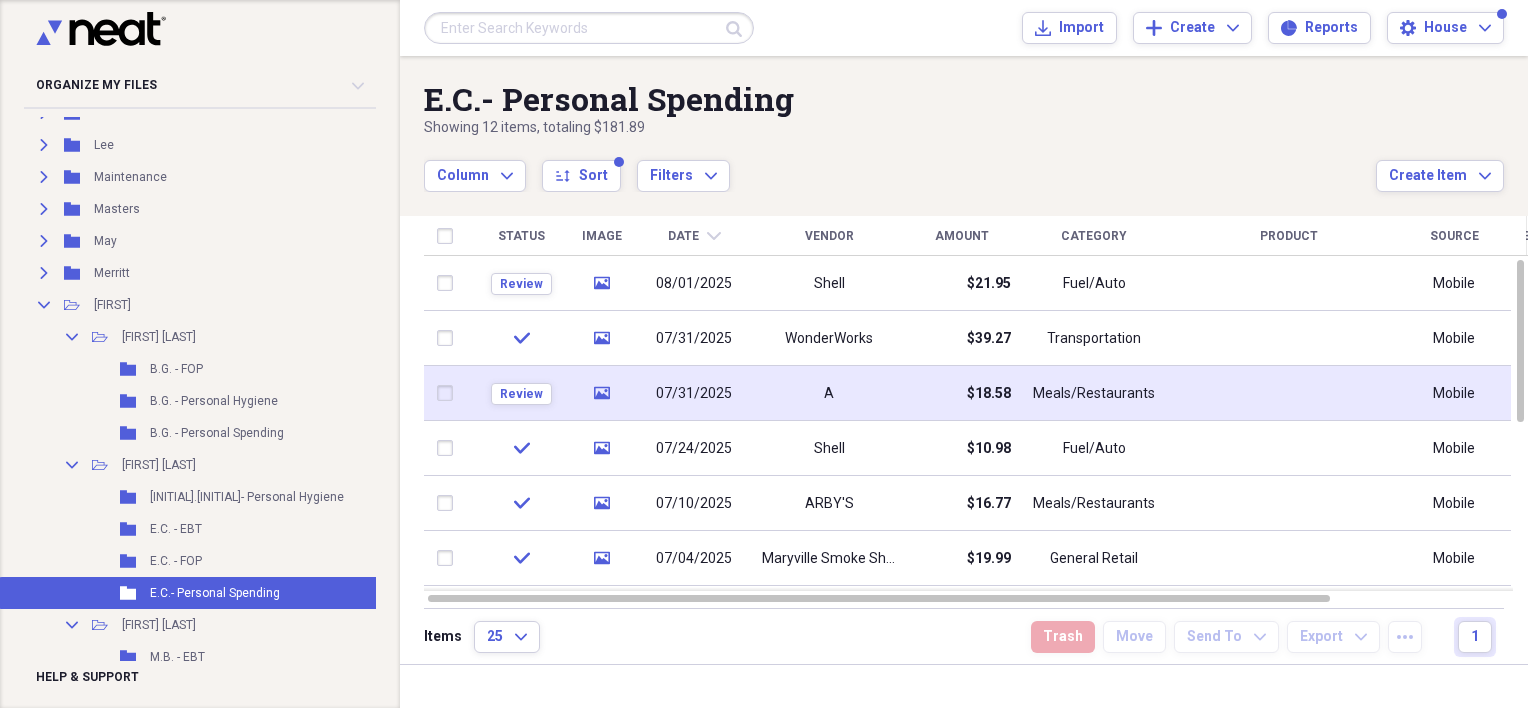 click on "A" at bounding box center (829, 393) 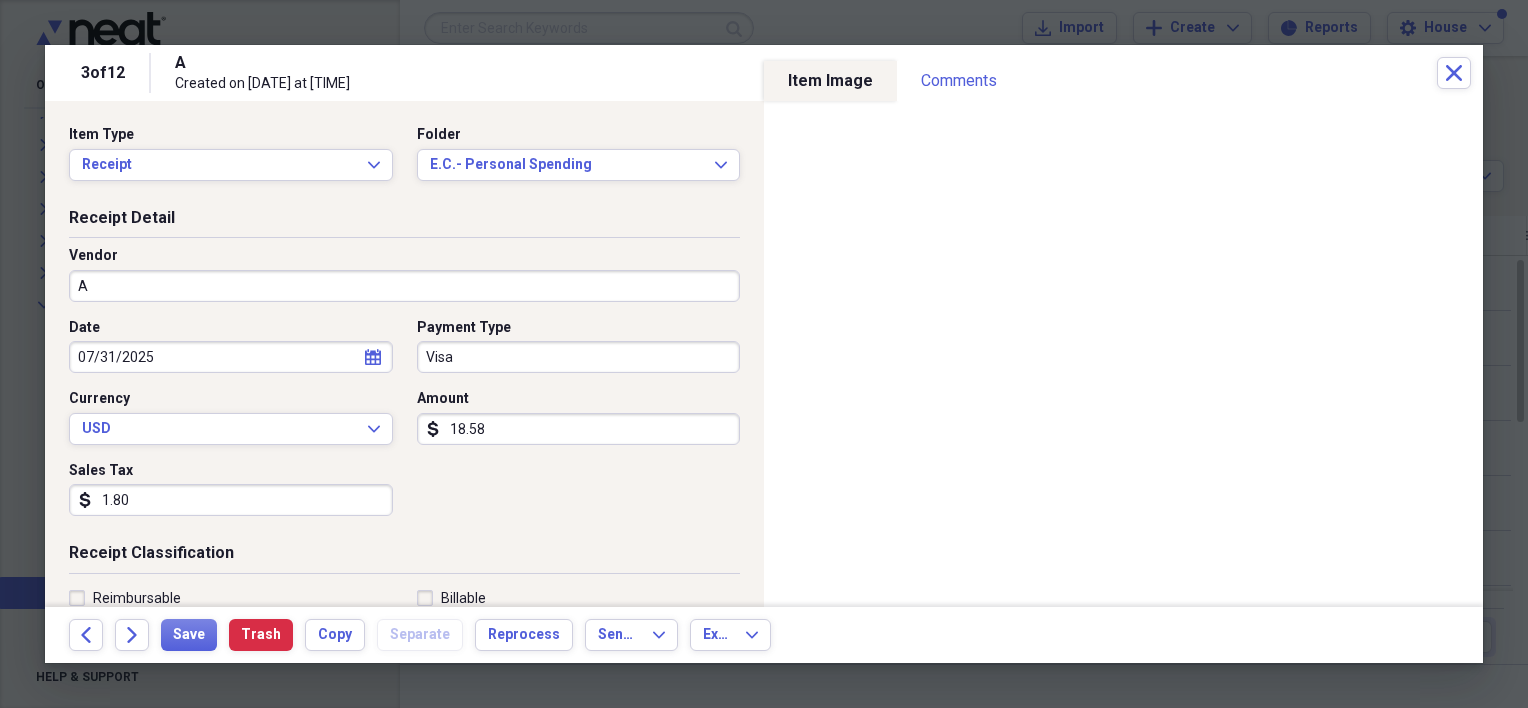 click on "A" at bounding box center (404, 286) 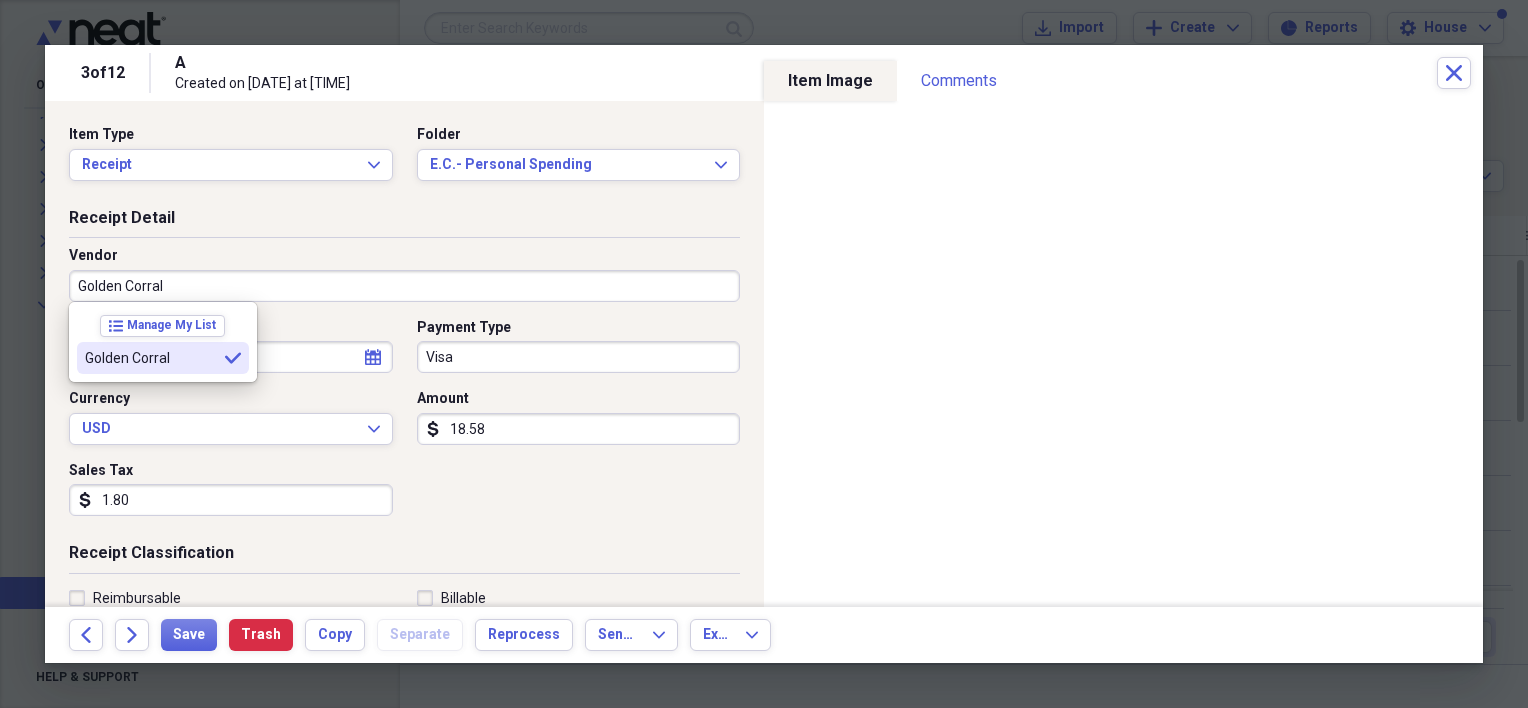 type on "Golden Corral" 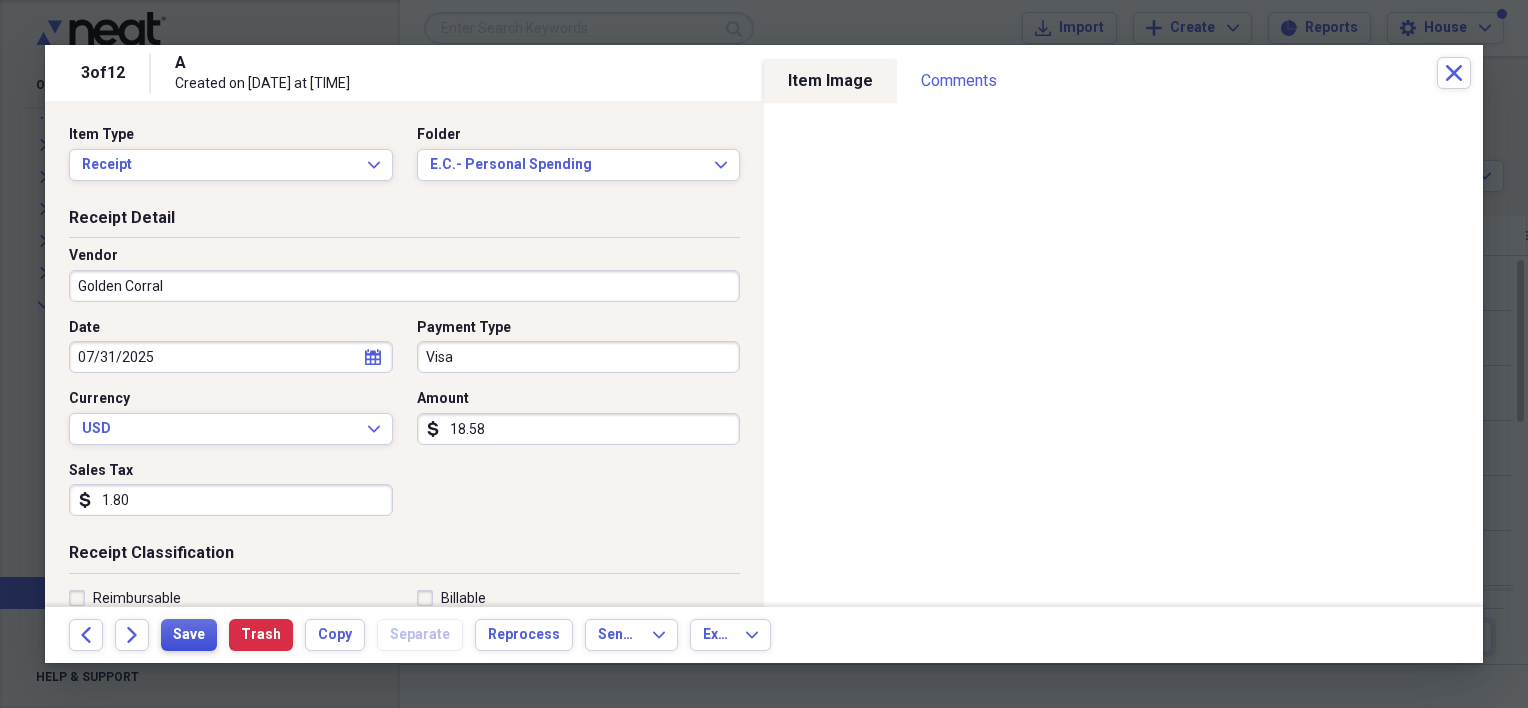 click on "Save" at bounding box center (189, 635) 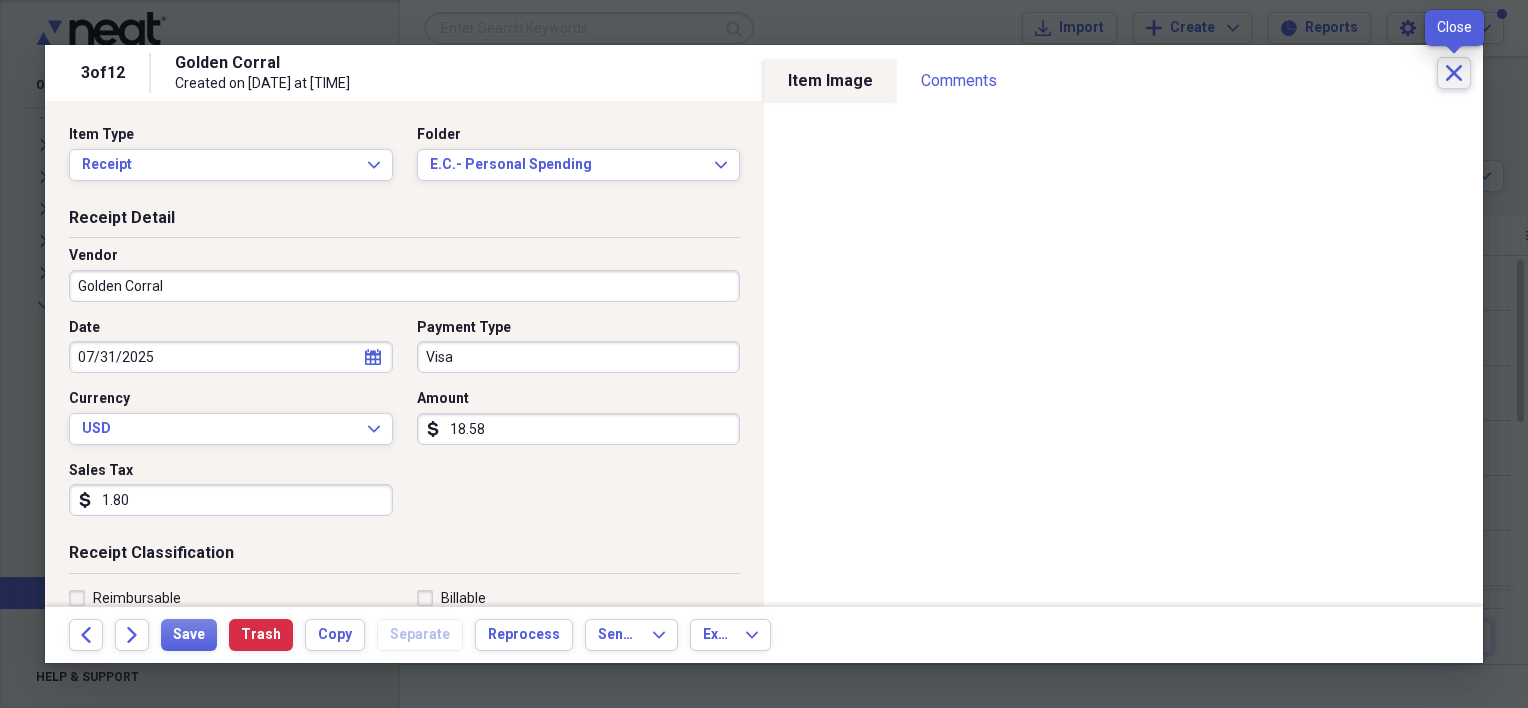 click on "Close" 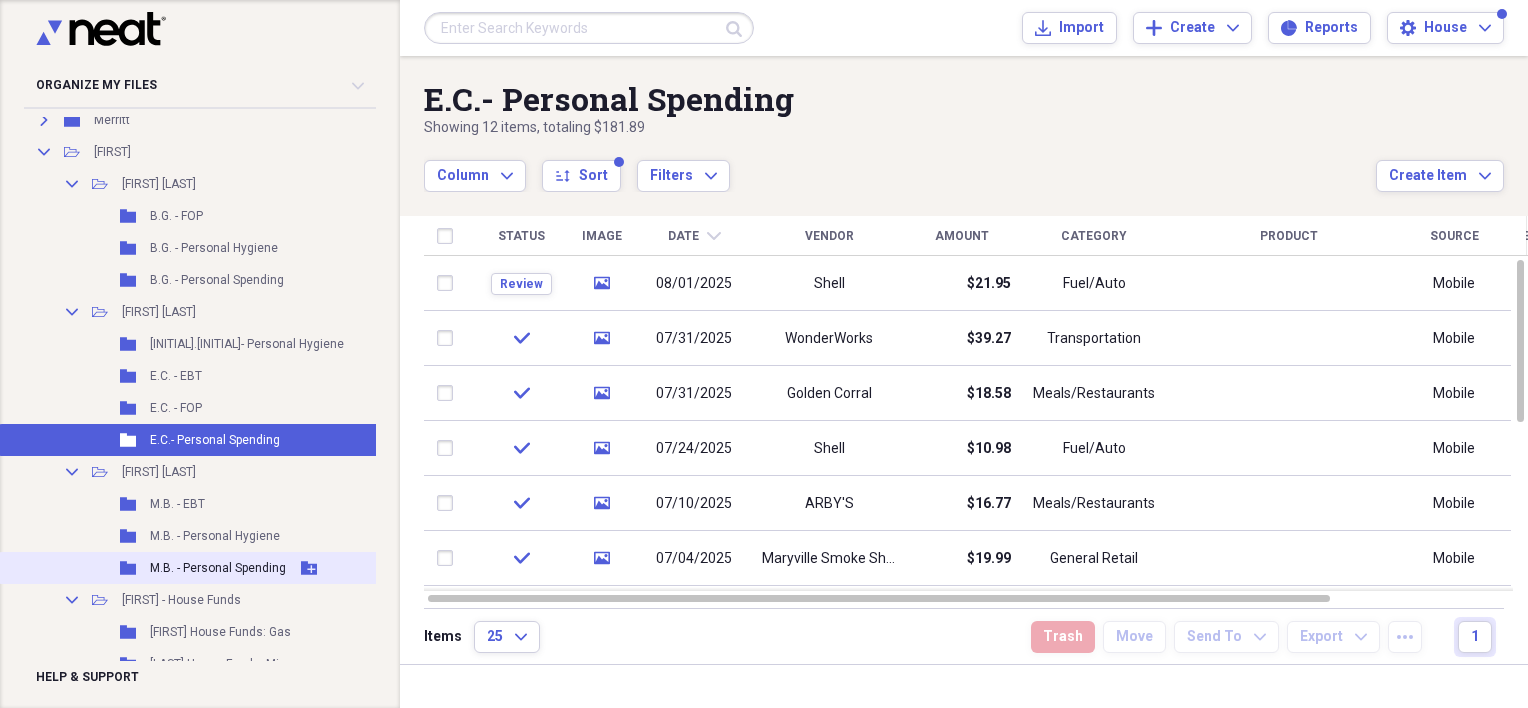 scroll, scrollTop: 700, scrollLeft: 0, axis: vertical 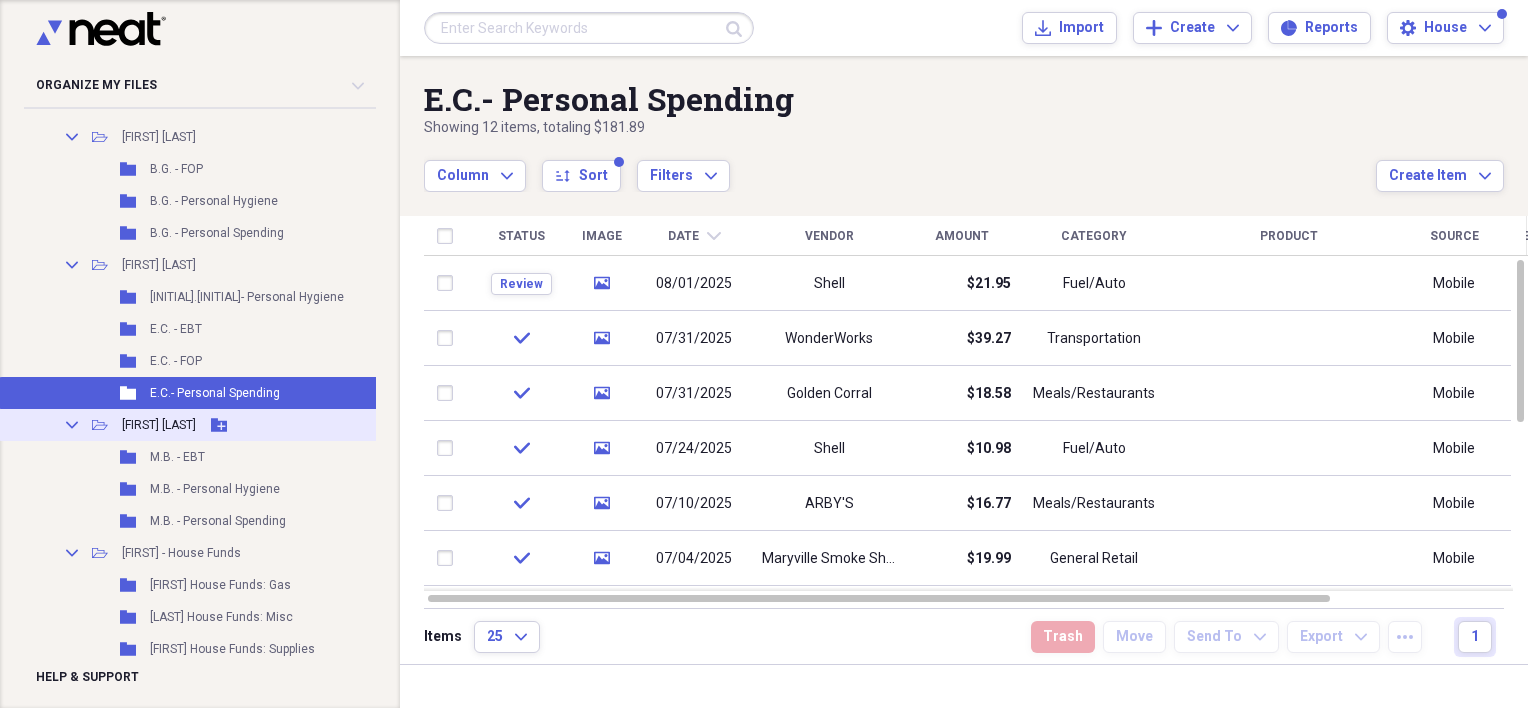 click on "[FIRST] [LAST]" at bounding box center (159, 425) 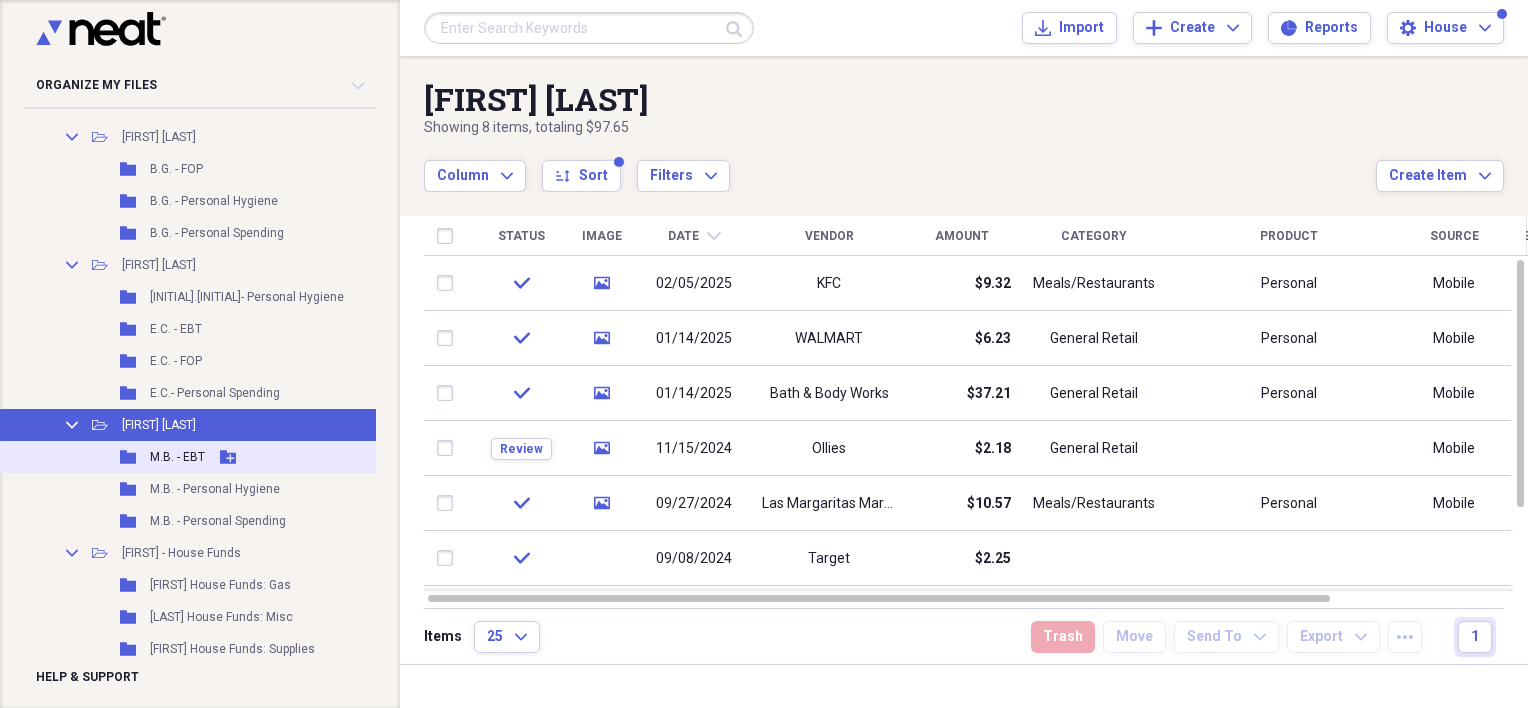 click on "Folder M.B. - EBT Add Folder" at bounding box center (202, 457) 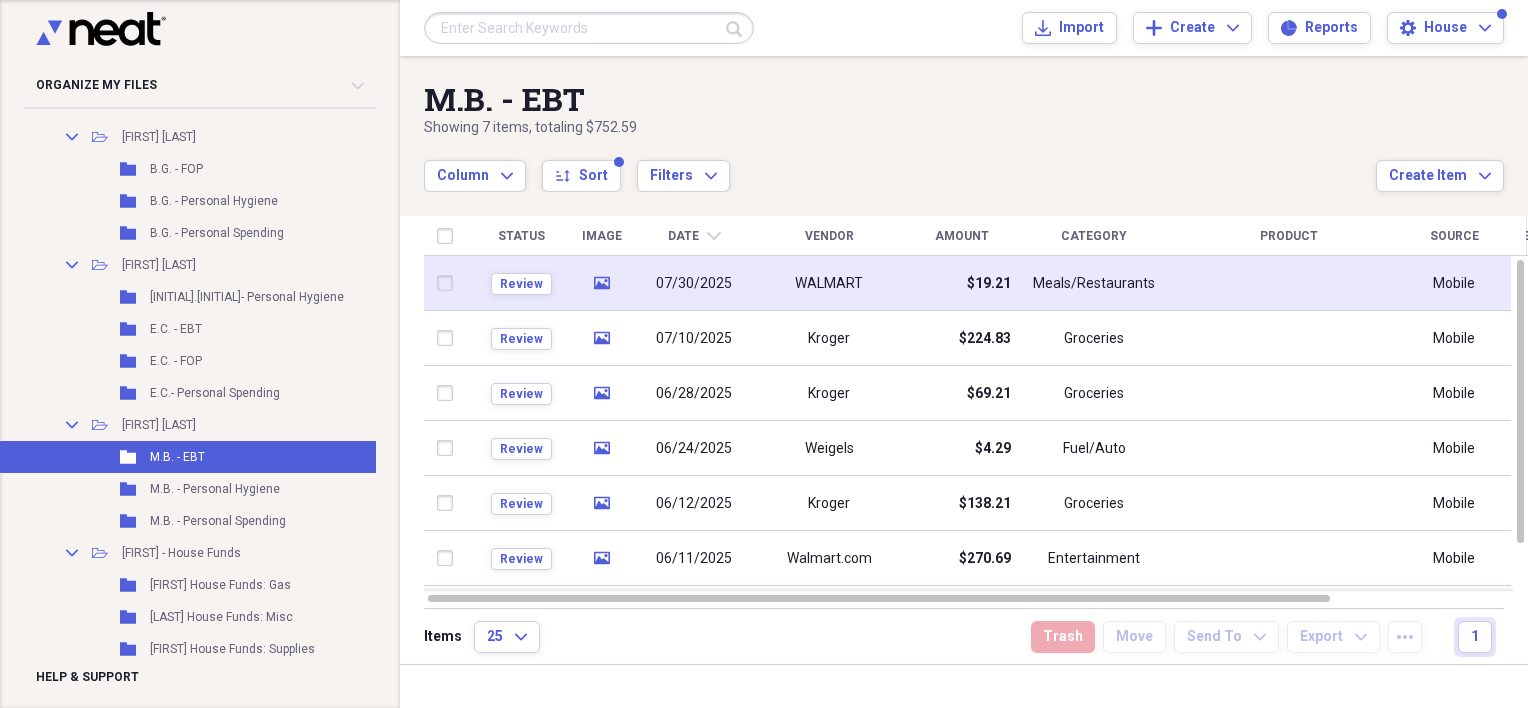 click on "07/30/2025" at bounding box center (694, 284) 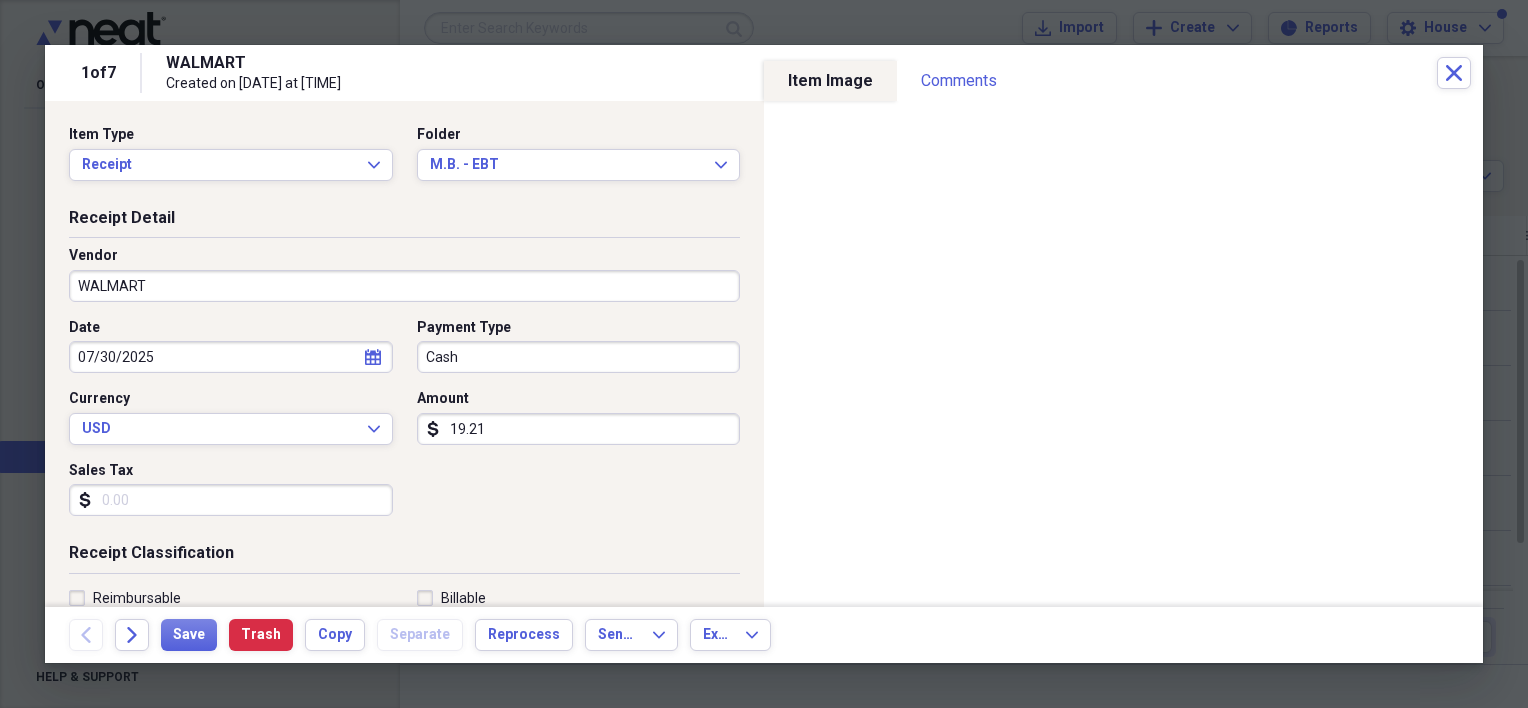 click on "19.21" at bounding box center [579, 429] 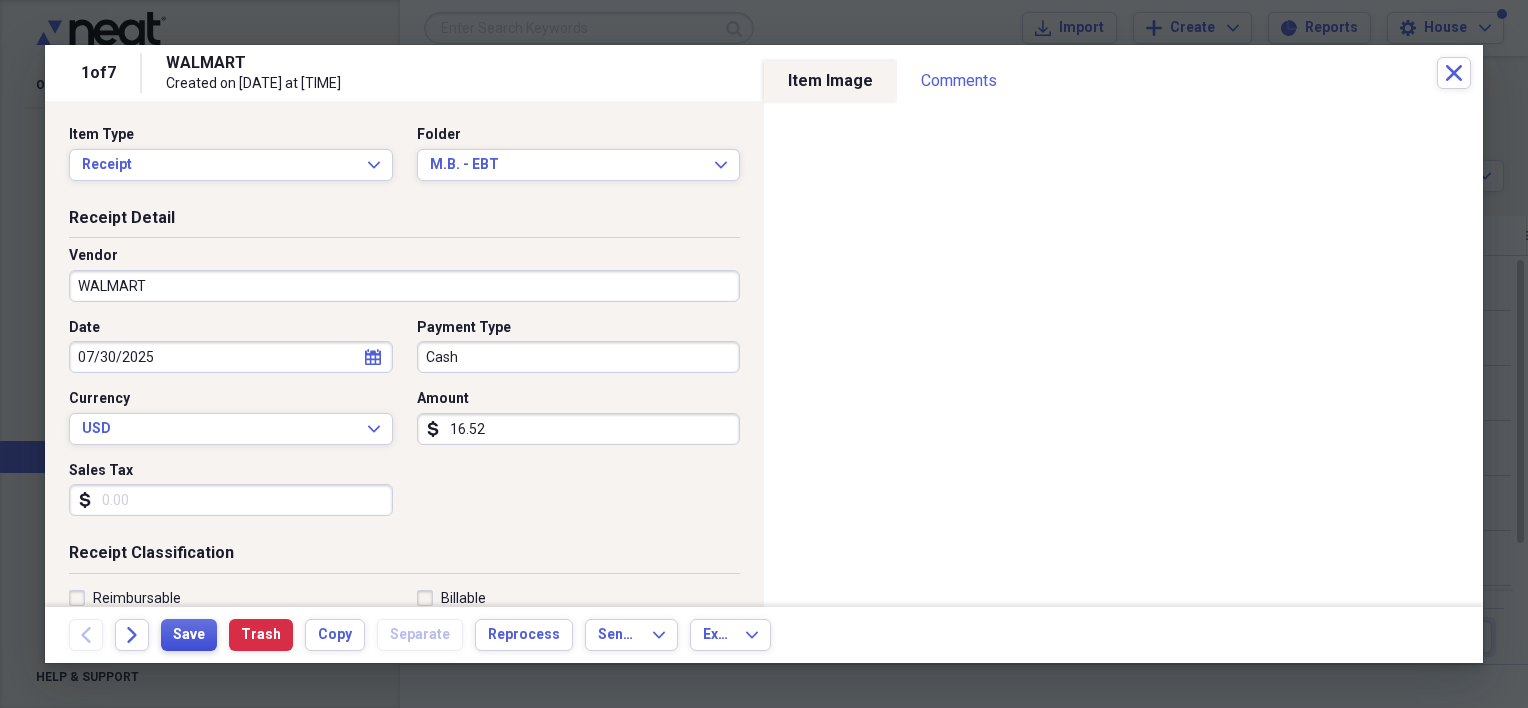 type on "16.52" 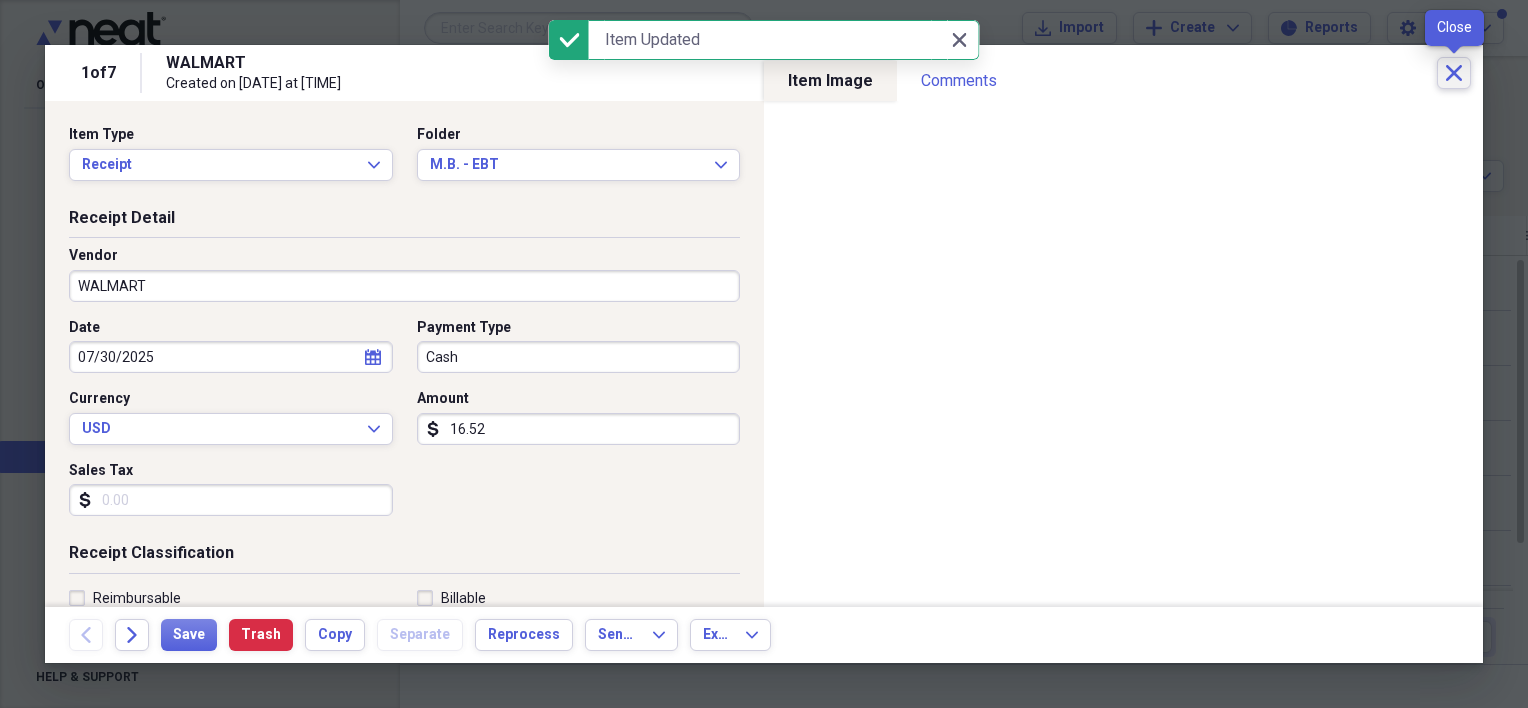 click 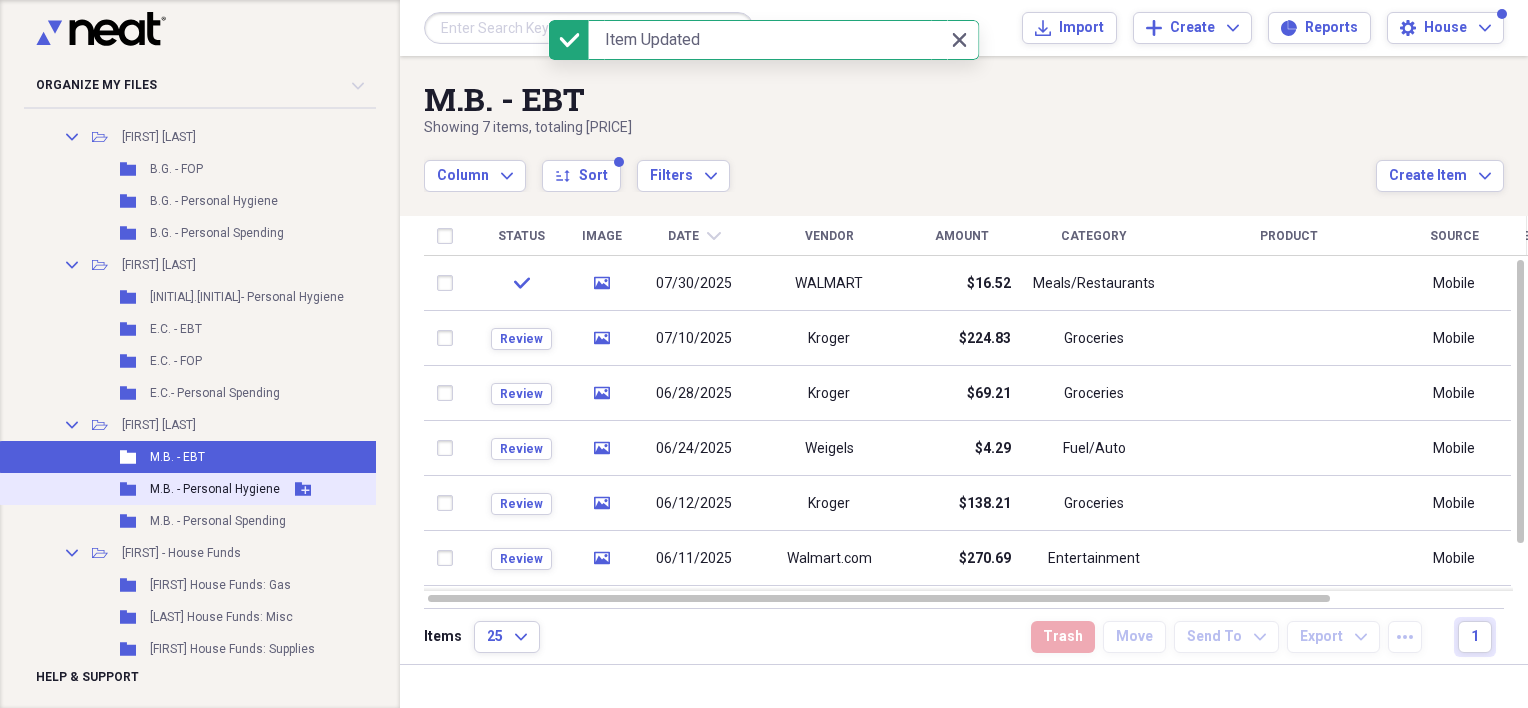 click on "Folder M.B. - Personal Hygiene Add Folder" at bounding box center [202, 489] 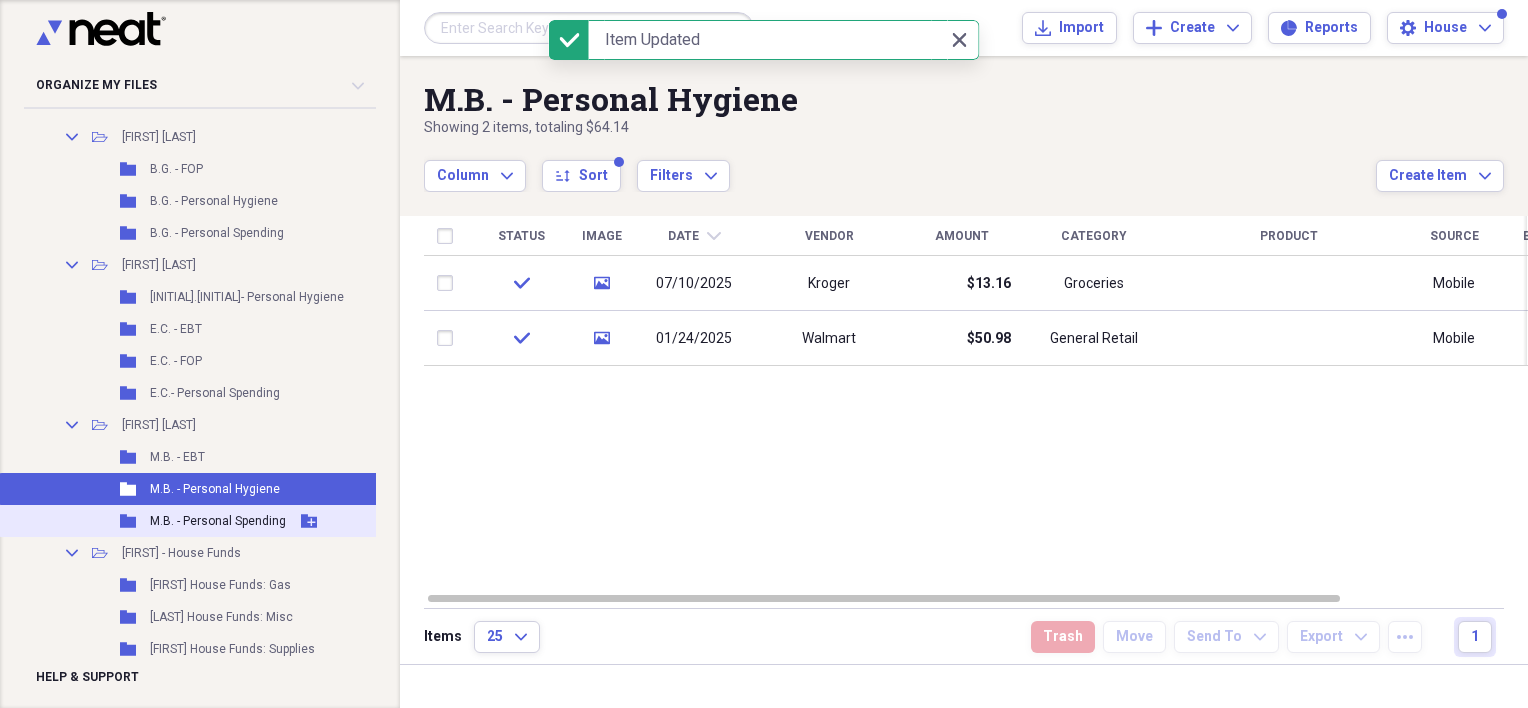 click on "M.B. - Personal Spending" at bounding box center [218, 521] 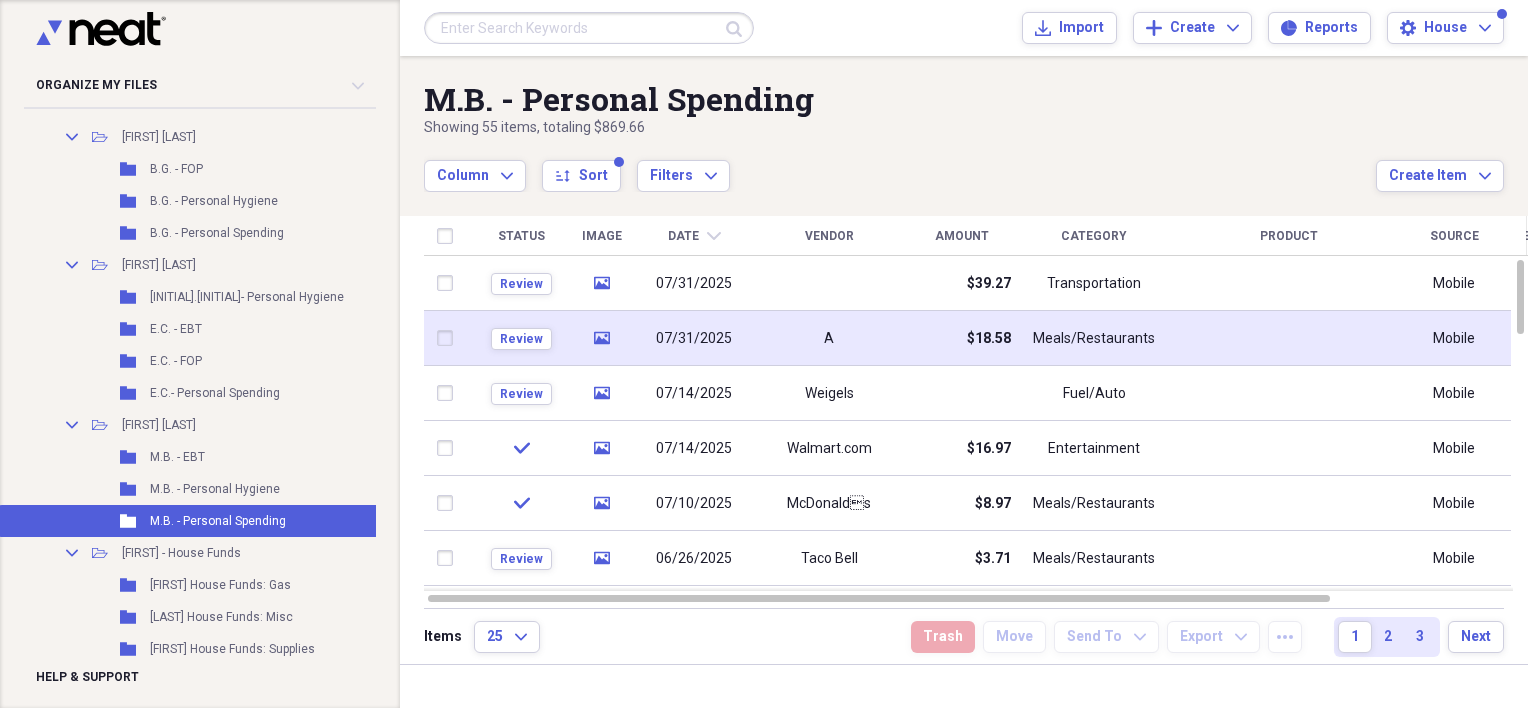 click on "A" at bounding box center [829, 338] 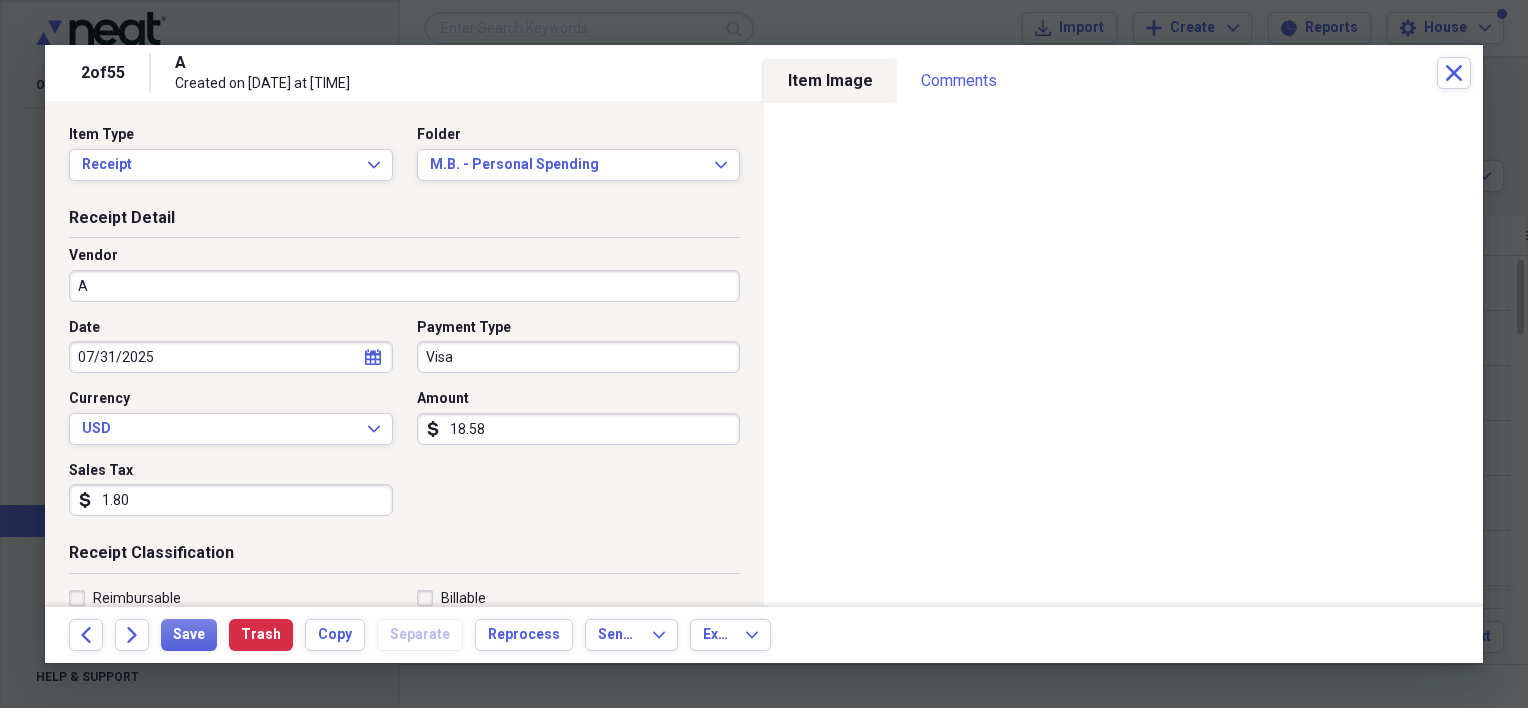 click on "A" at bounding box center (404, 286) 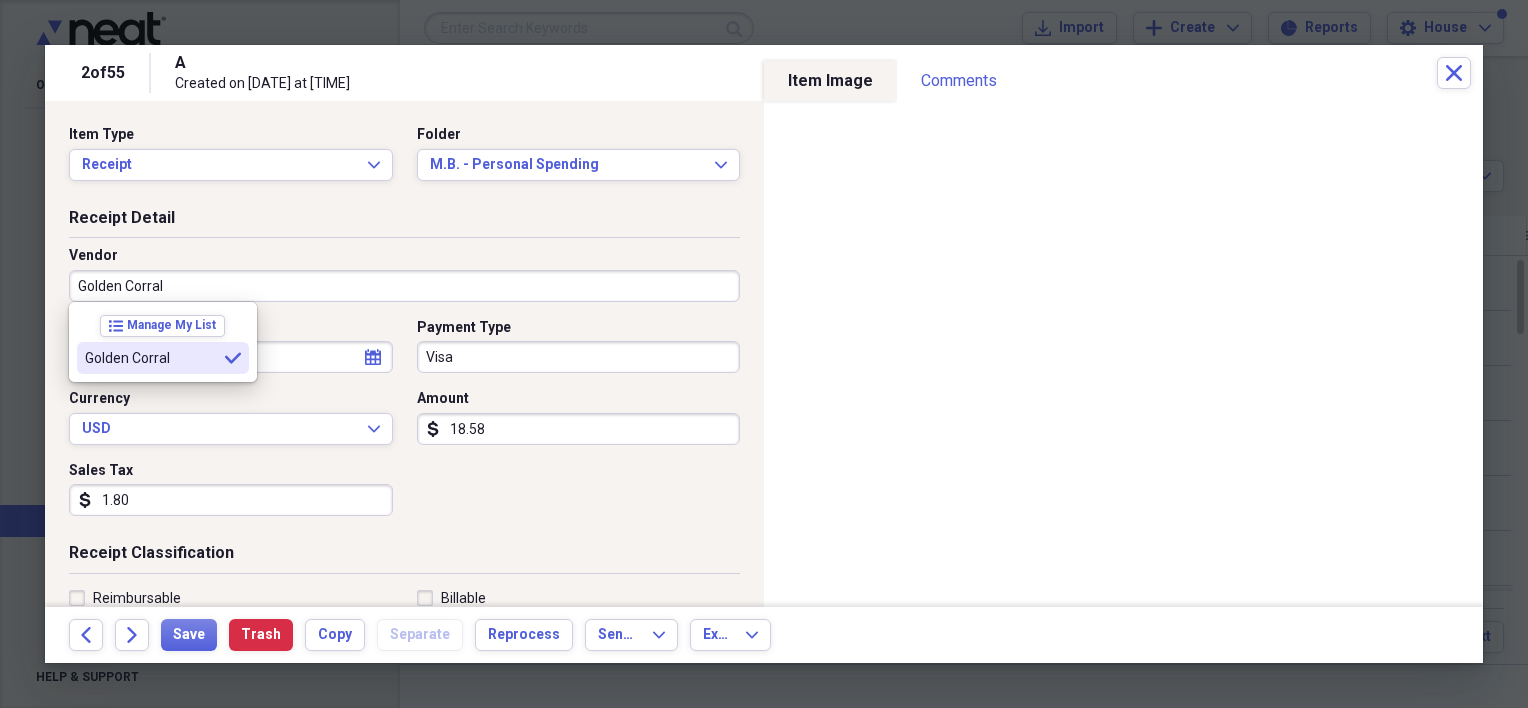 type on "Golden Corral" 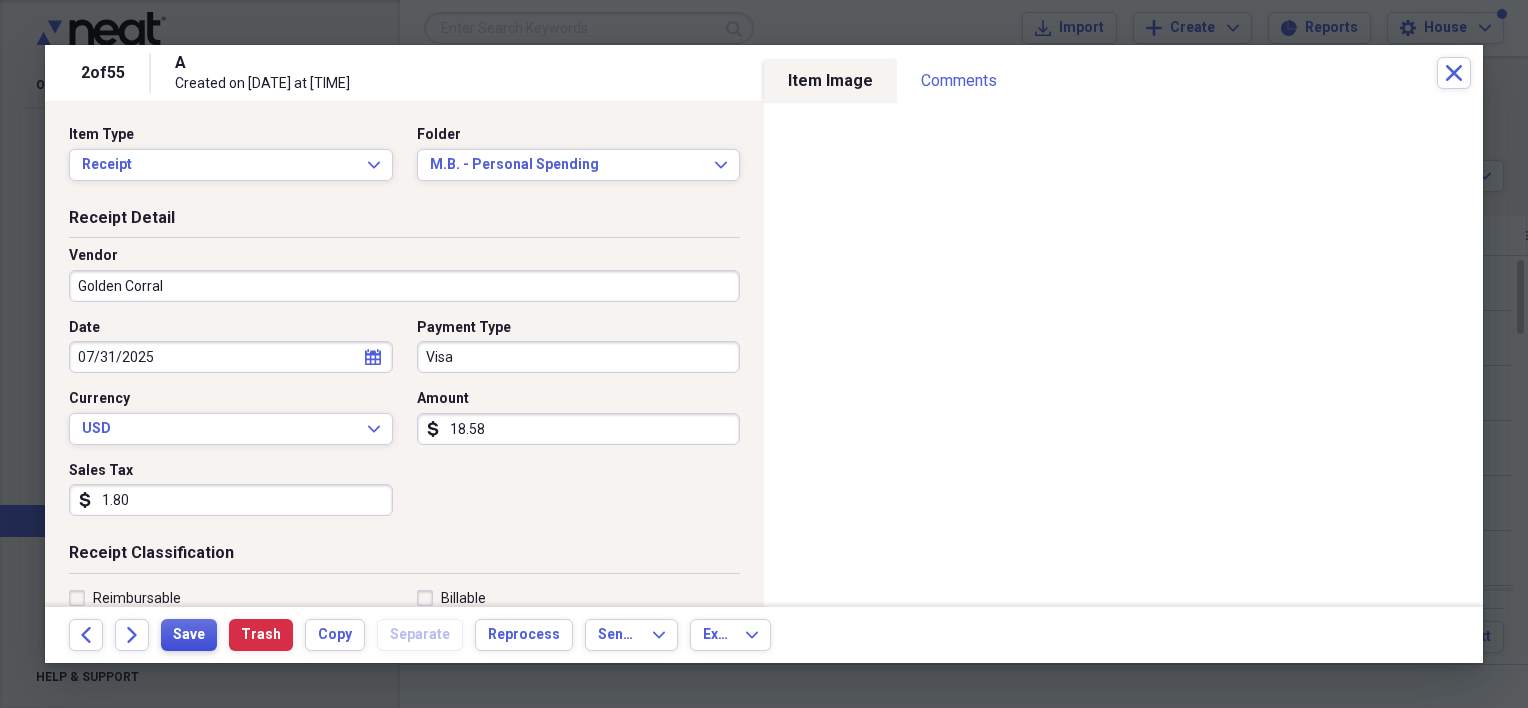 click on "Save" at bounding box center [189, 635] 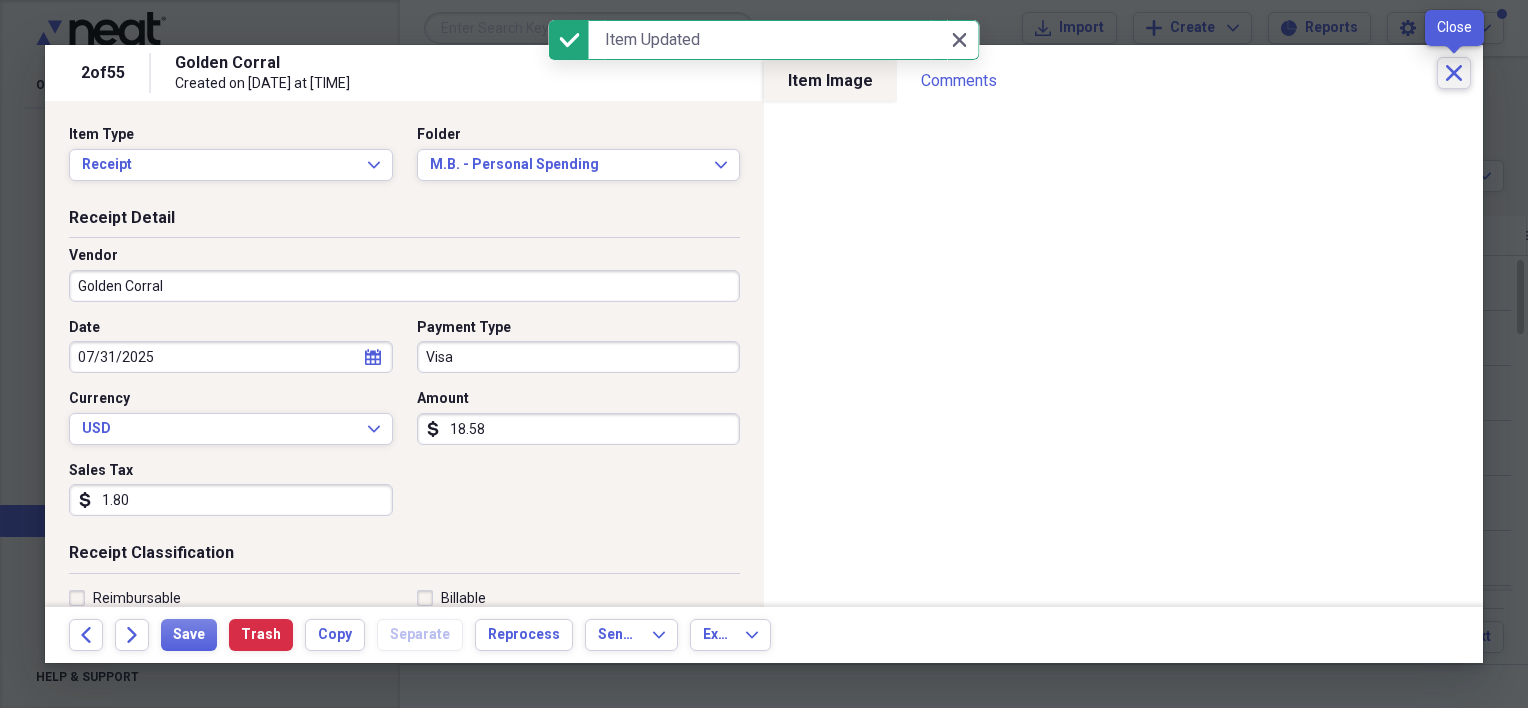 click on "Close" at bounding box center (1454, 73) 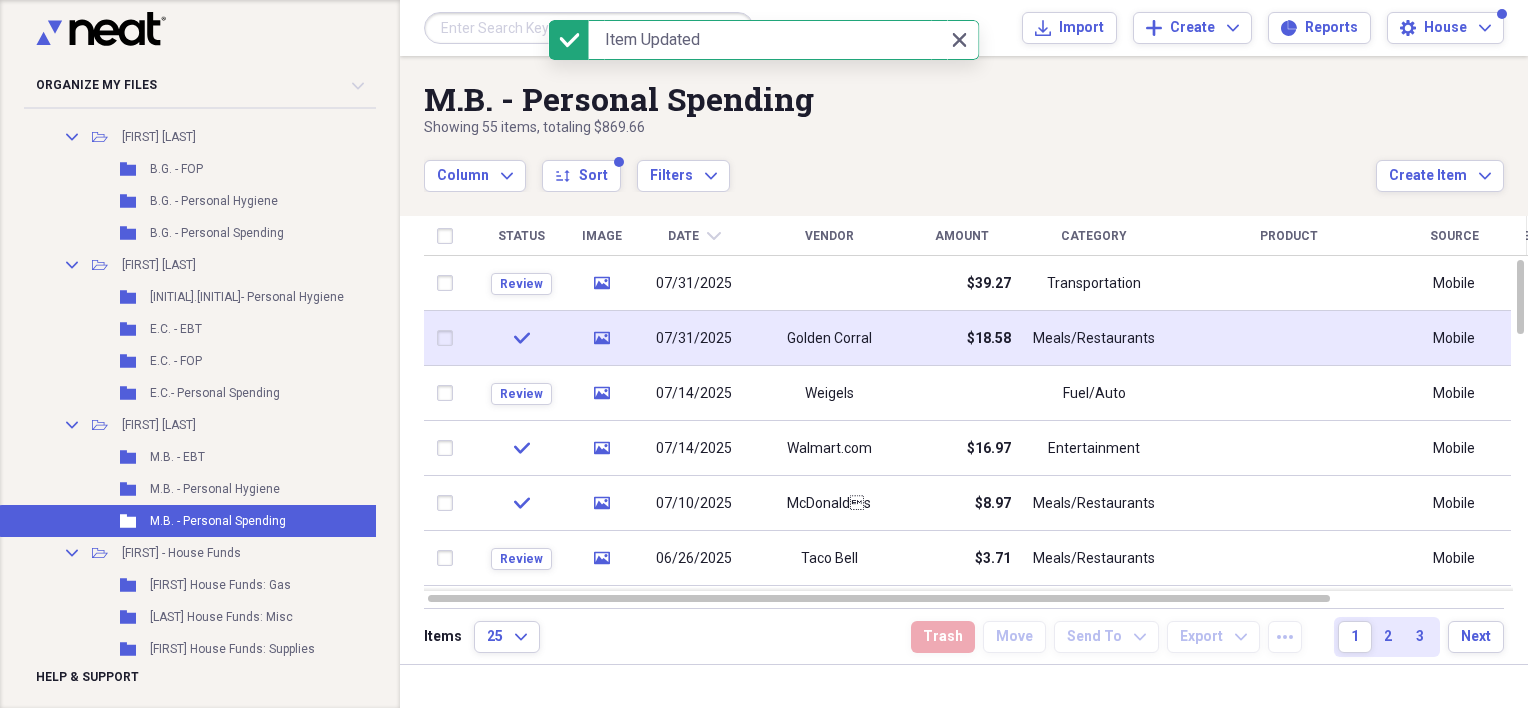 click on "check" at bounding box center [521, 338] 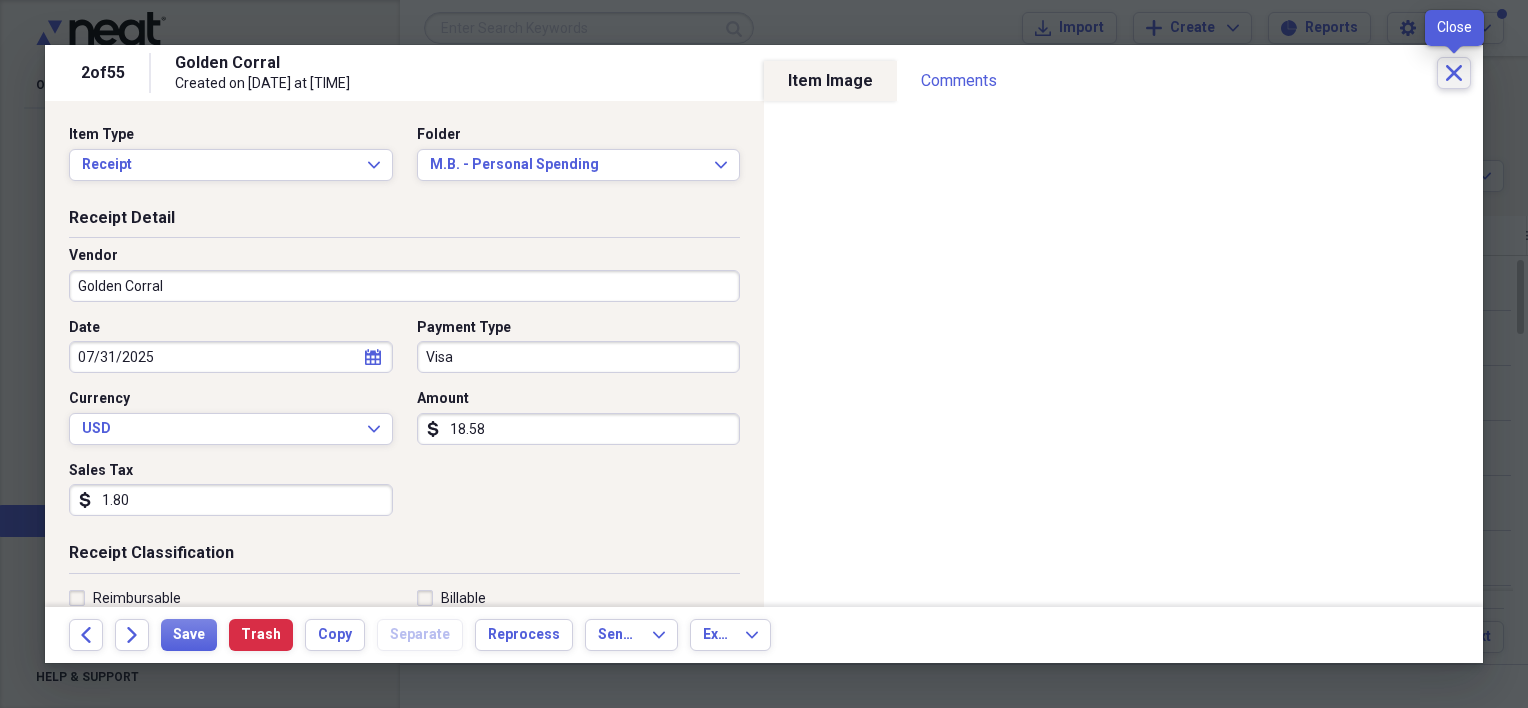 click on "Close" 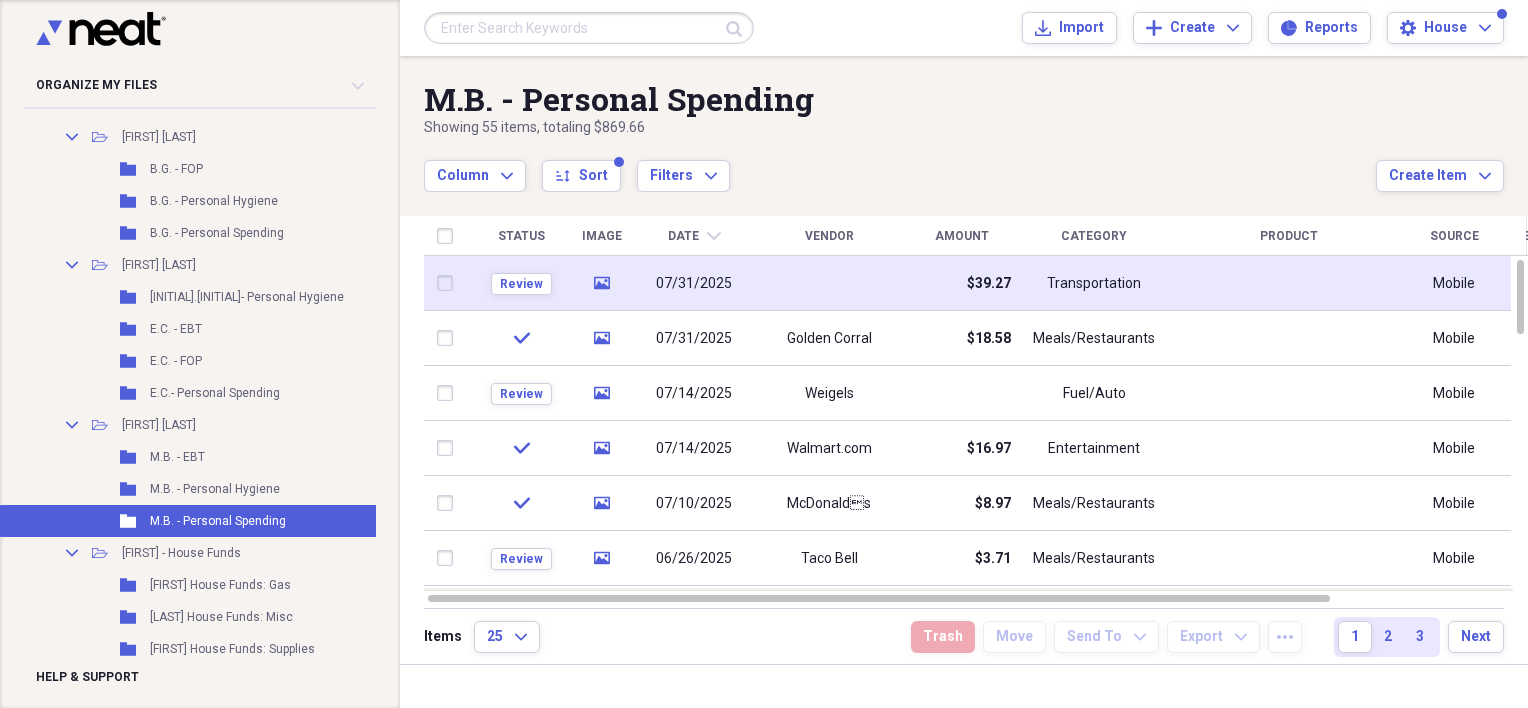 click at bounding box center [829, 283] 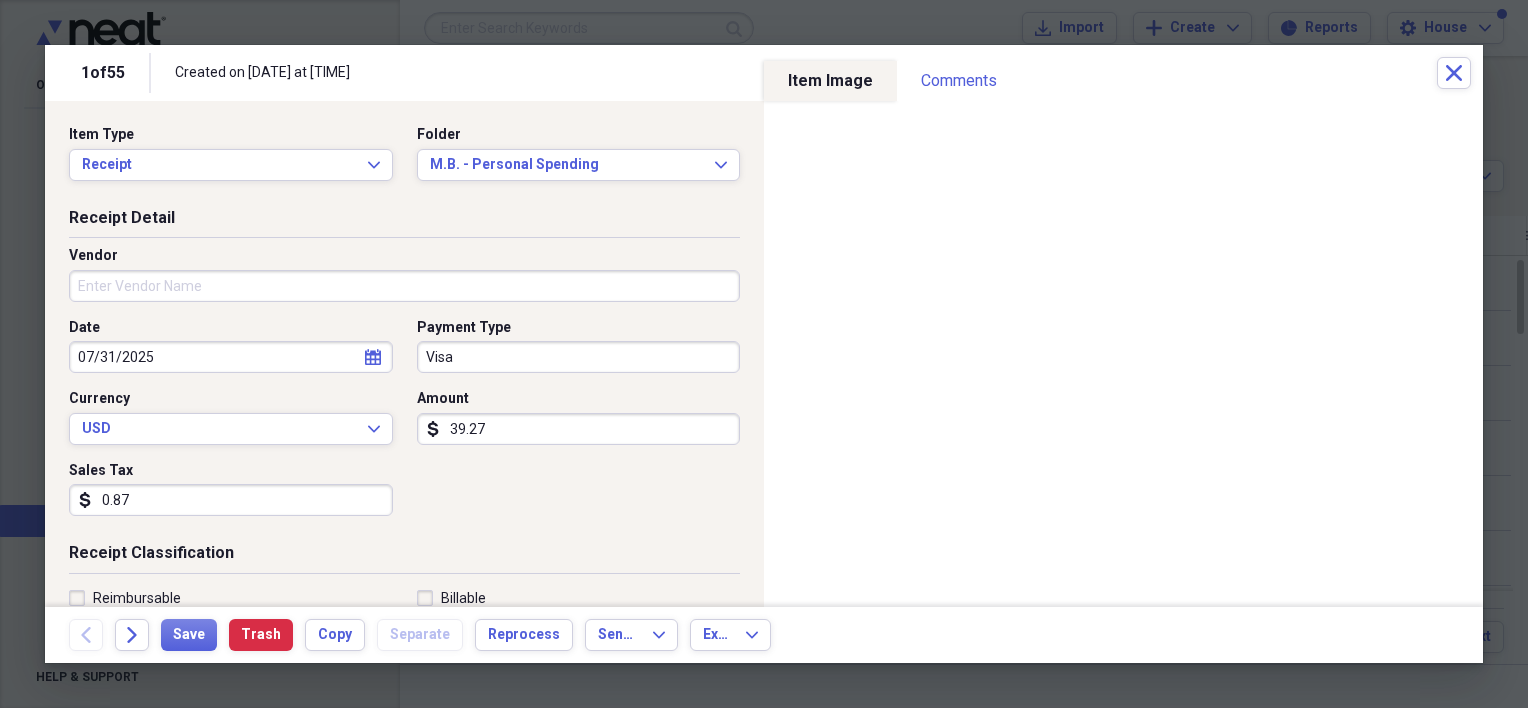 click on "Vendor" at bounding box center (404, 286) 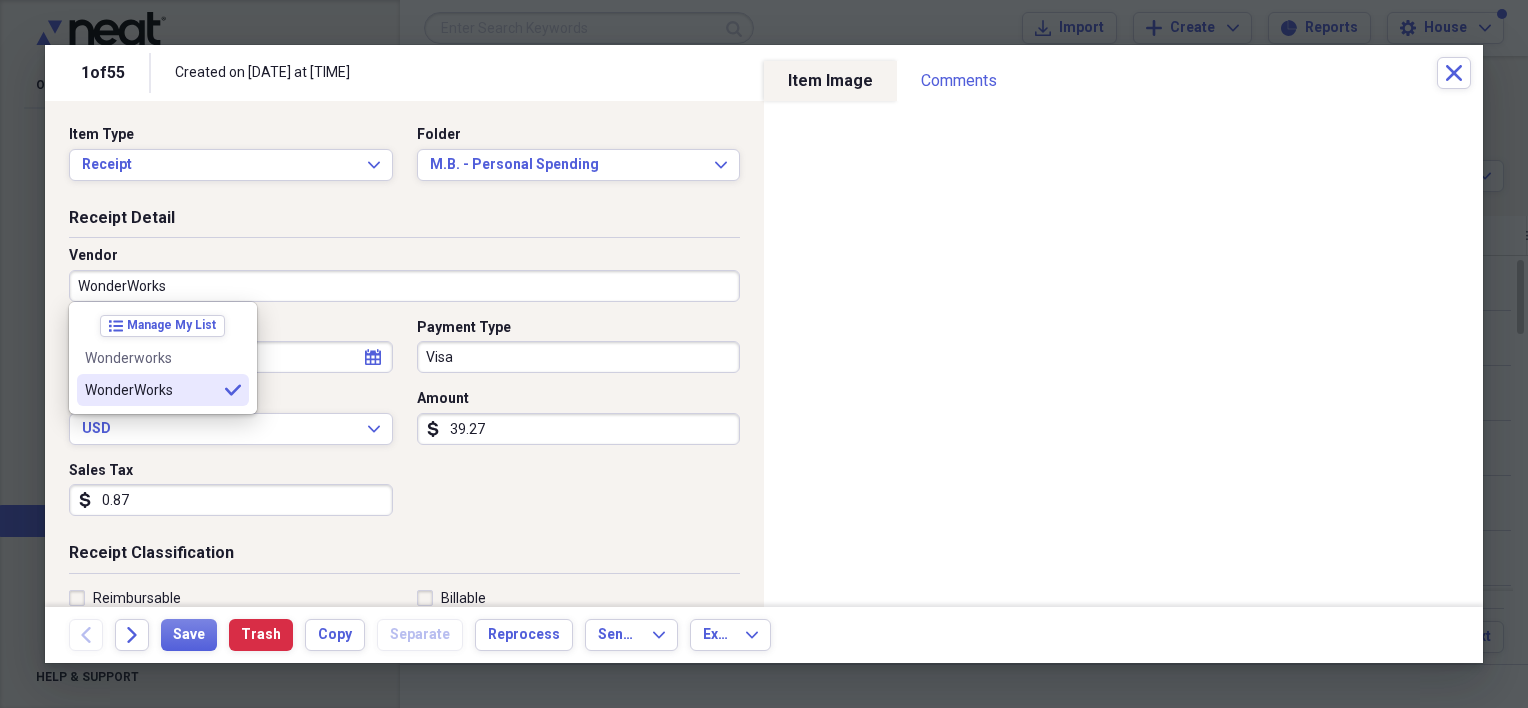 type on "WonderWorks" 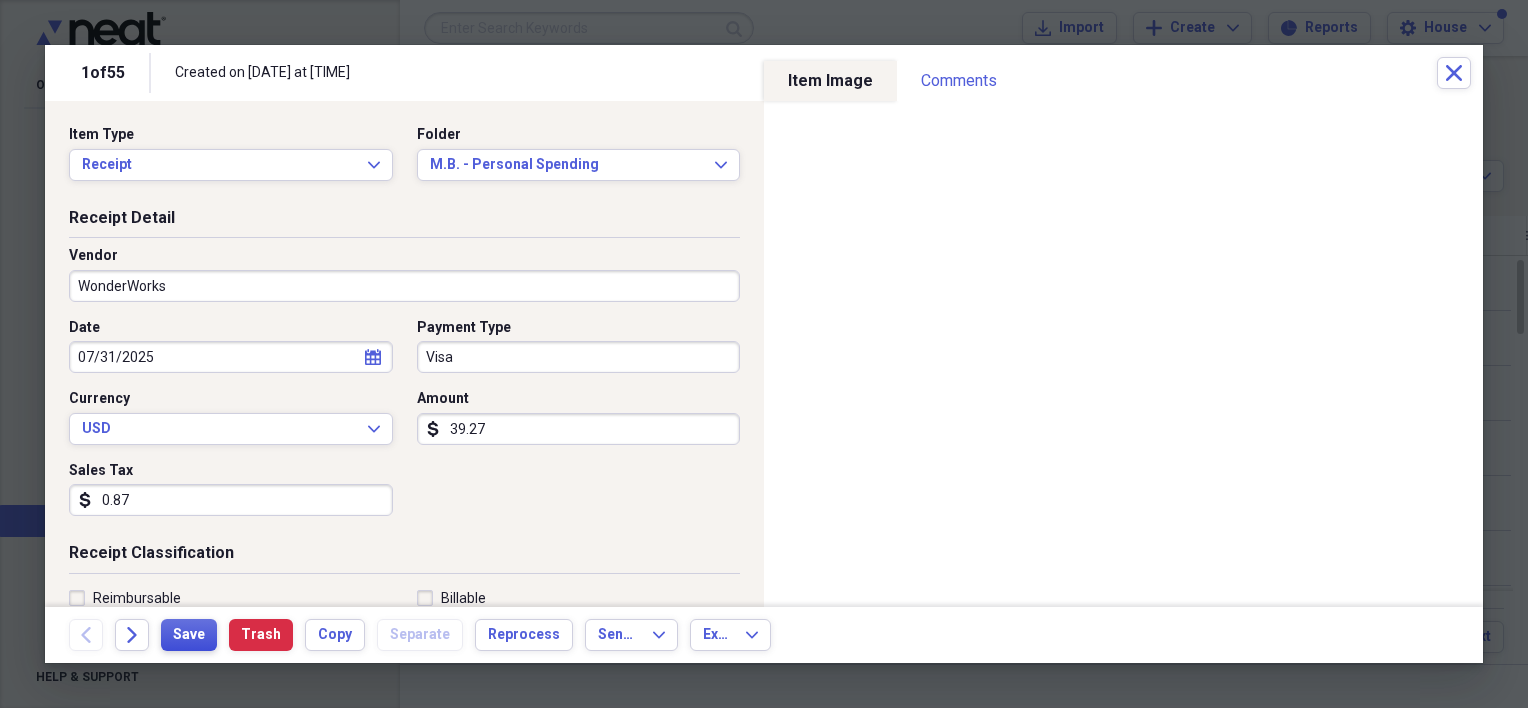click on "Save" at bounding box center (189, 635) 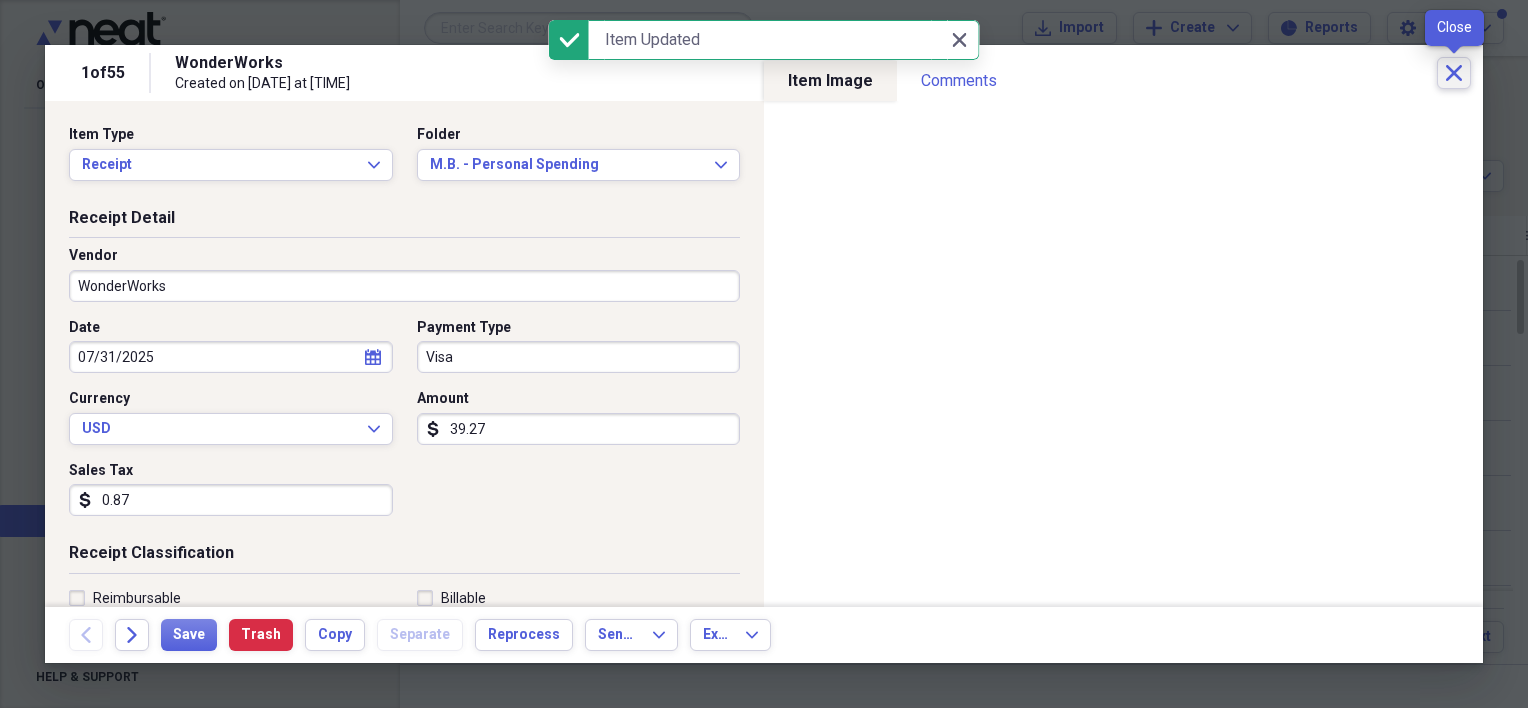click on "Close" 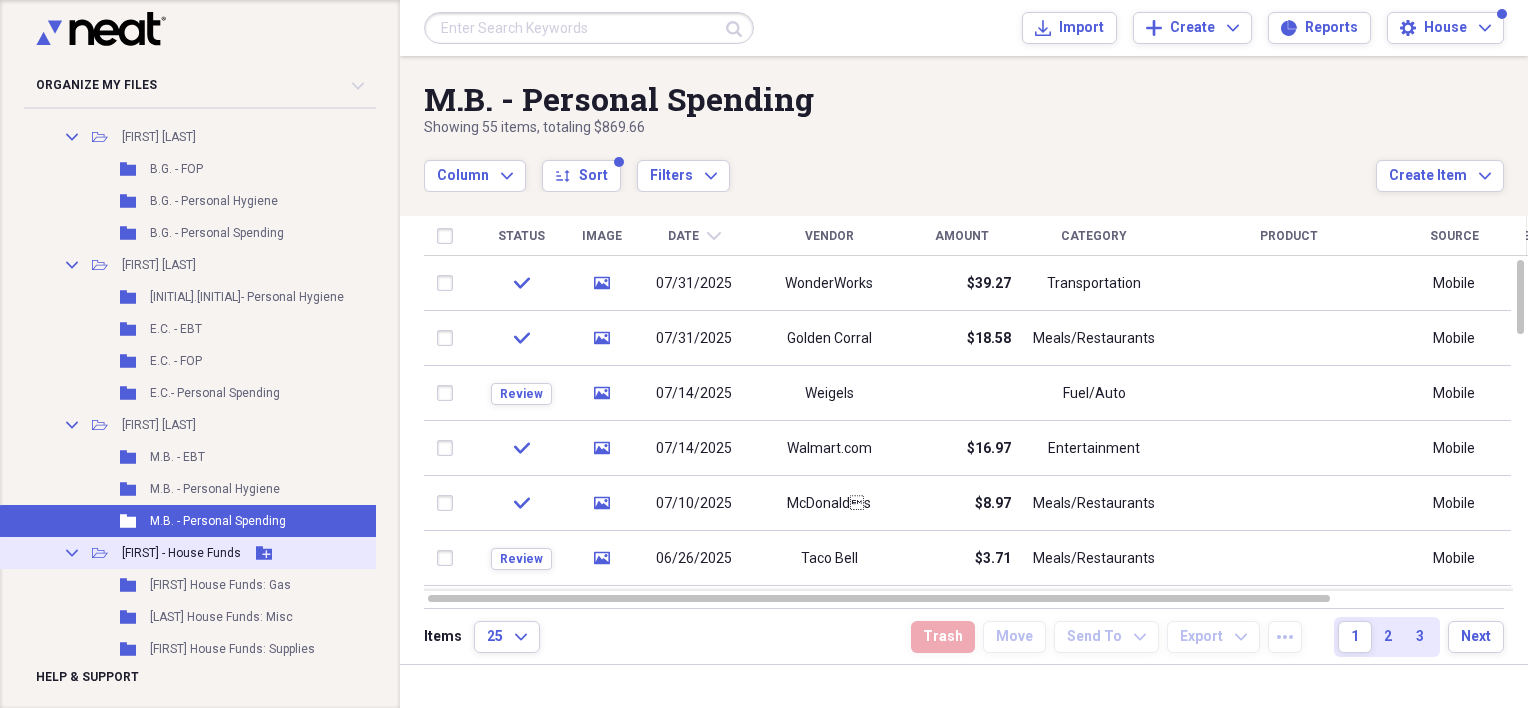 click on "[FIRST] - House Funds" at bounding box center (181, 553) 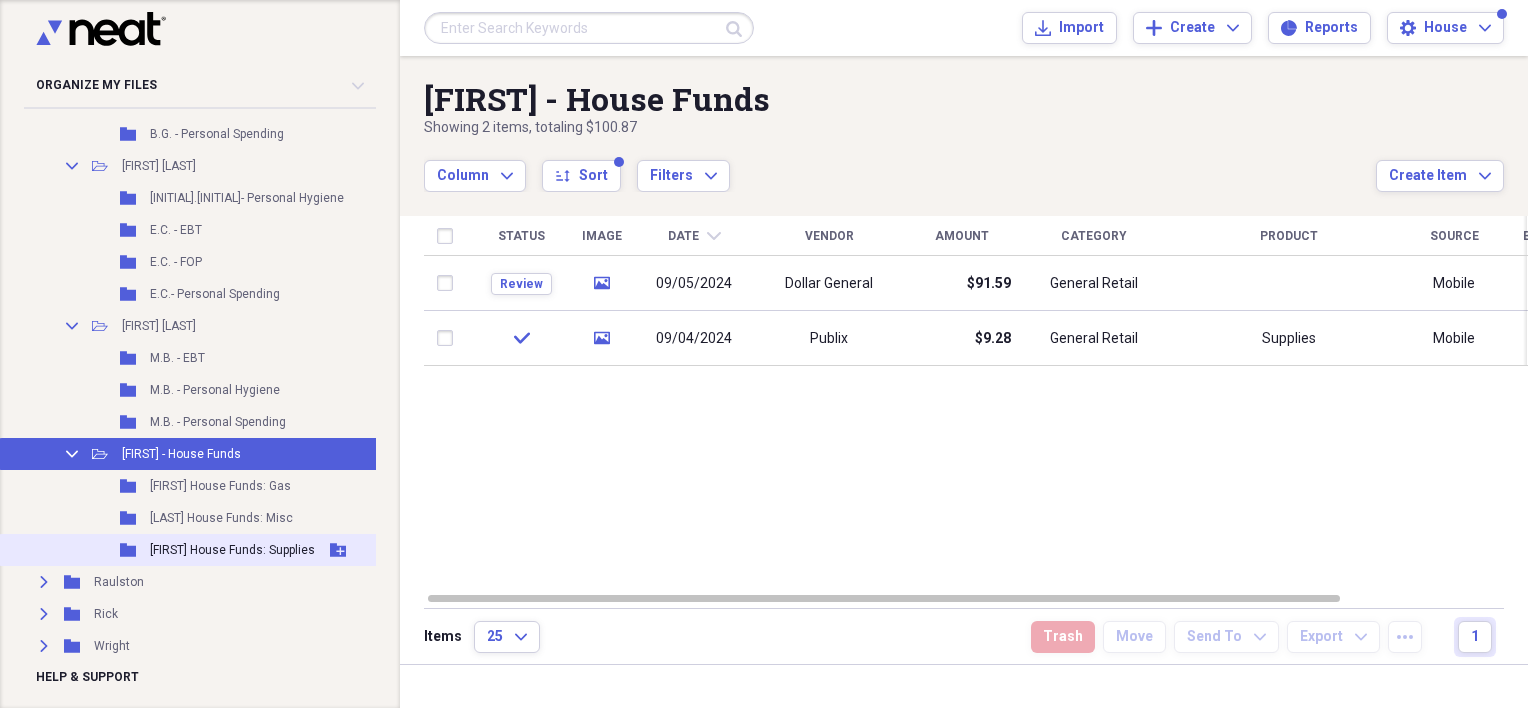 scroll, scrollTop: 800, scrollLeft: 0, axis: vertical 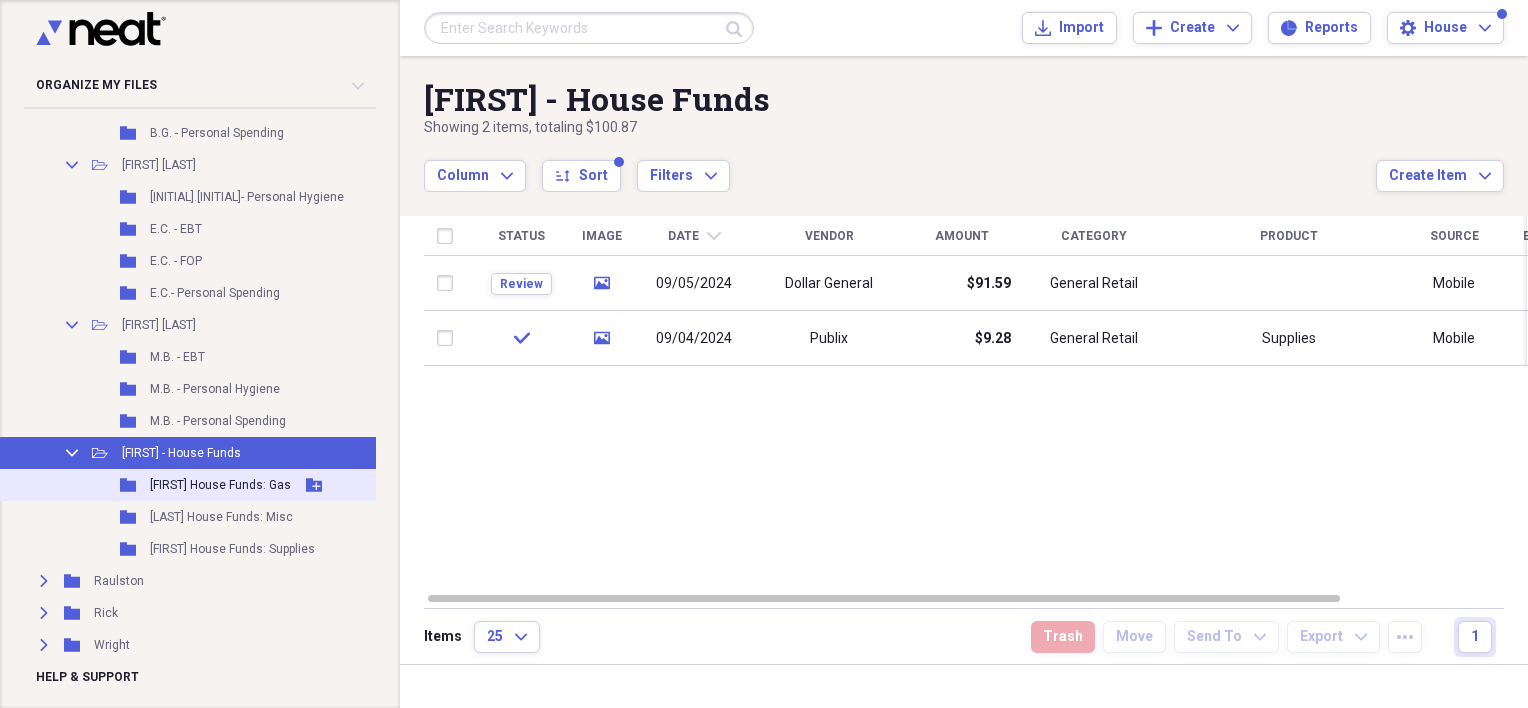 click on "[FIRST] House Funds: Gas" at bounding box center [220, 485] 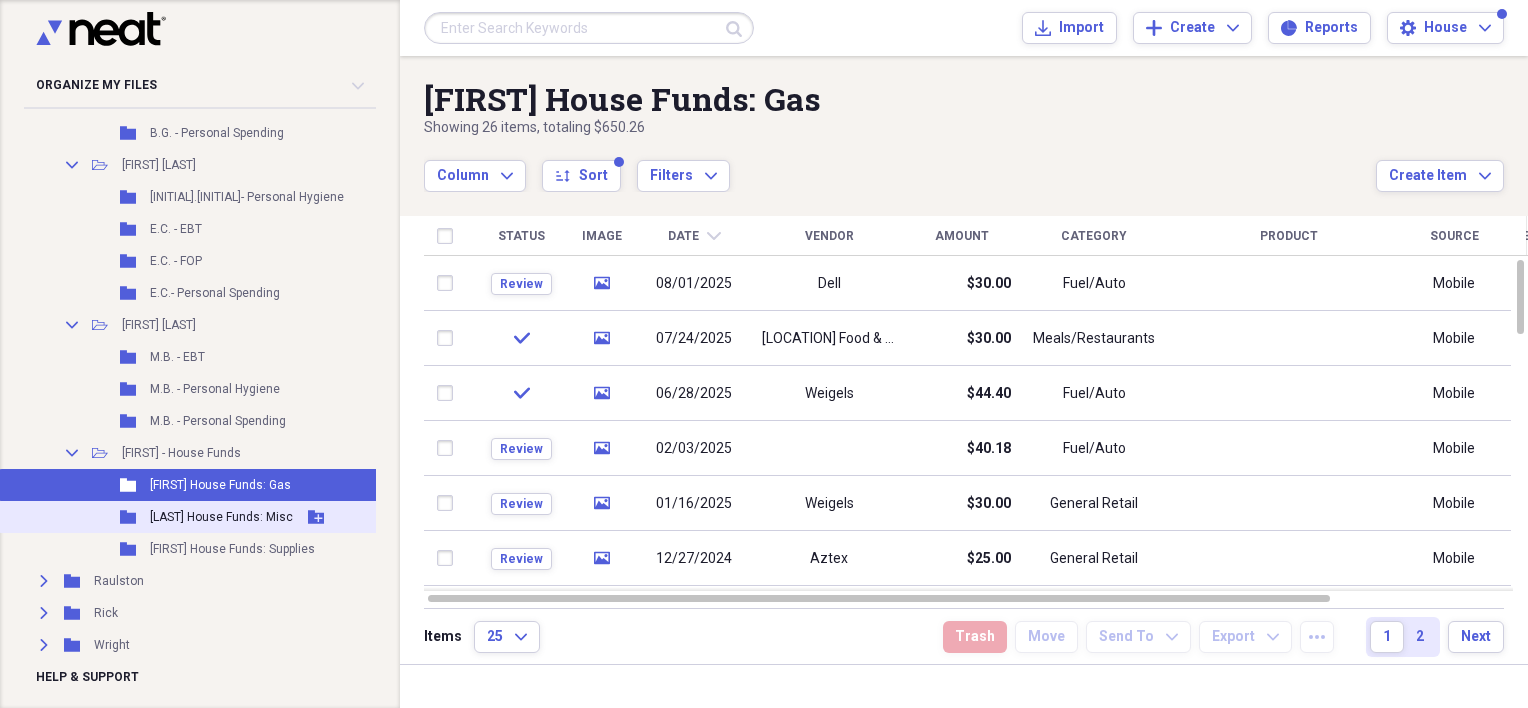 click on "[LAST] House Funds: Misc" at bounding box center (221, 517) 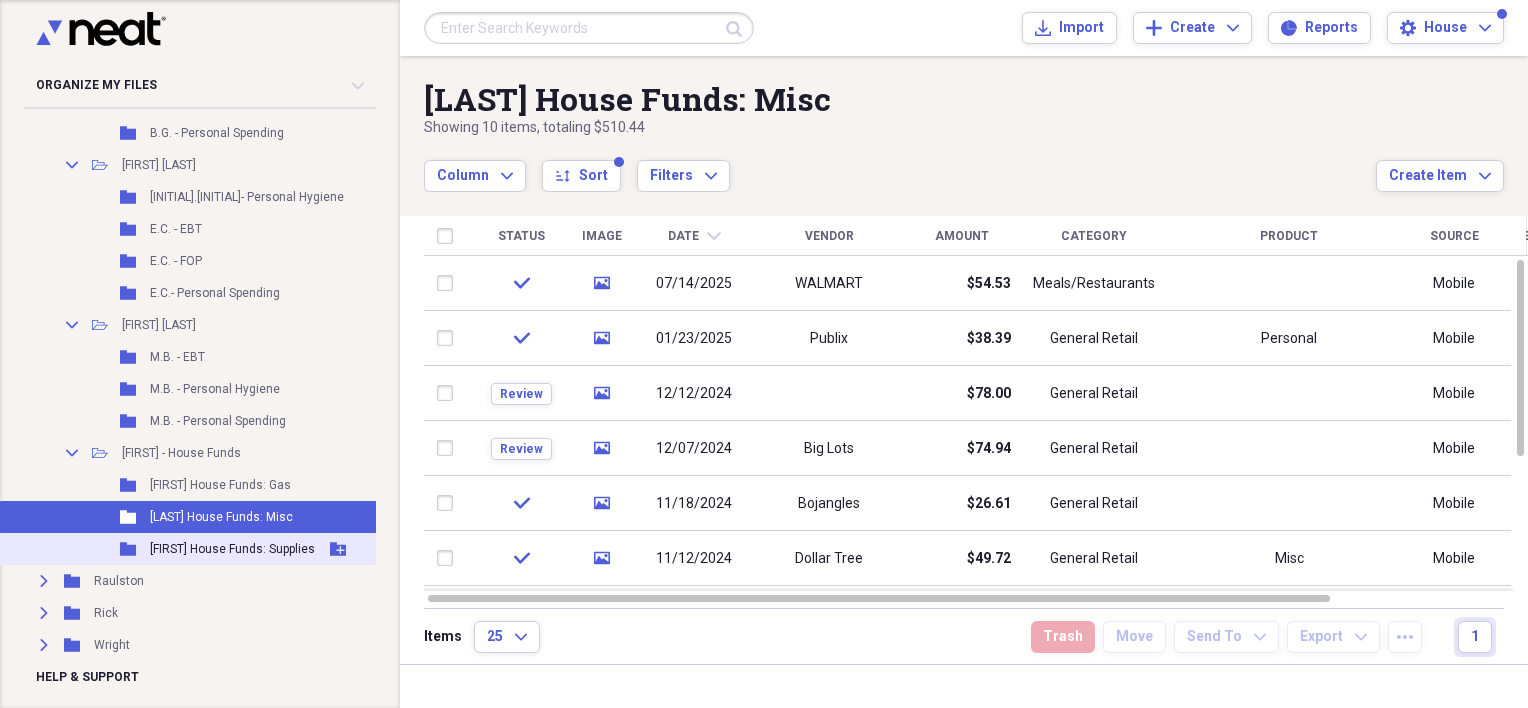 click on "[FIRST] House Funds: Supplies" at bounding box center [232, 549] 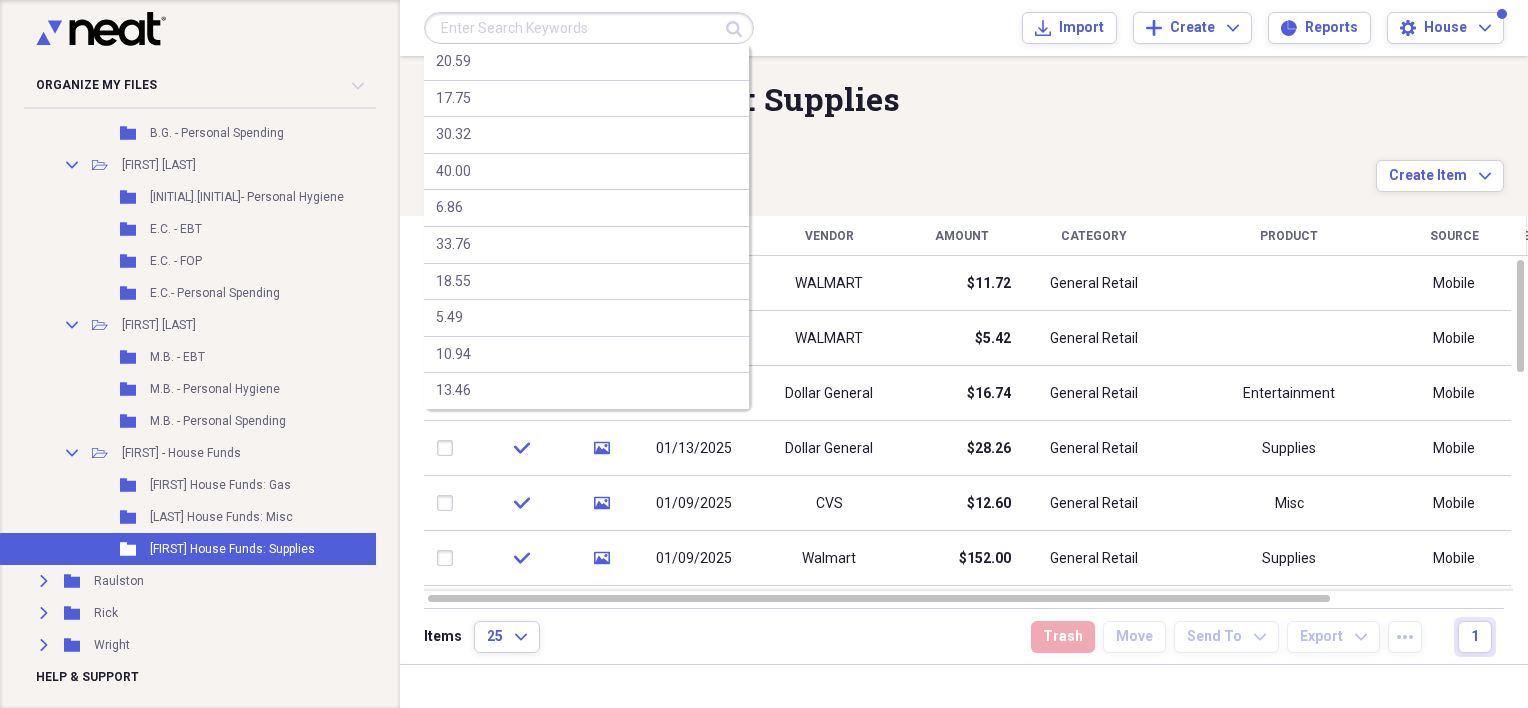 click at bounding box center [589, 28] 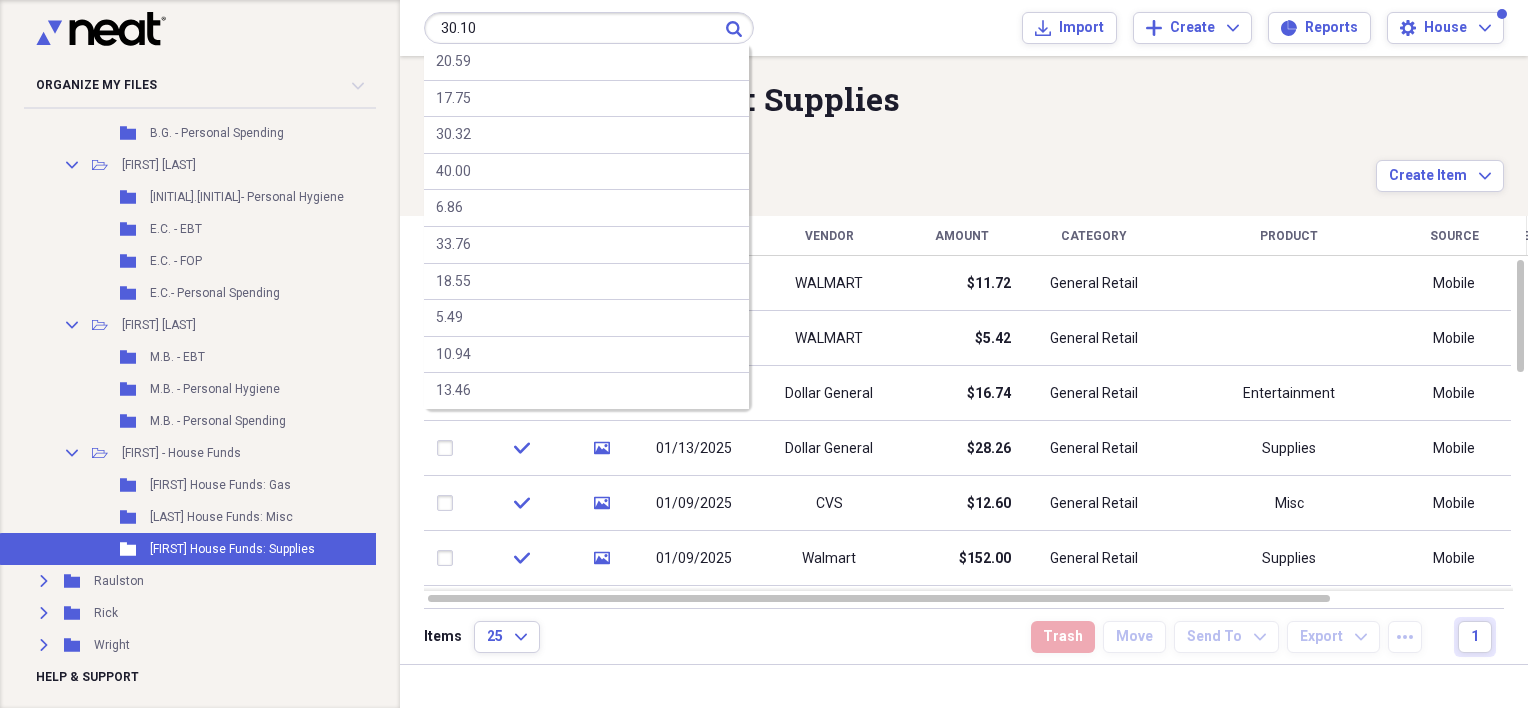 type on "30.10" 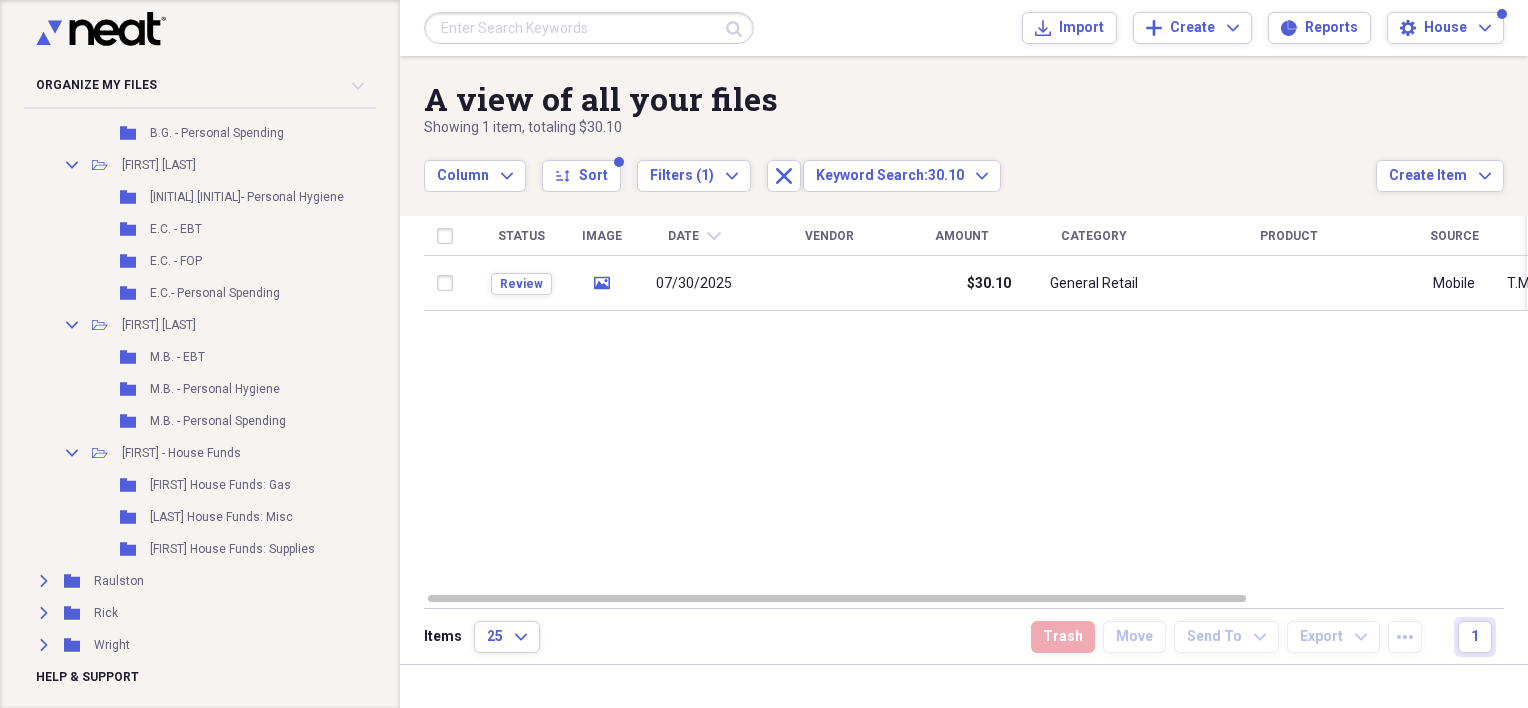 click on "Status Image Date chevron-down Vendor Amount Category Product Source Folder Billable Reimbursable Review media [DATE] [PRICE] General Retail Mobile T.M. - Personal Spending" at bounding box center [976, 403] 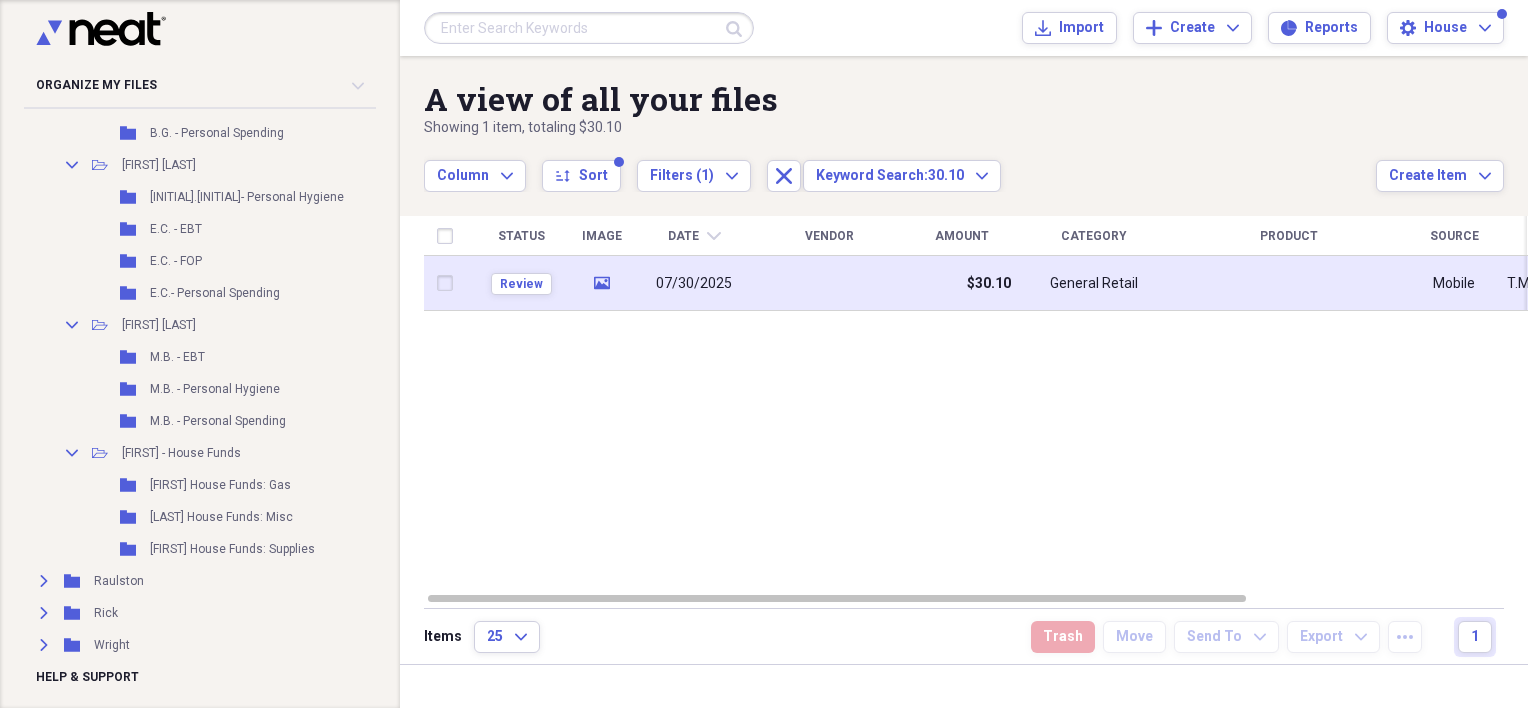 click on "07/30/2025" at bounding box center (694, 283) 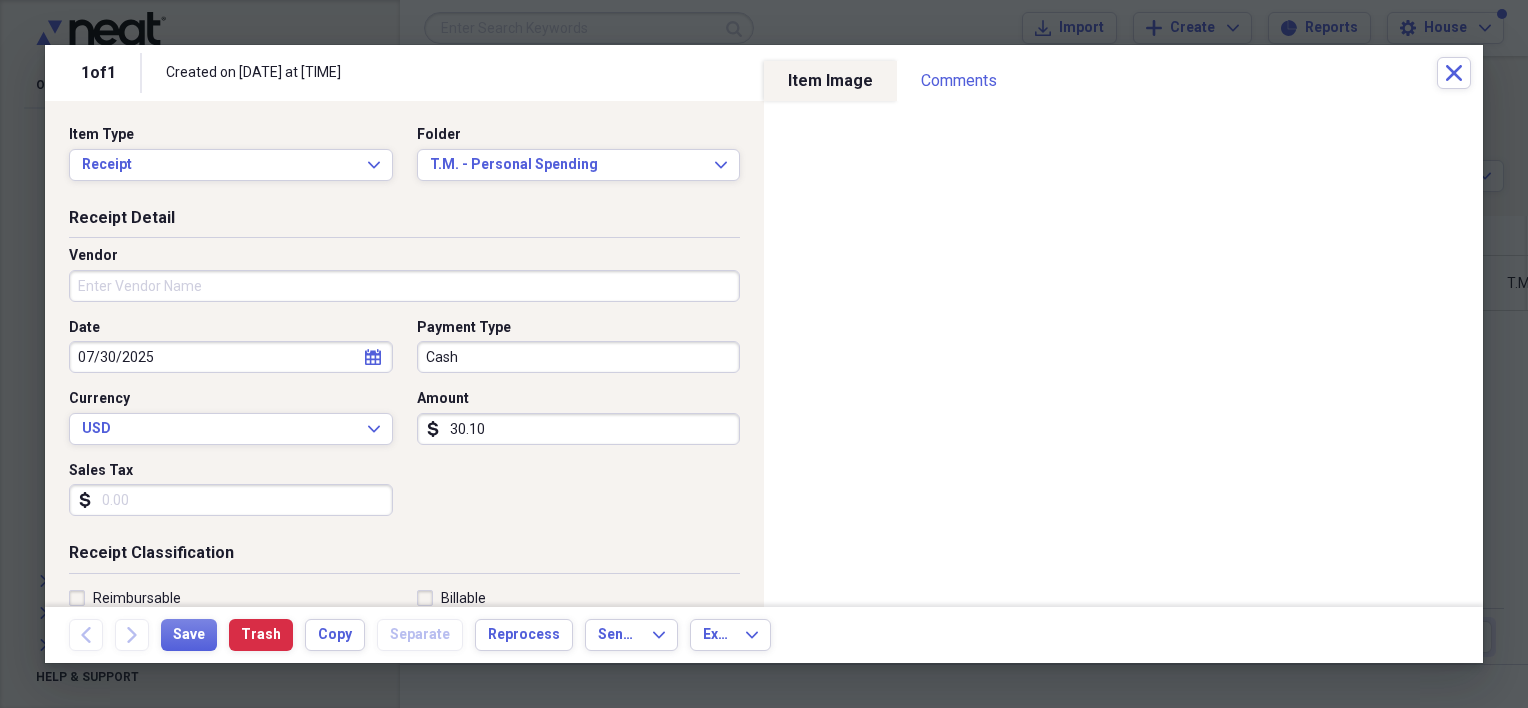 click on "Vendor" at bounding box center (404, 286) 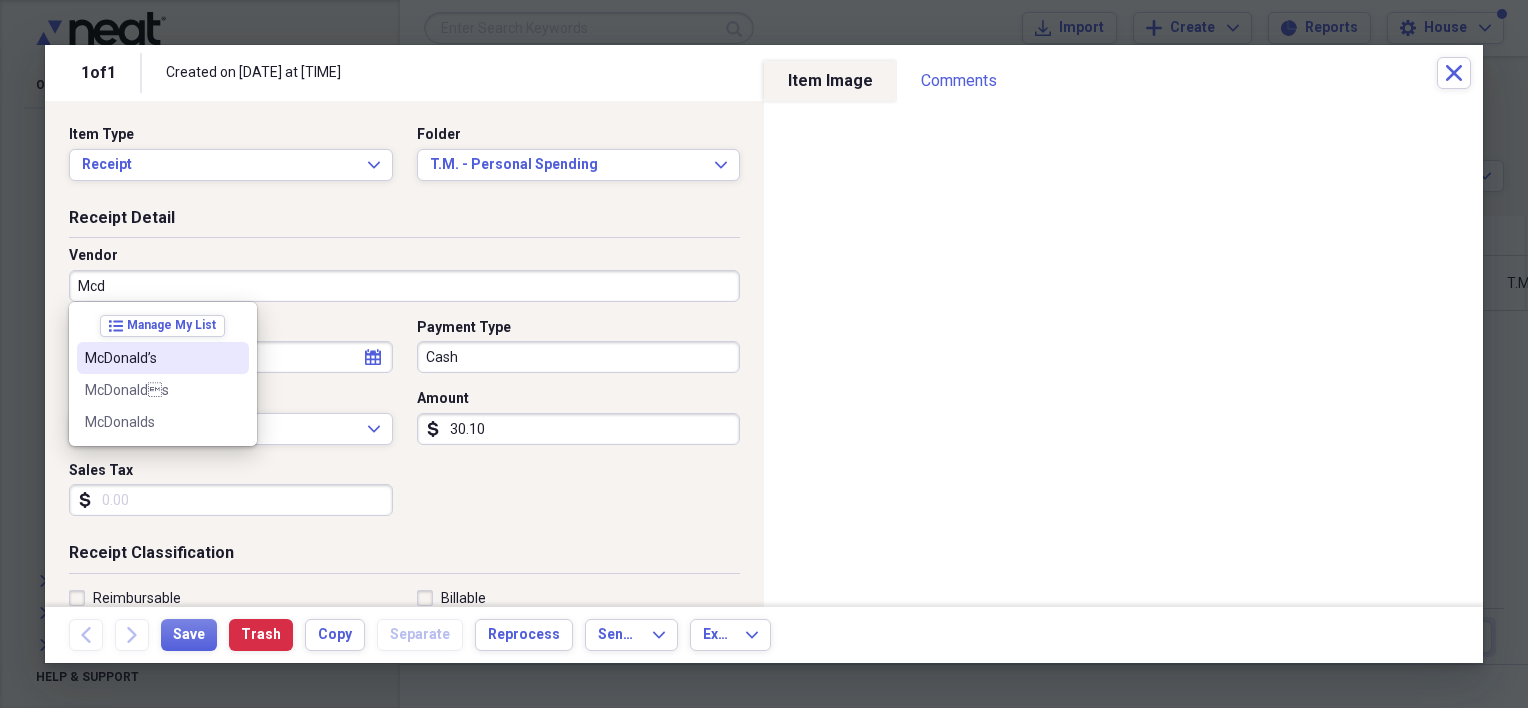 click on "McDonald’s" at bounding box center [163, 358] 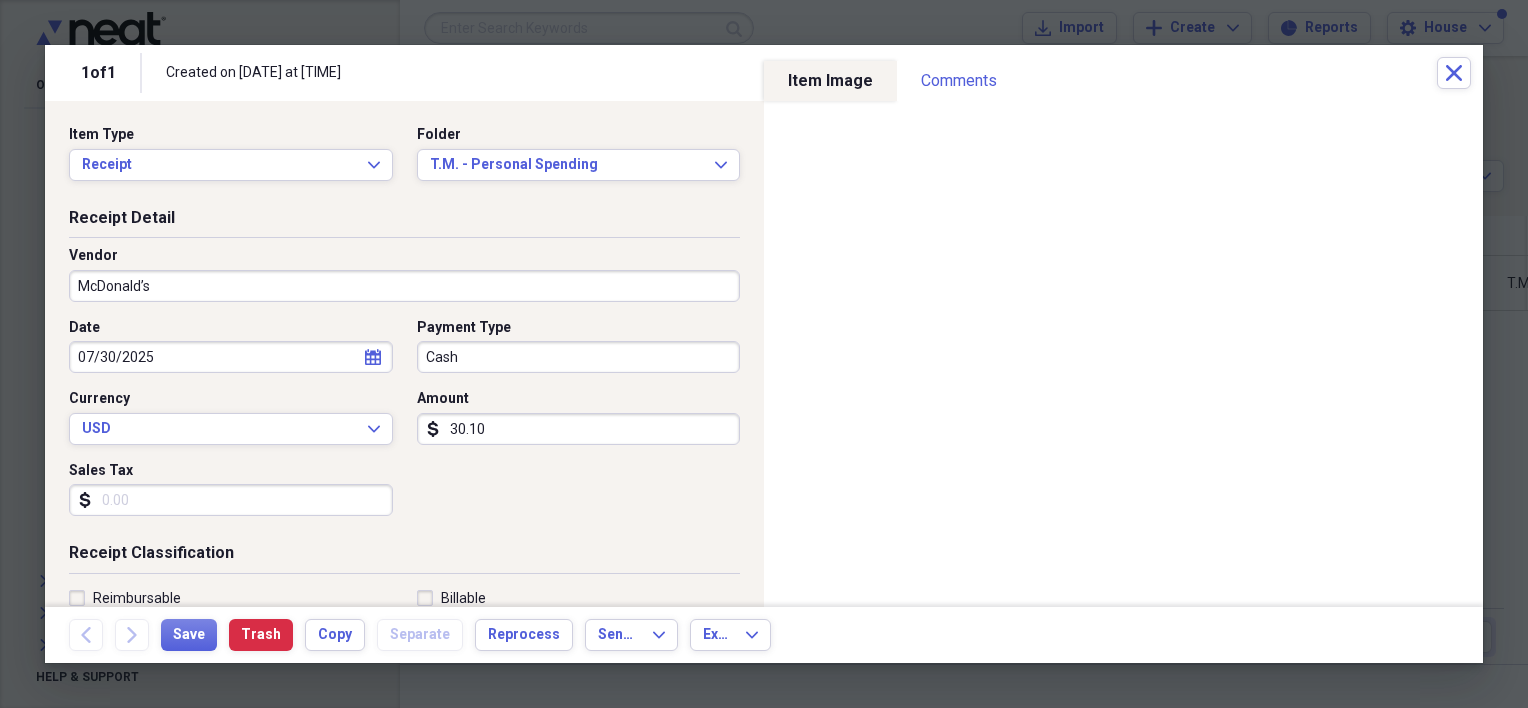 type on "Meals/Restaurants" 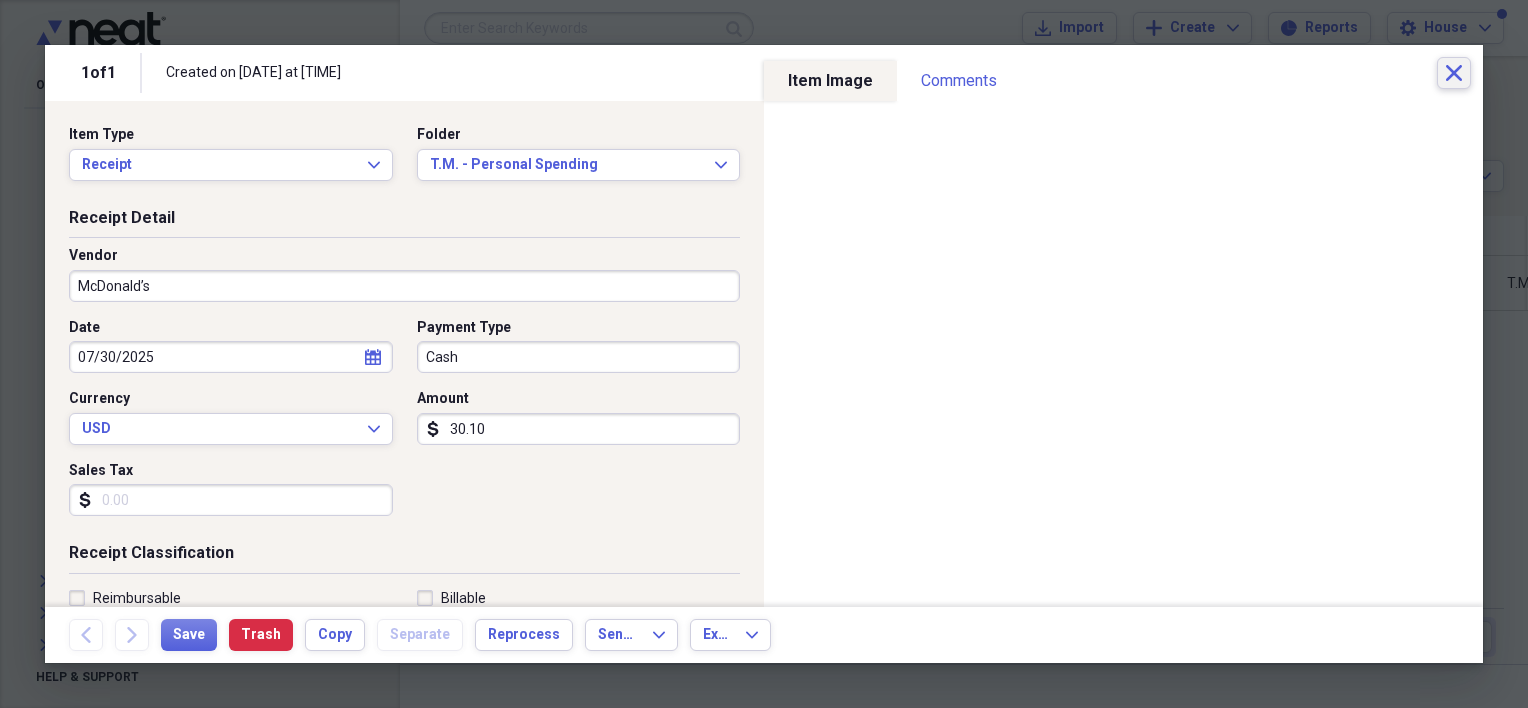 click on "Close" at bounding box center (1454, 73) 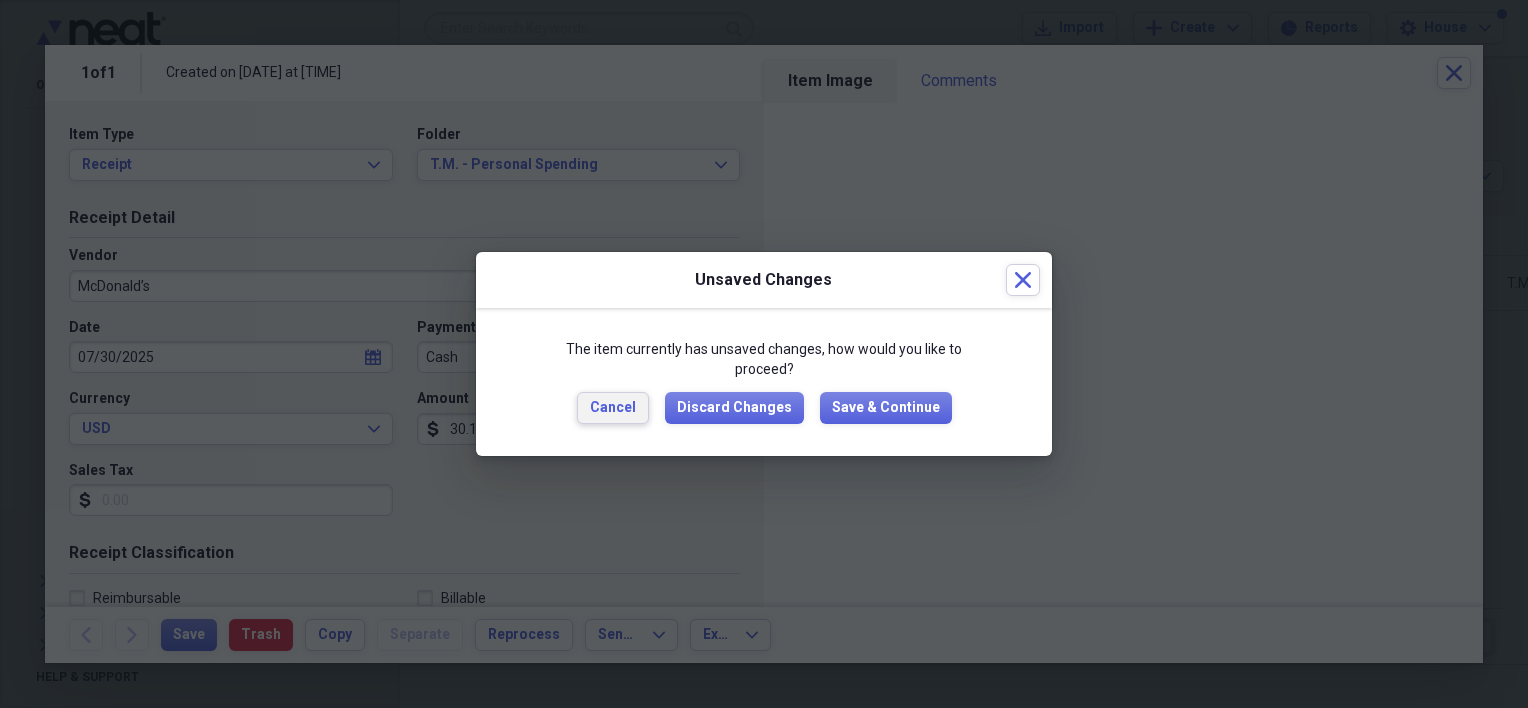 click on "Cancel" at bounding box center [613, 408] 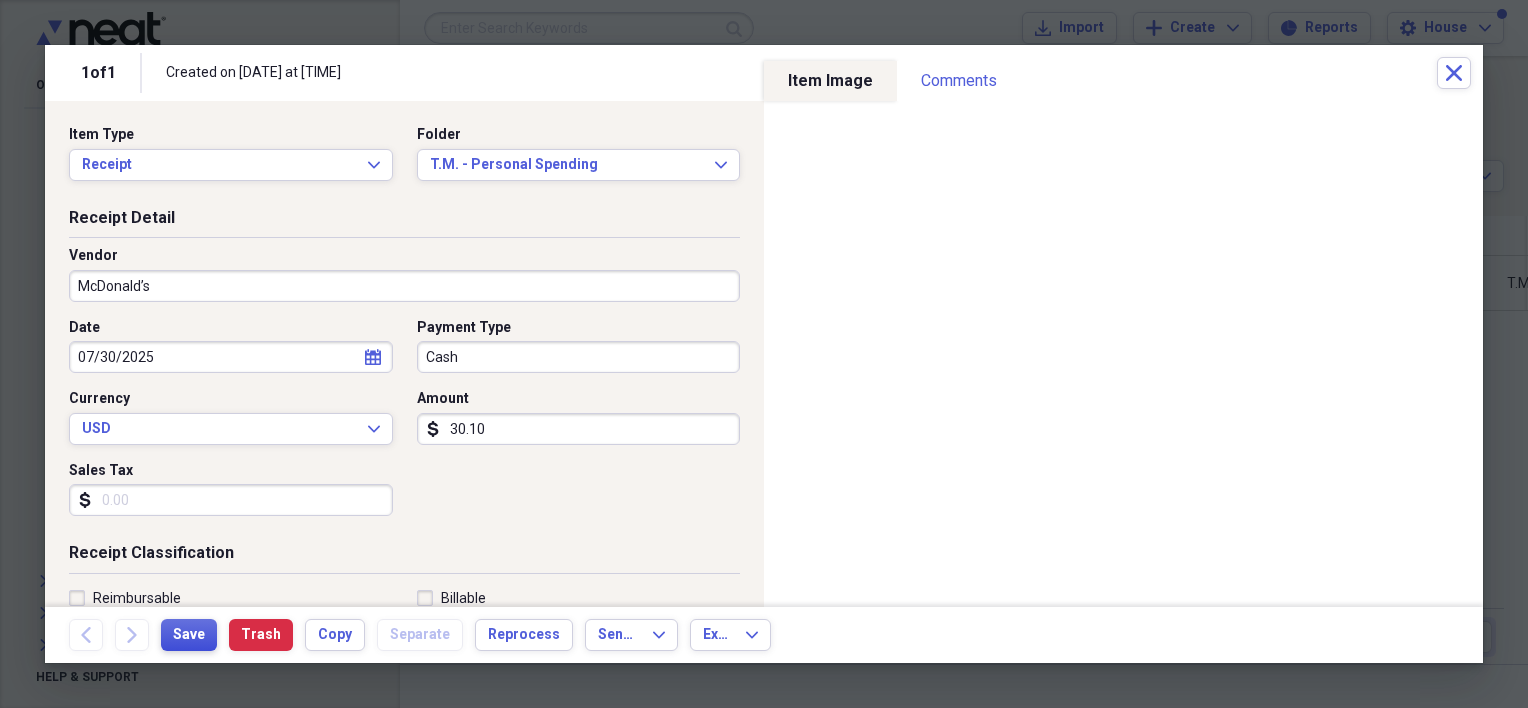 click on "Save" at bounding box center [189, 635] 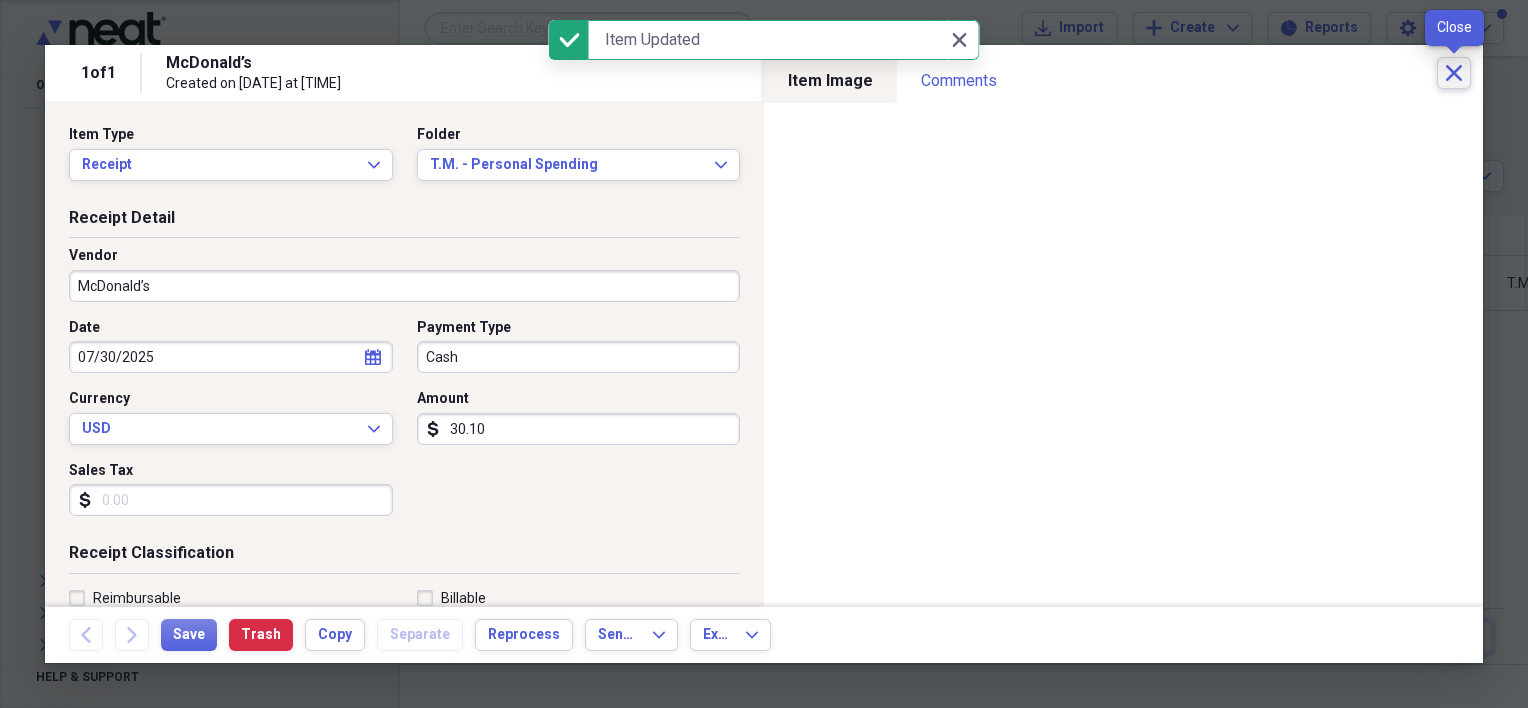 click on "Close" 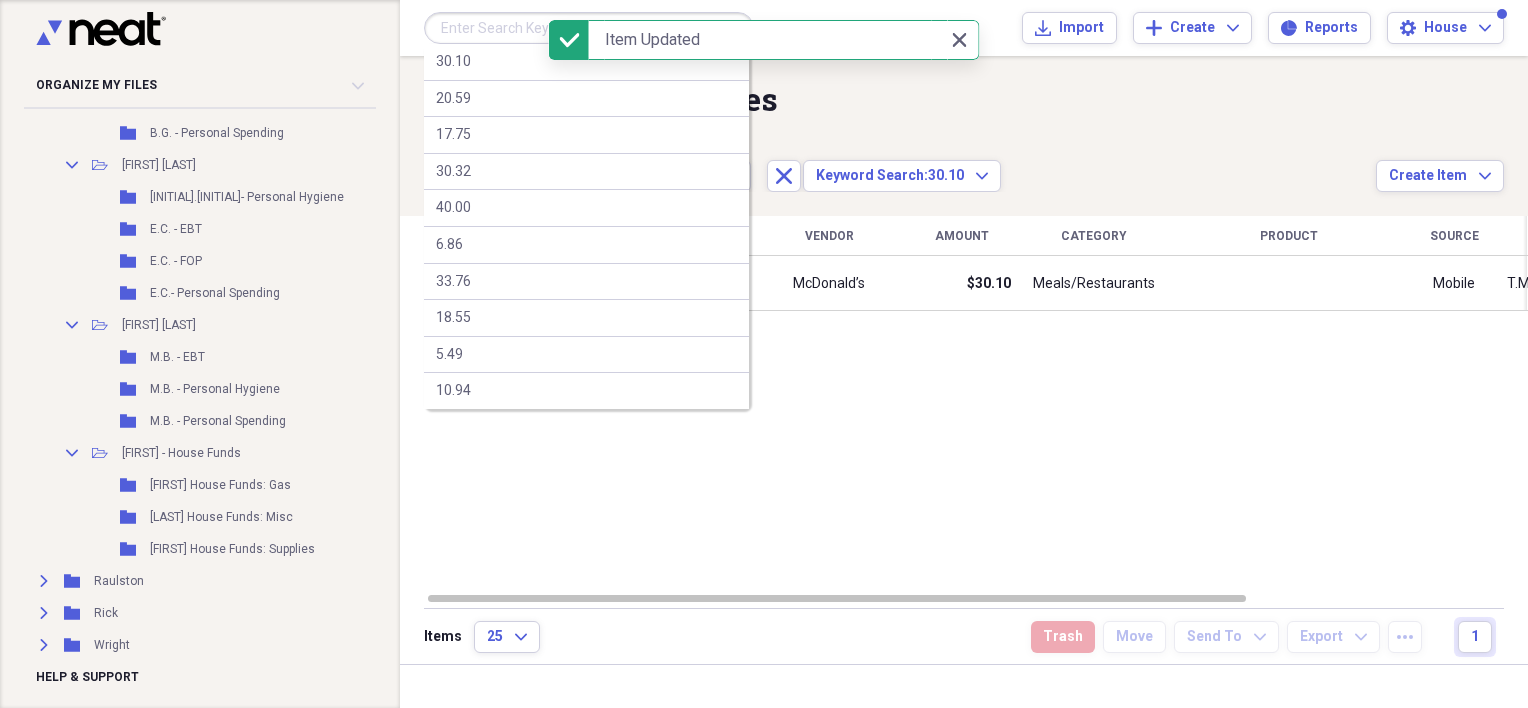 click at bounding box center [589, 28] 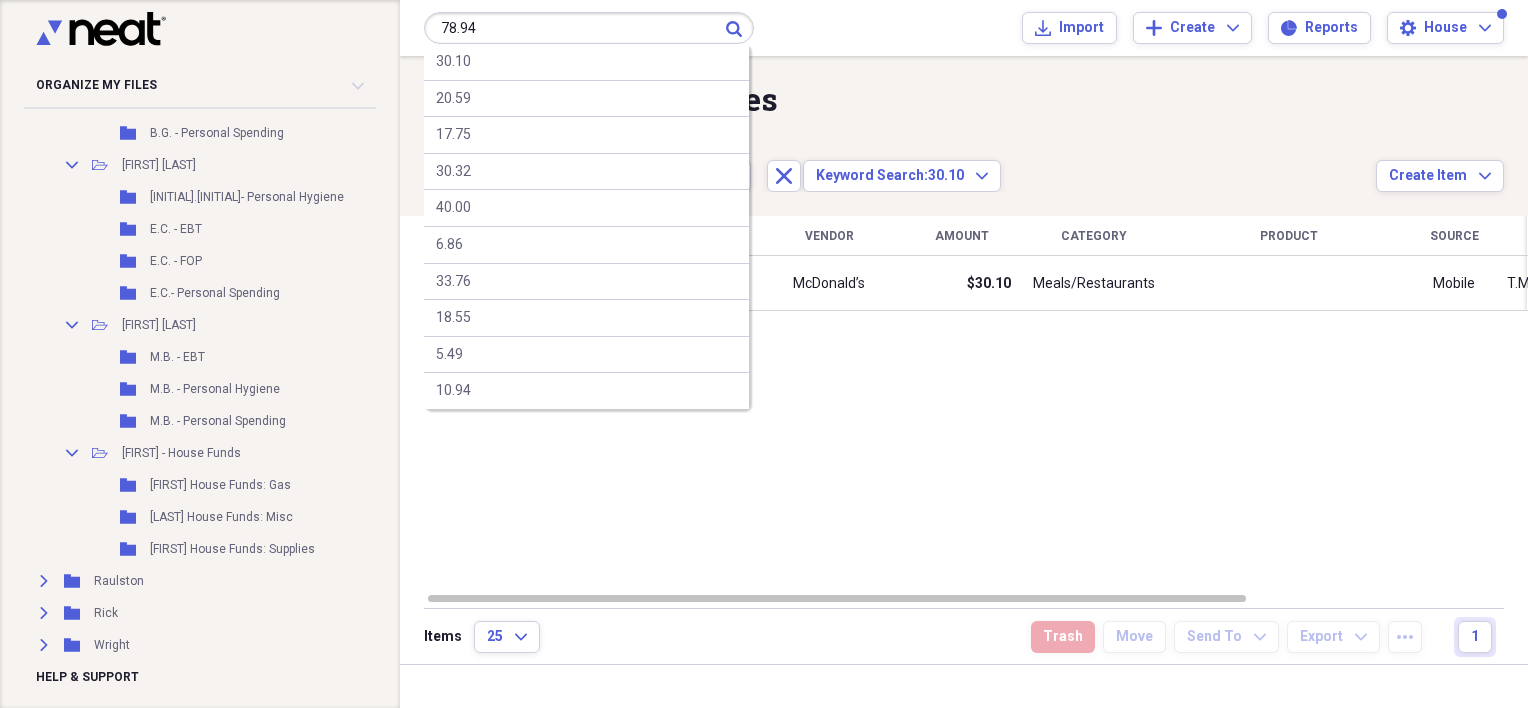 type on "78.94" 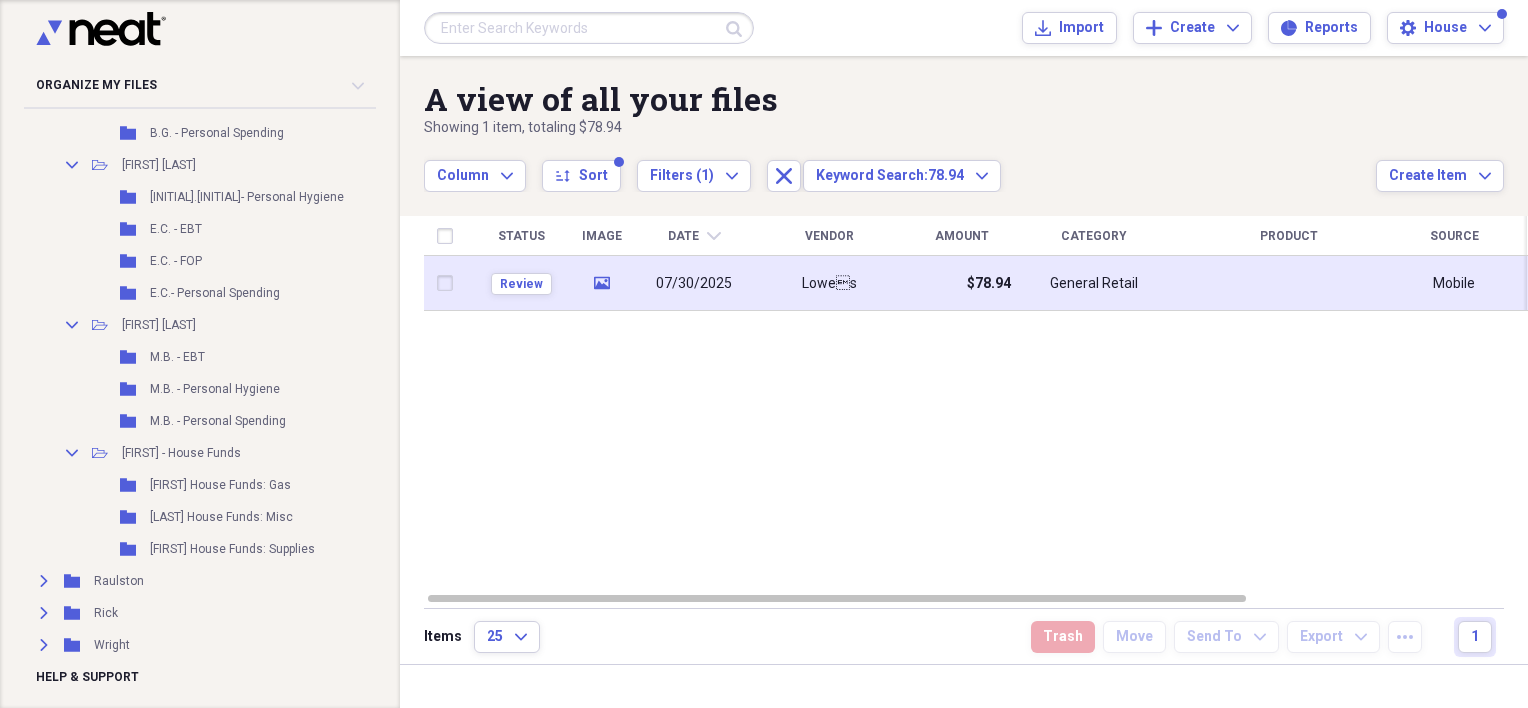 click on "07/30/2025" at bounding box center (694, 284) 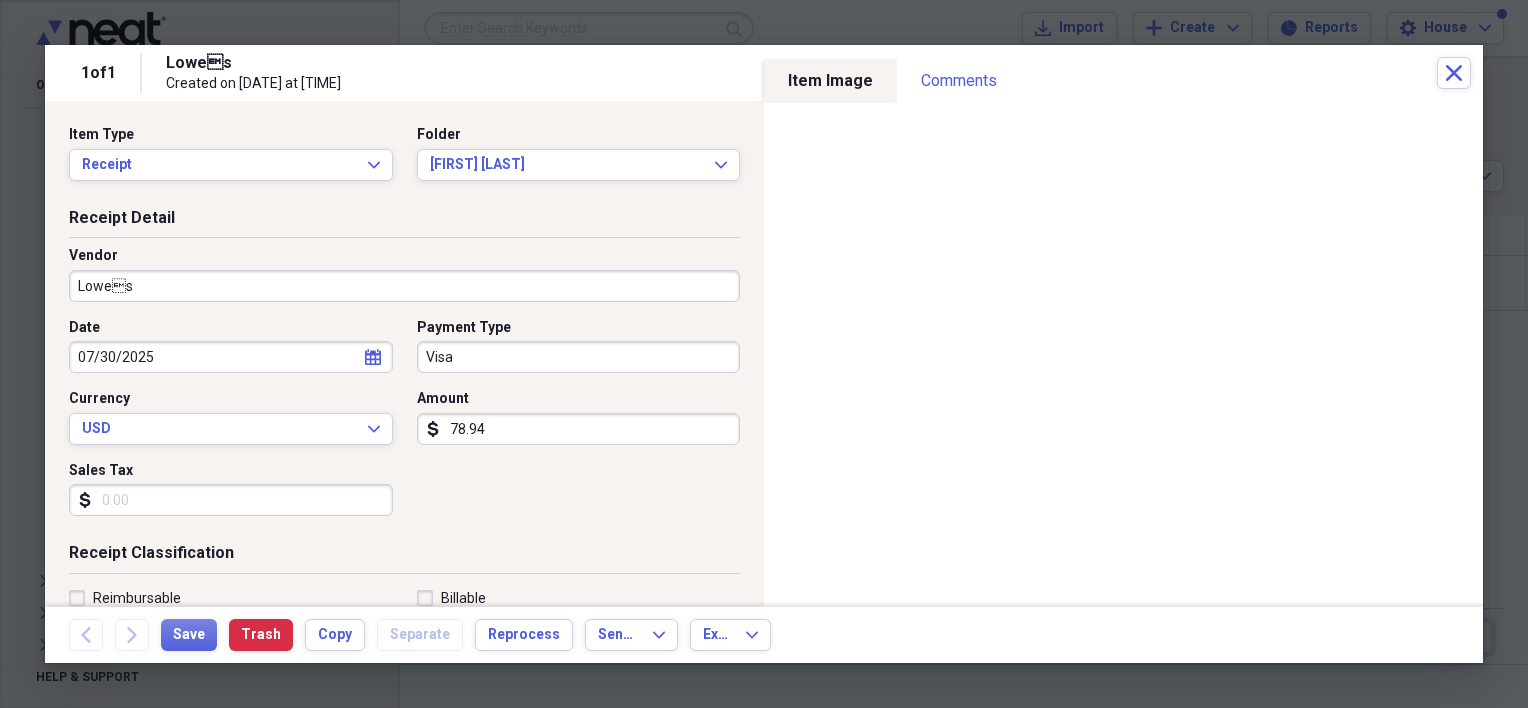 click on "Receipt Detail" at bounding box center [404, 222] 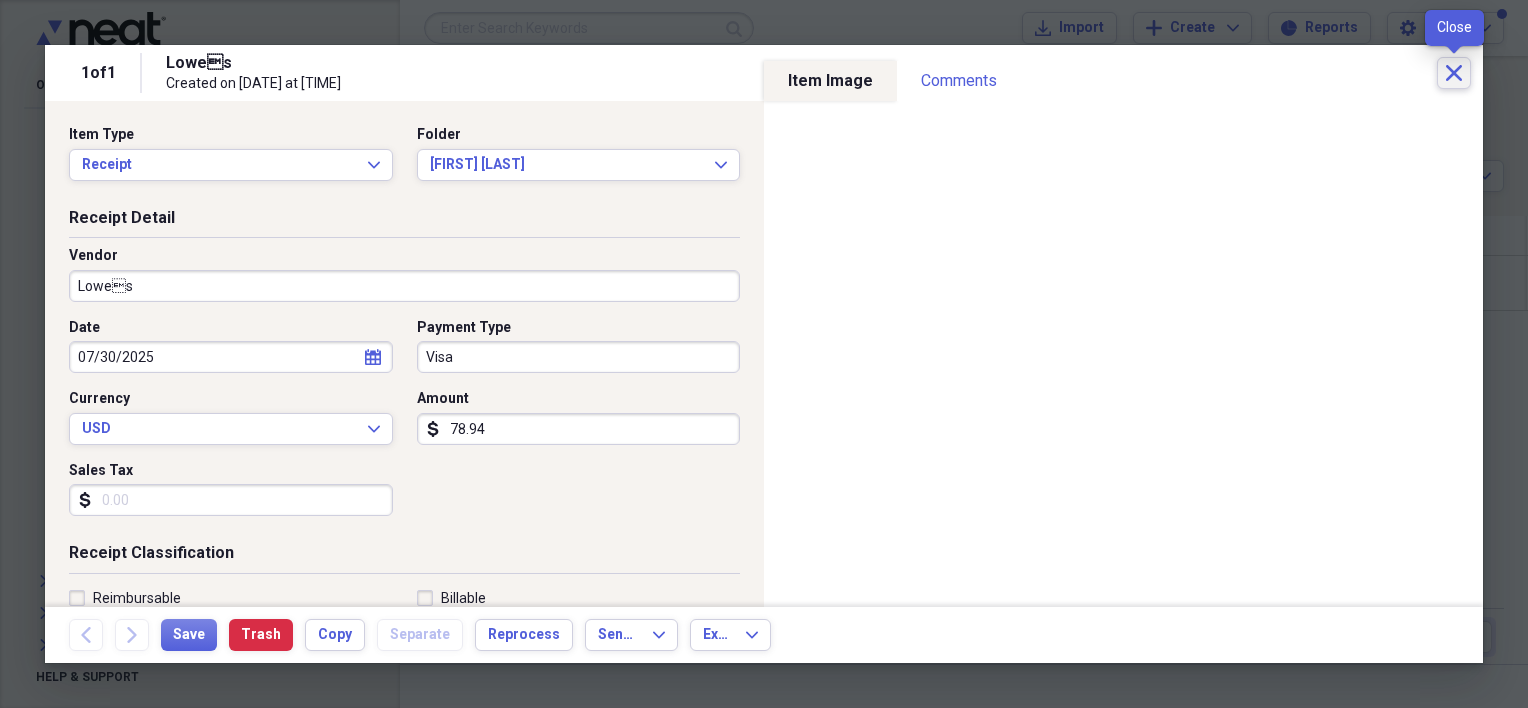 click on "Close" 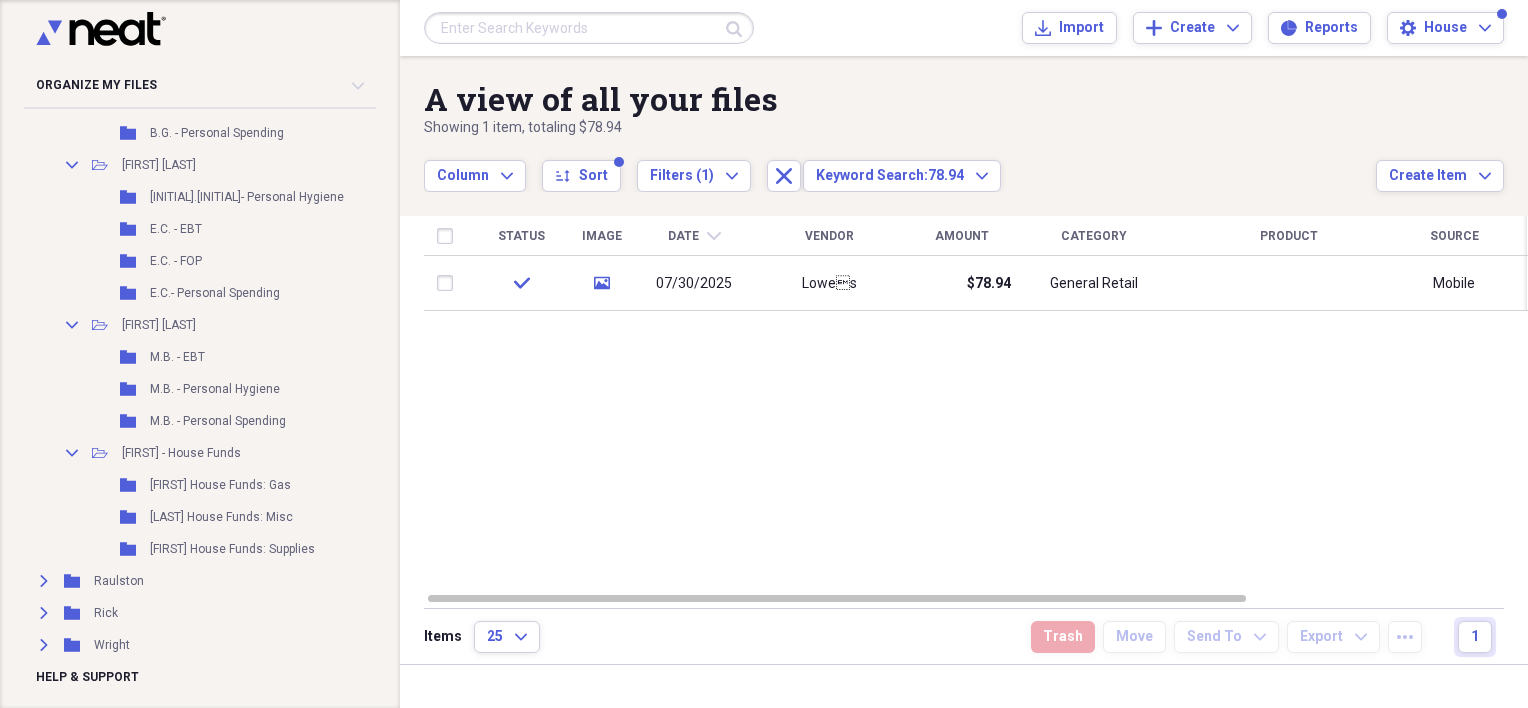 click at bounding box center [589, 28] 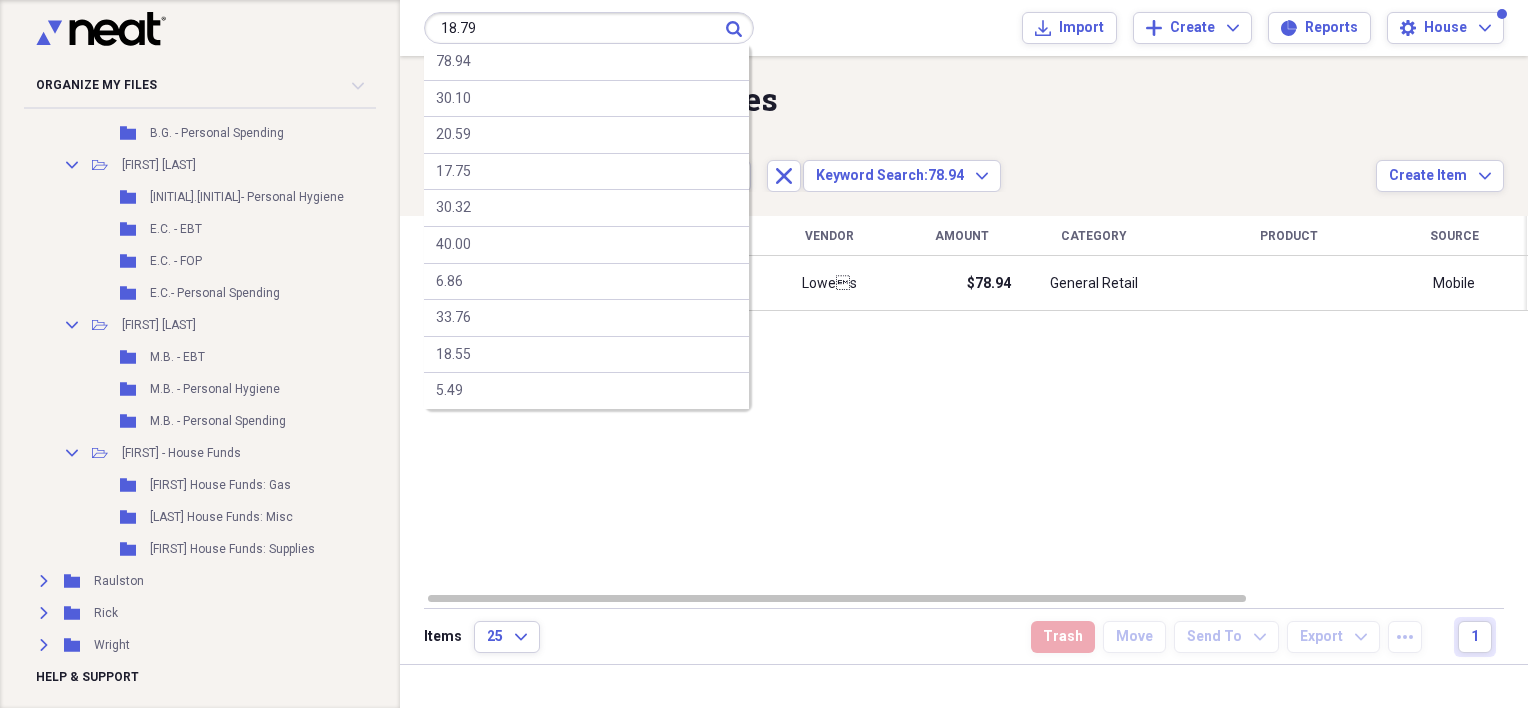 type on "18.79" 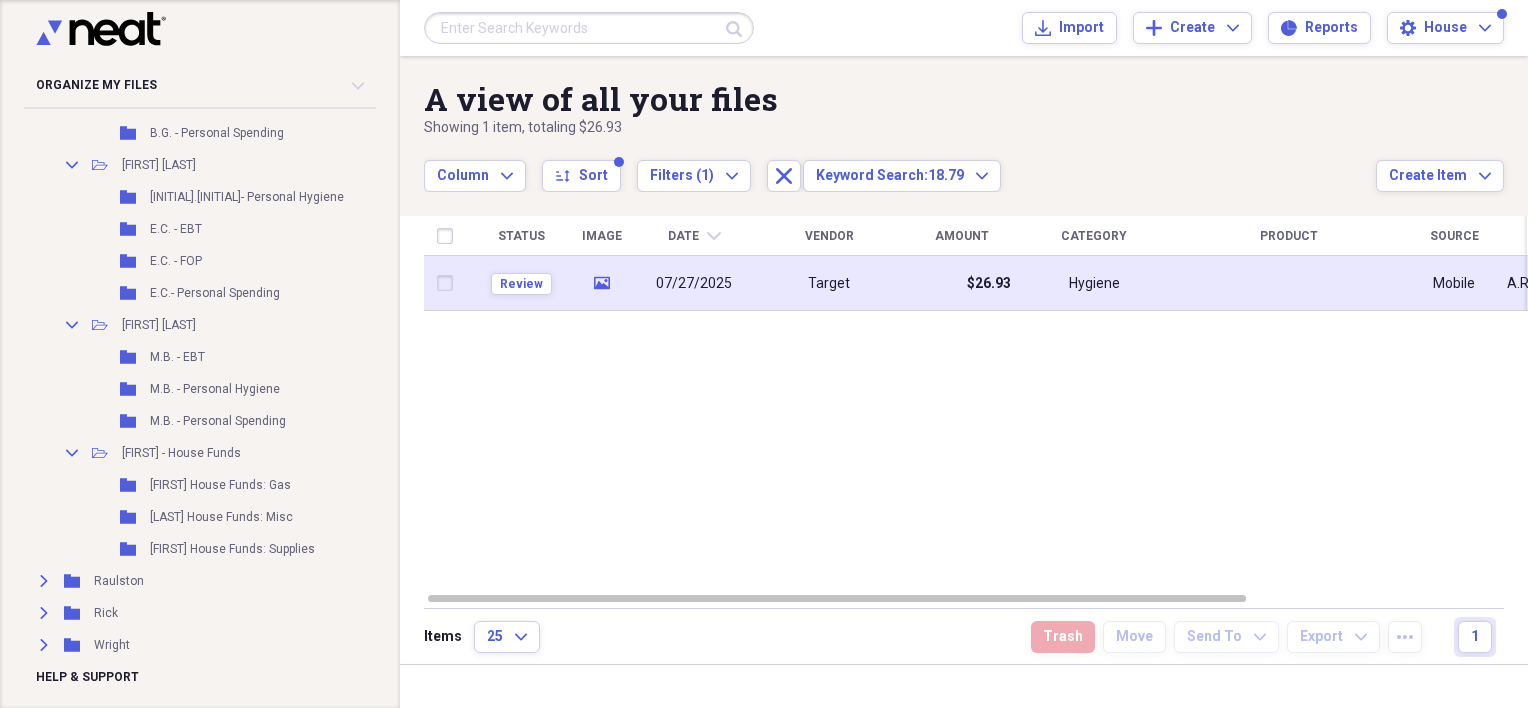 click on "07/27/2025" at bounding box center (694, 284) 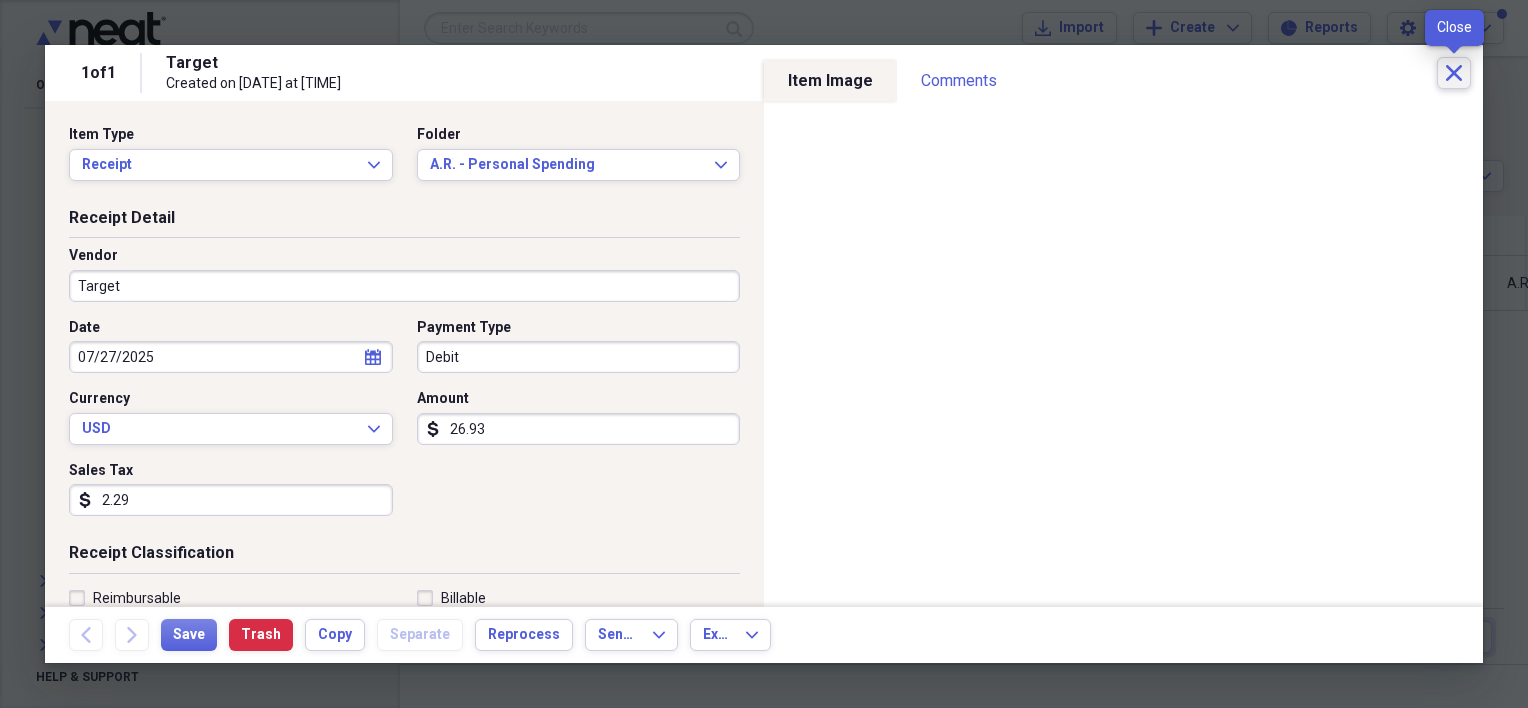 click on "Close" at bounding box center (1454, 73) 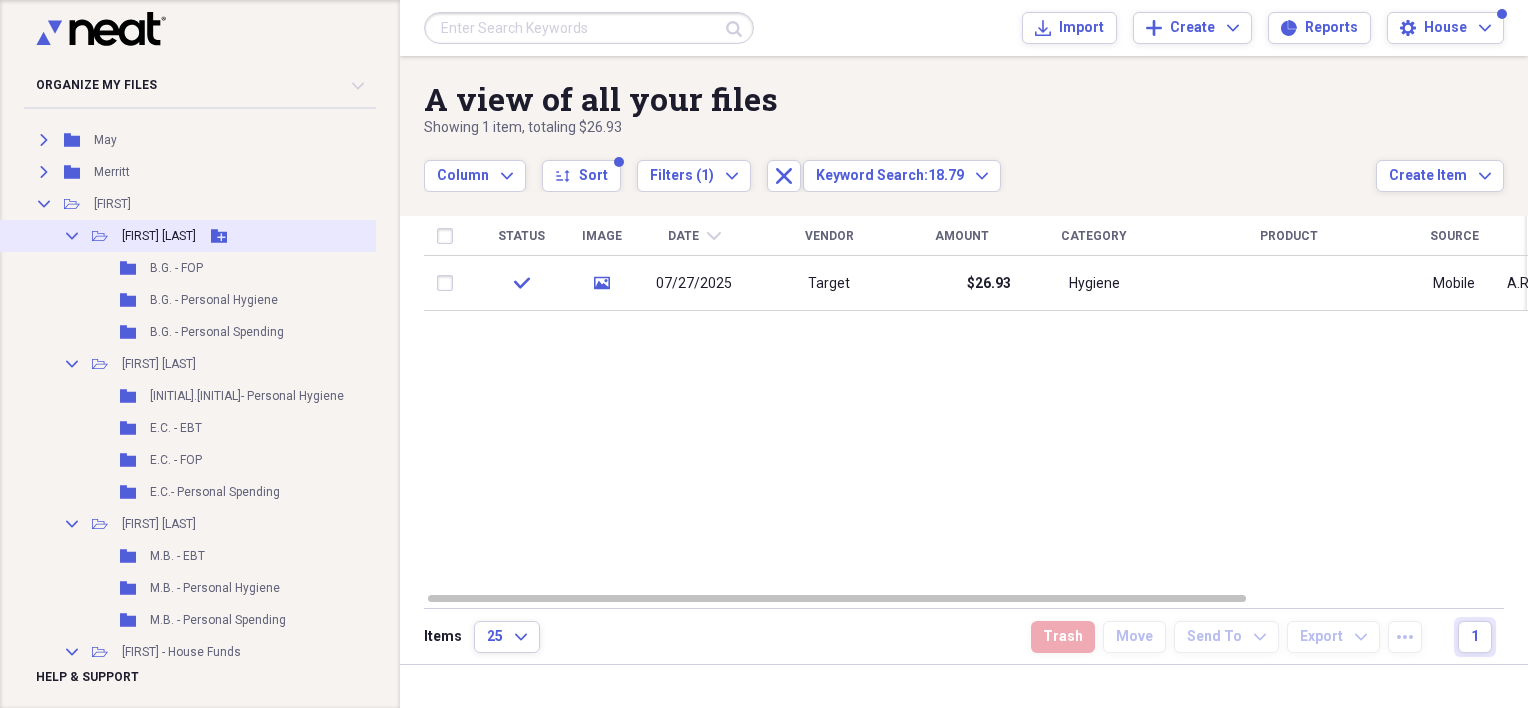 scroll, scrollTop: 600, scrollLeft: 0, axis: vertical 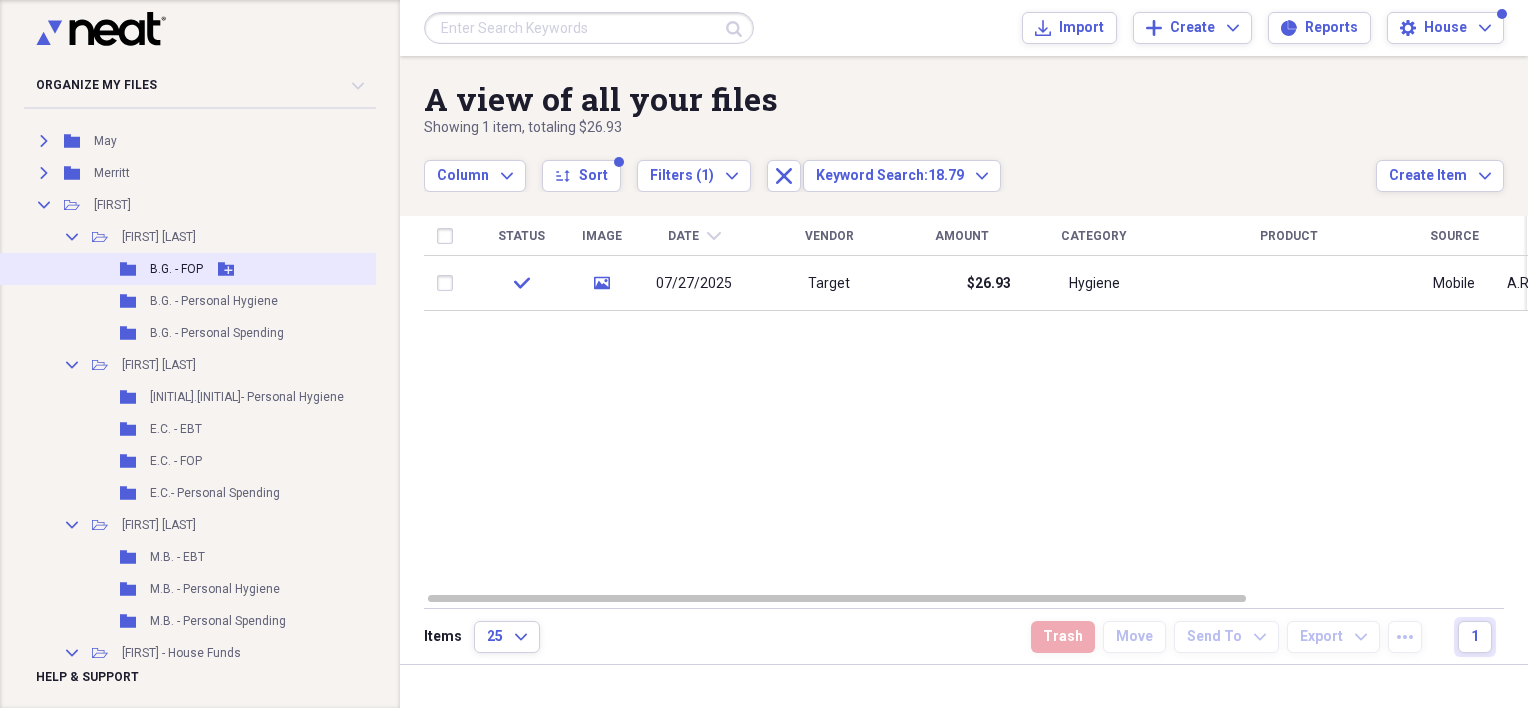 click on "B.G. - FOP" at bounding box center (176, 269) 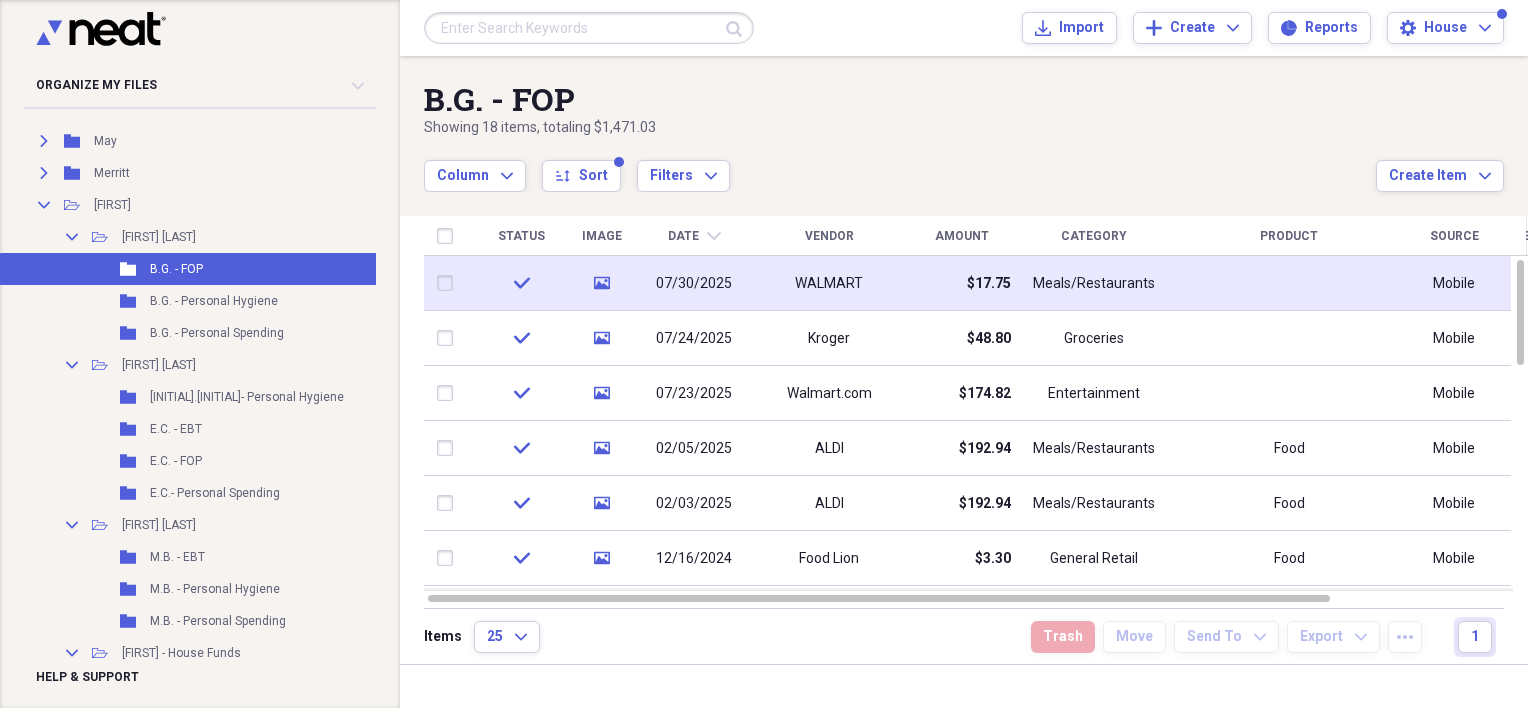 click on "07/30/2025" at bounding box center (694, 284) 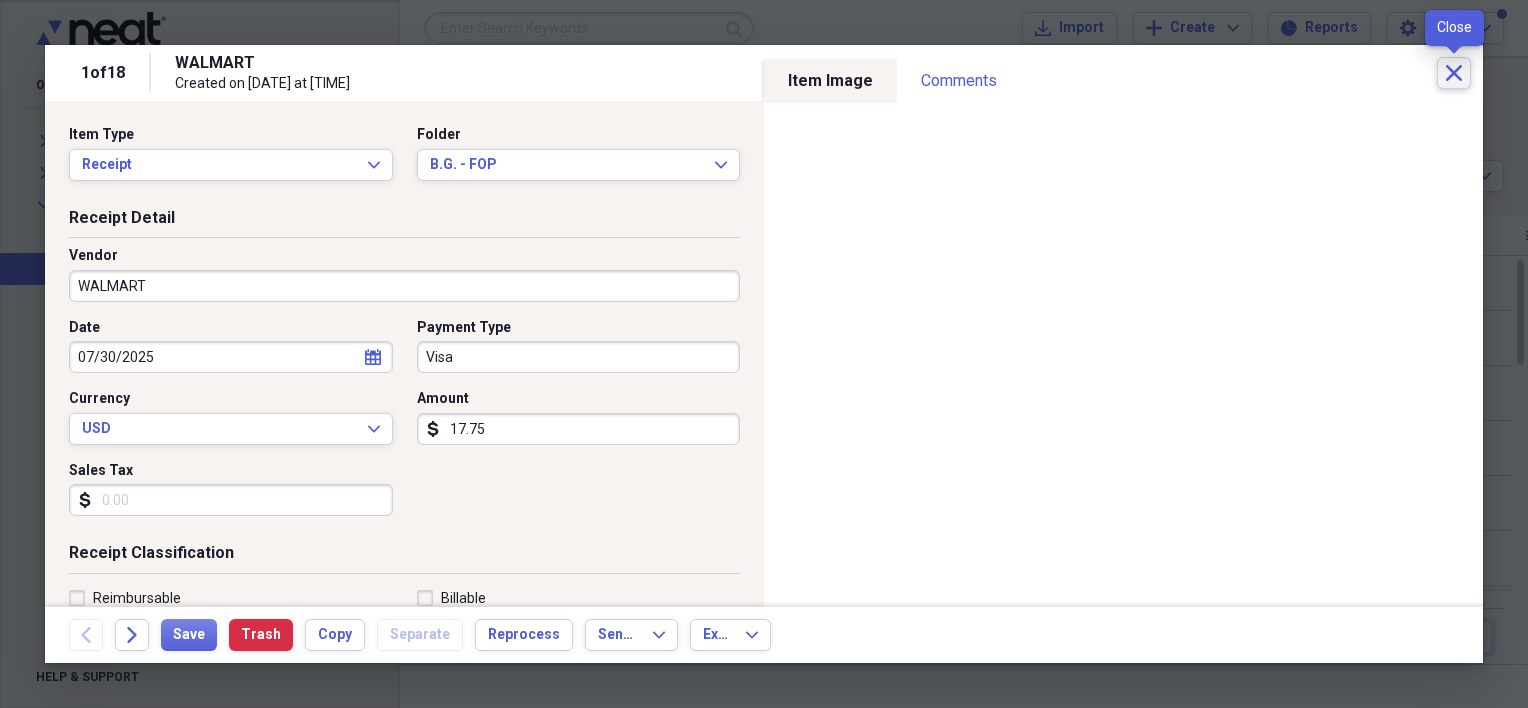 click on "Close" at bounding box center [1454, 73] 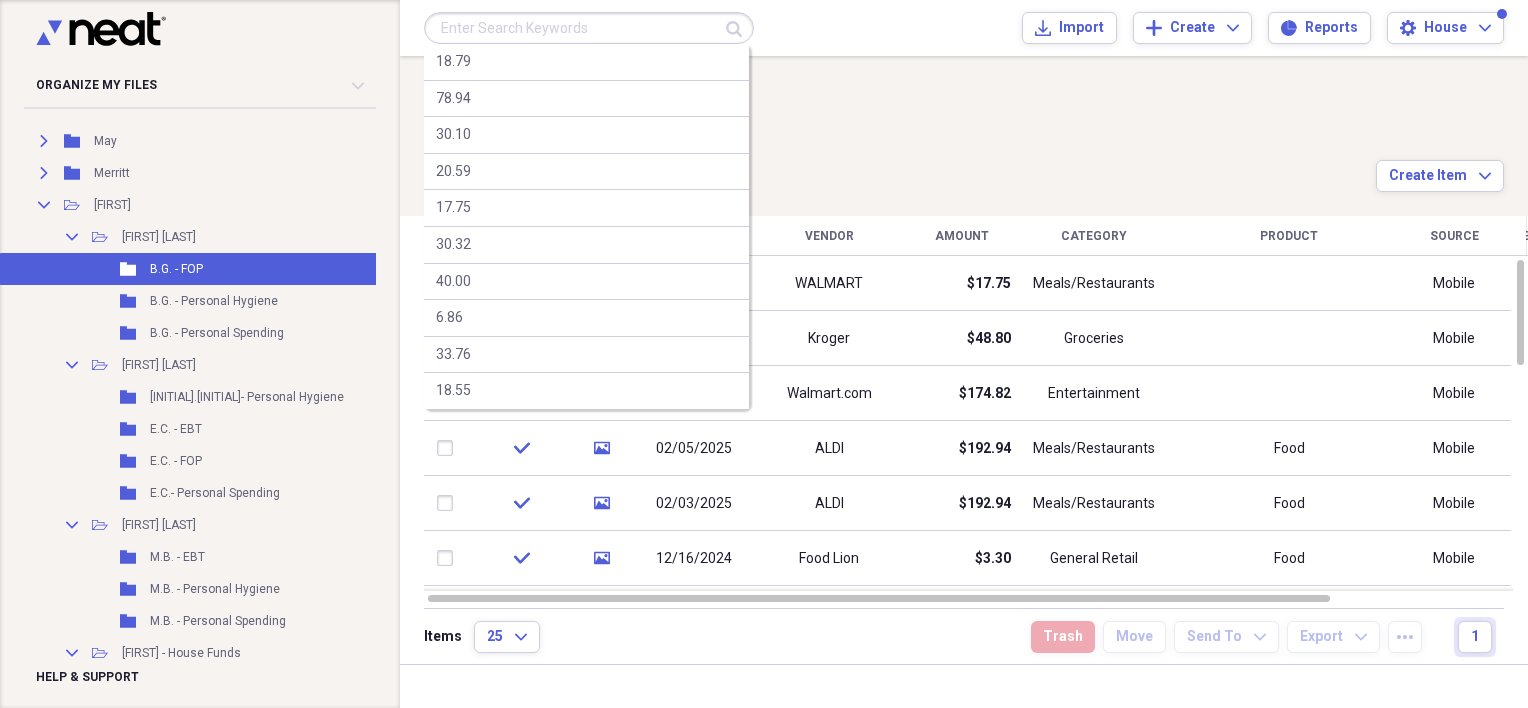 click at bounding box center (589, 28) 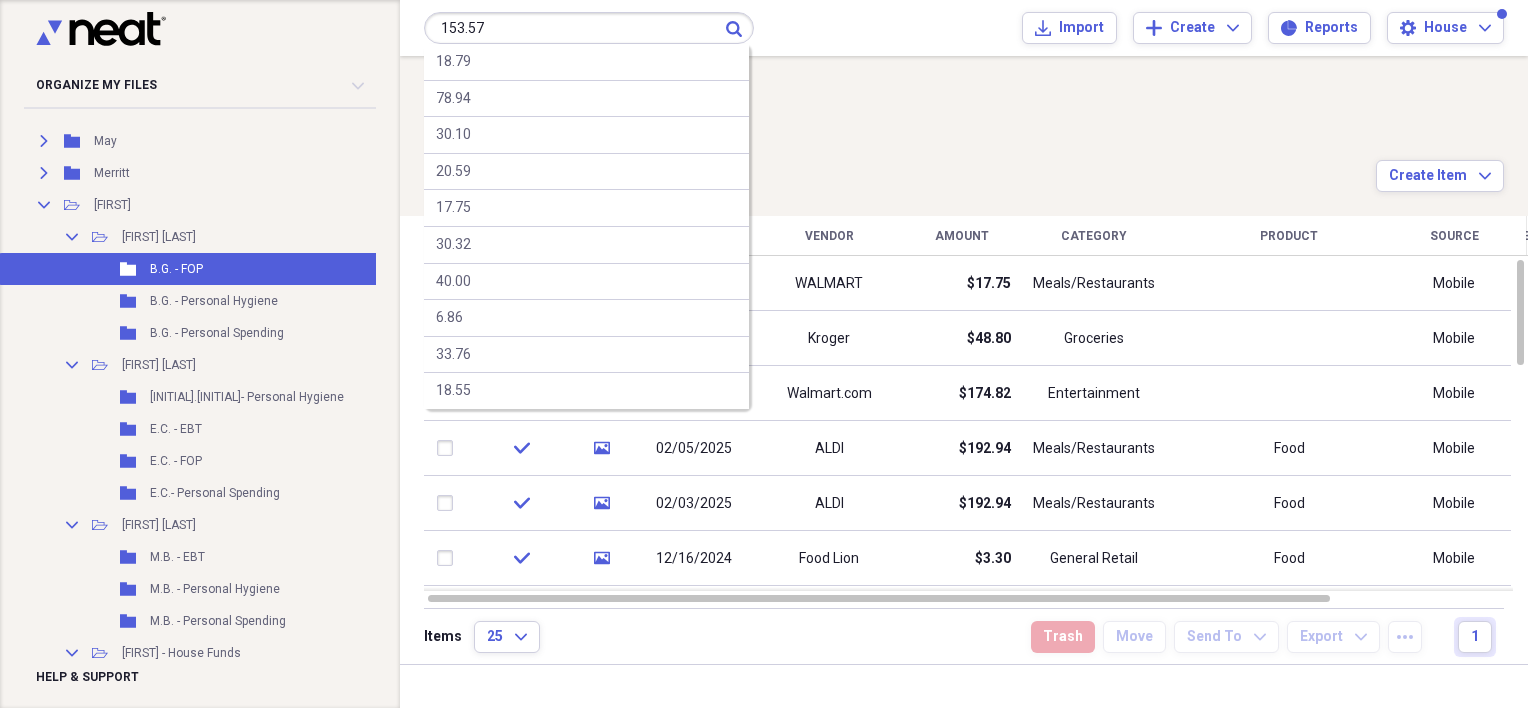type on "153.57" 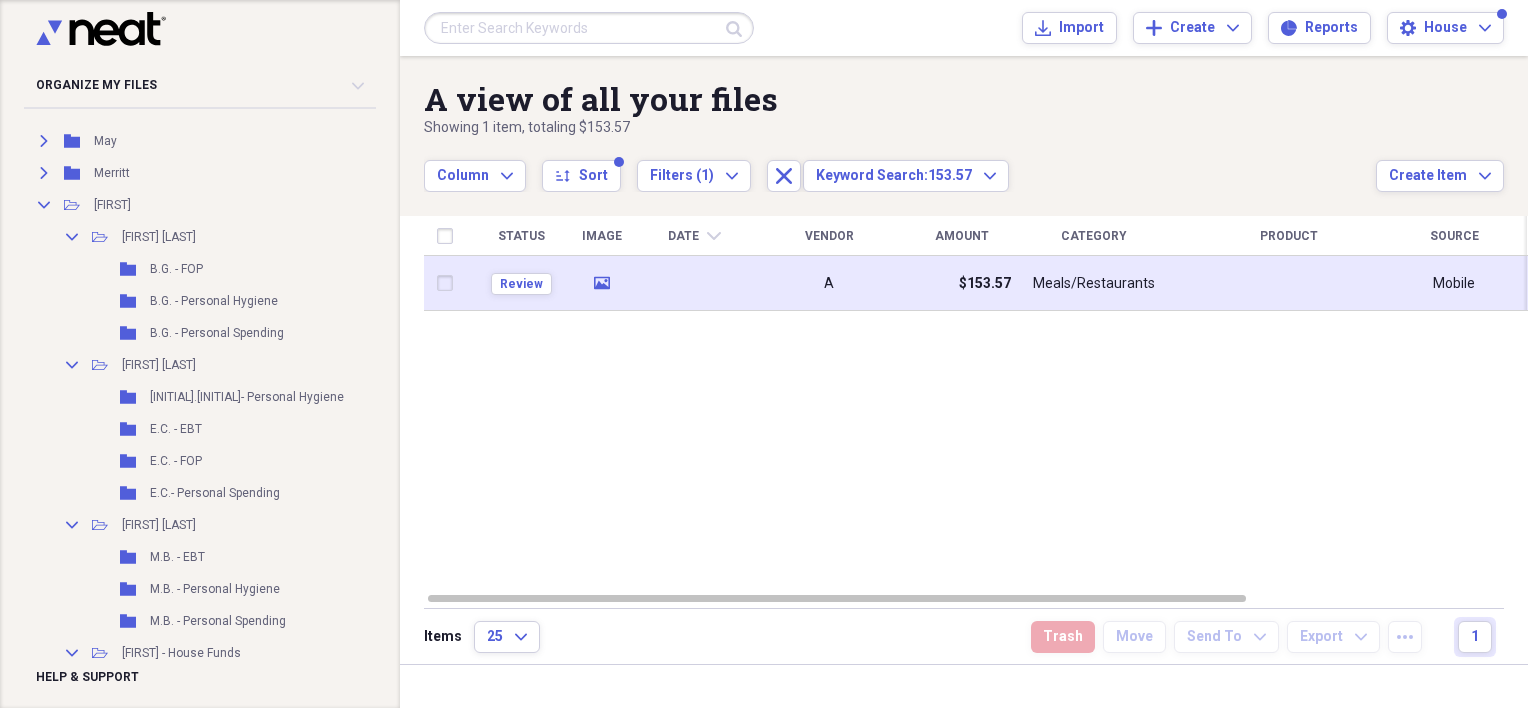 click on "A" at bounding box center (829, 283) 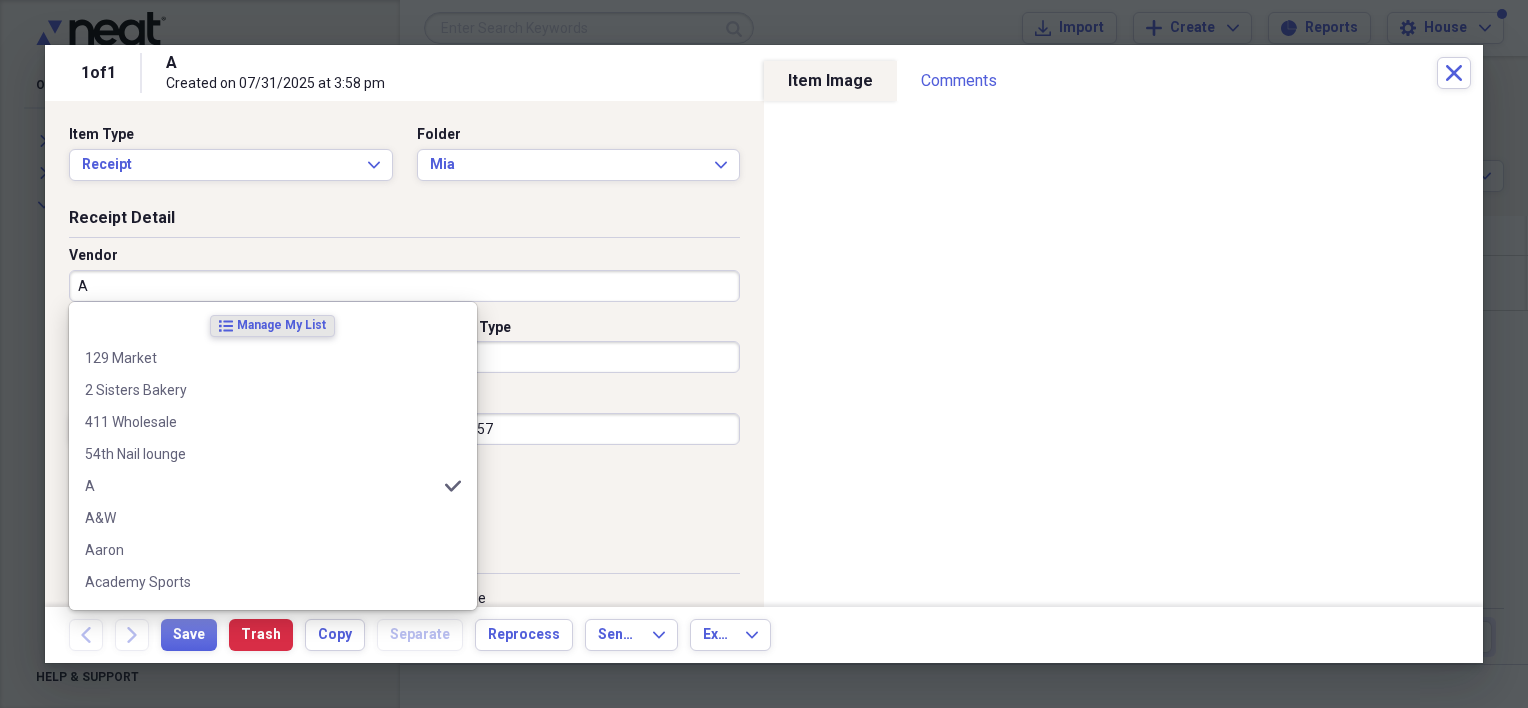 click on "A" at bounding box center (404, 286) 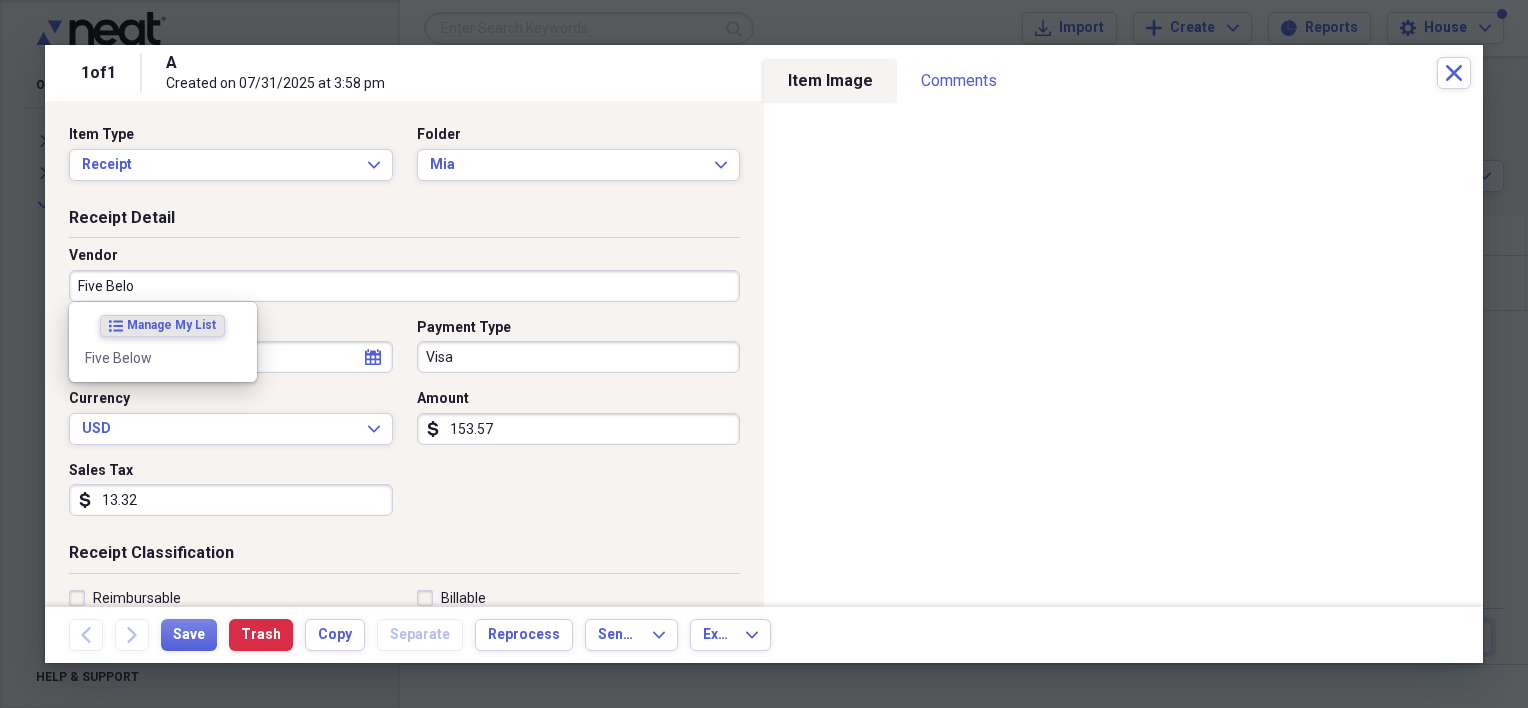 type on "Five Below" 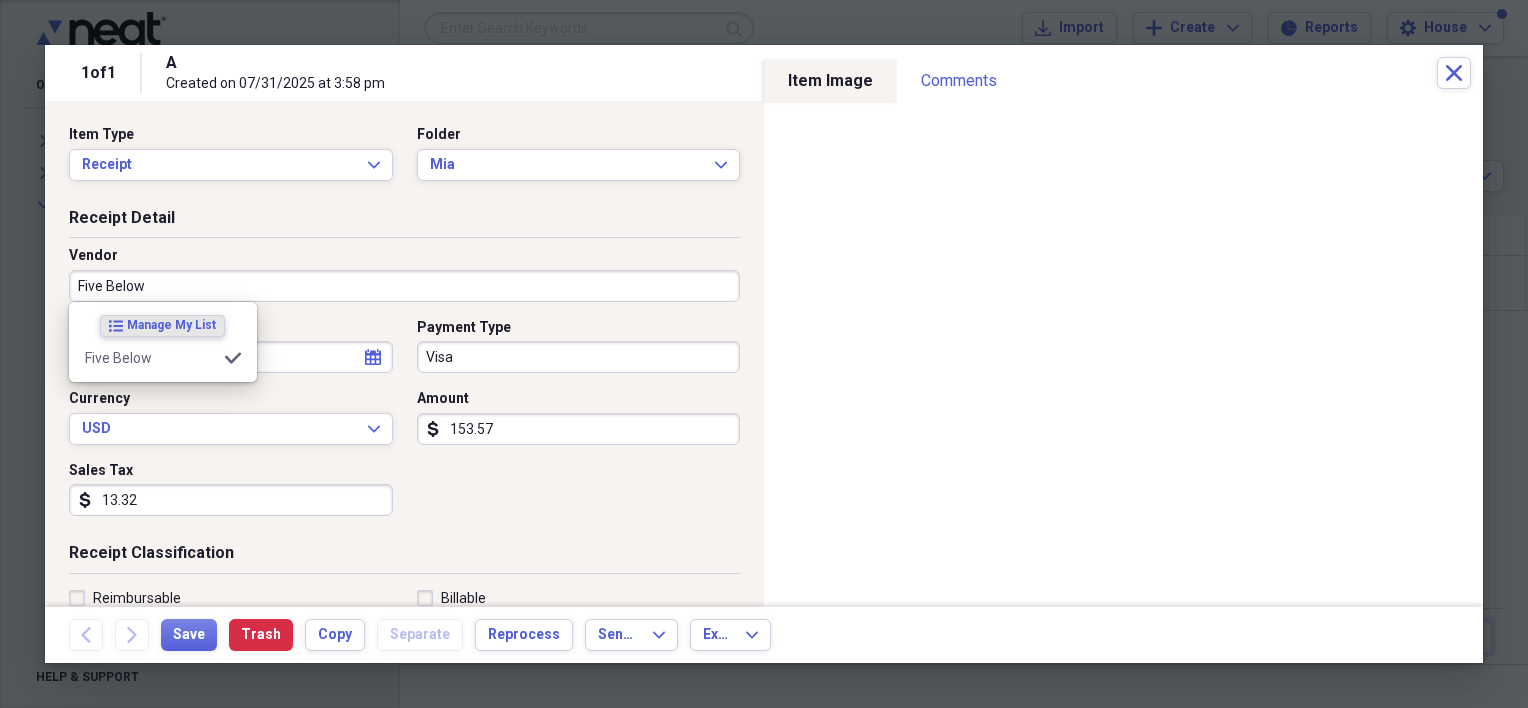 type on "None" 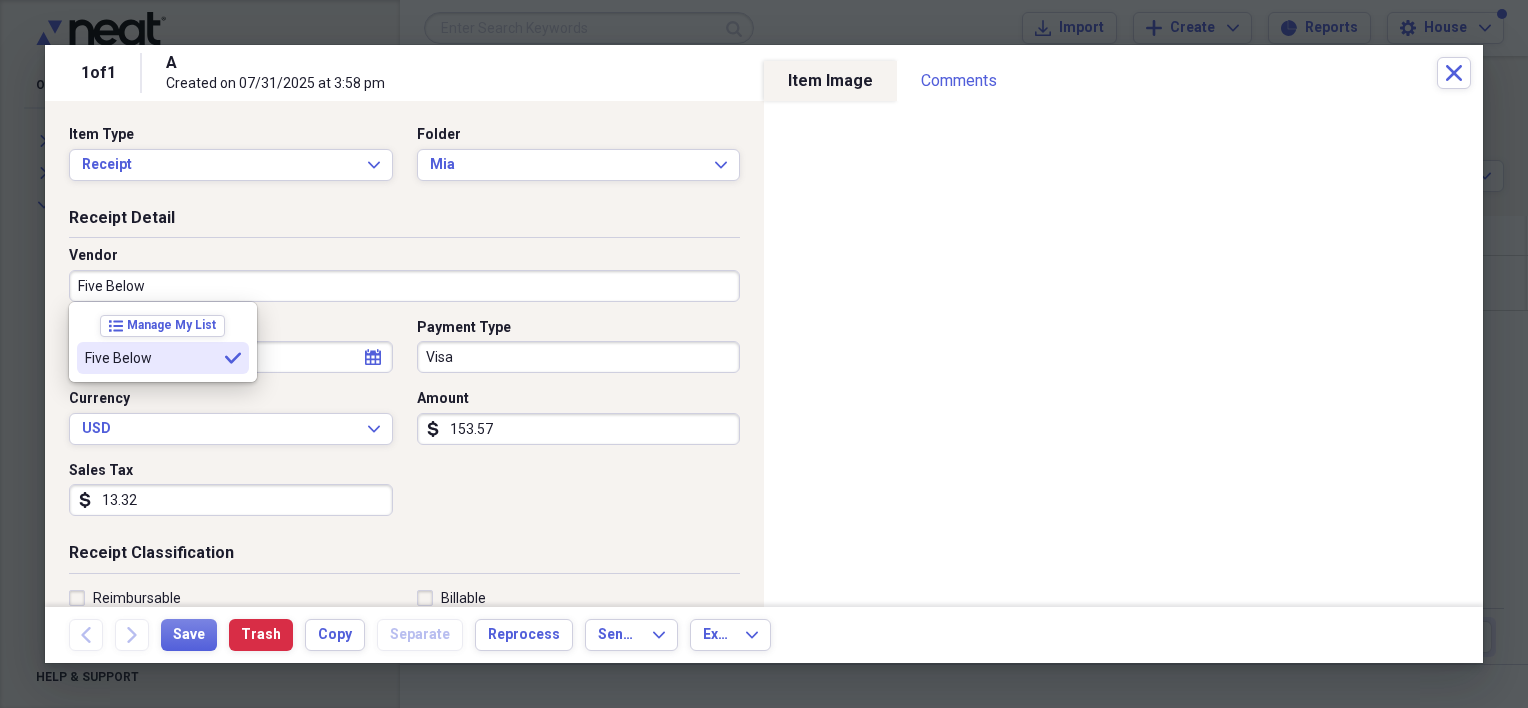 click on "Five Below selected" at bounding box center (163, 358) 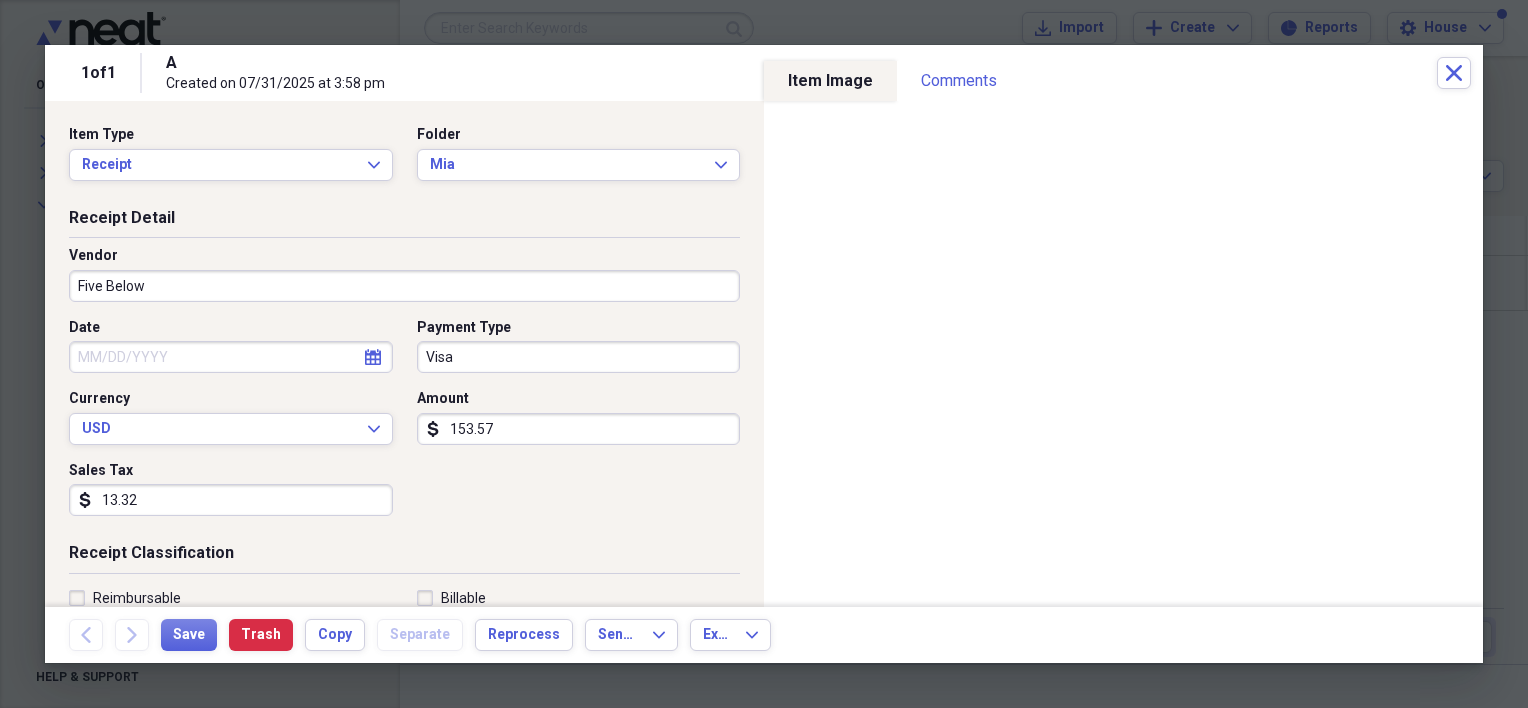 click on "Back Forward Save Trash Copy Separate Reprocess Send To Expand Export Expand" at bounding box center (764, 635) 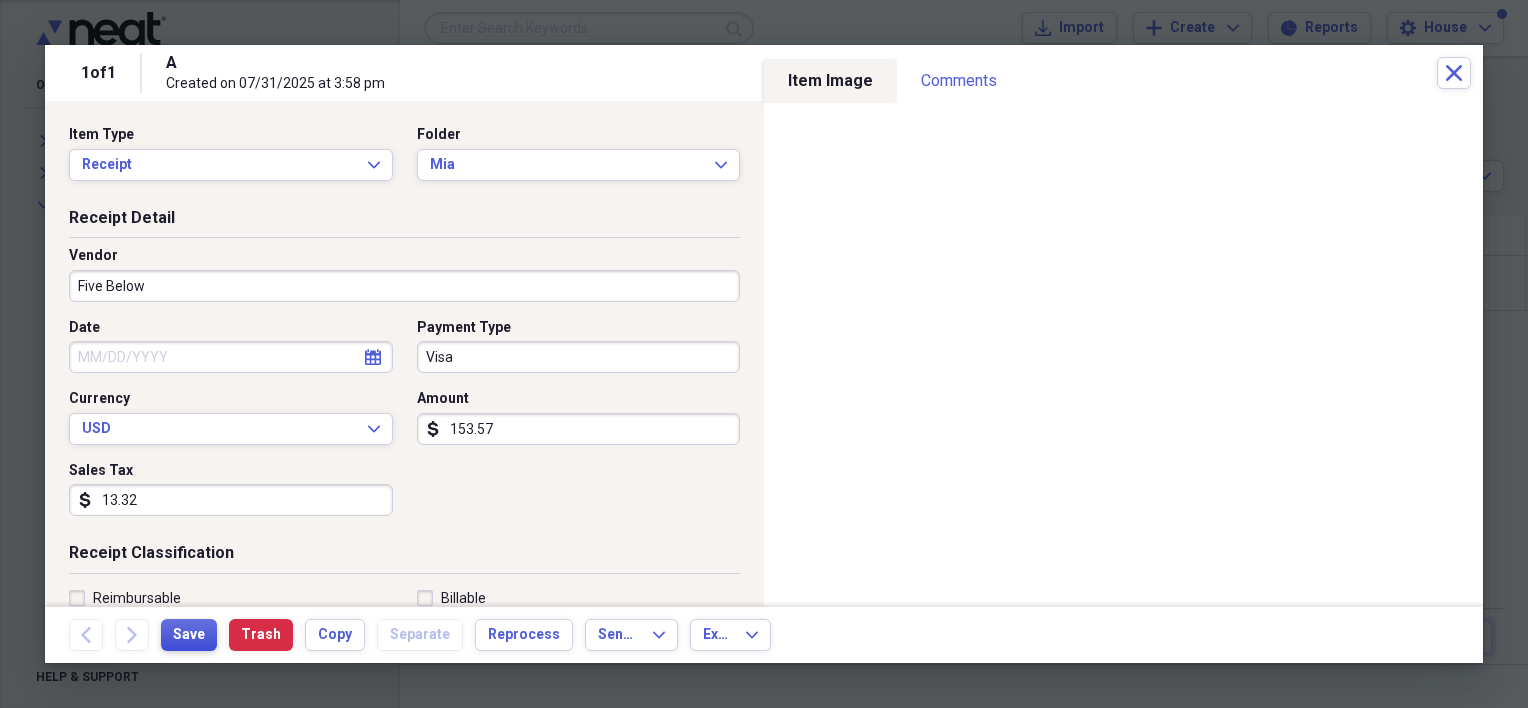 click on "Save" at bounding box center [189, 635] 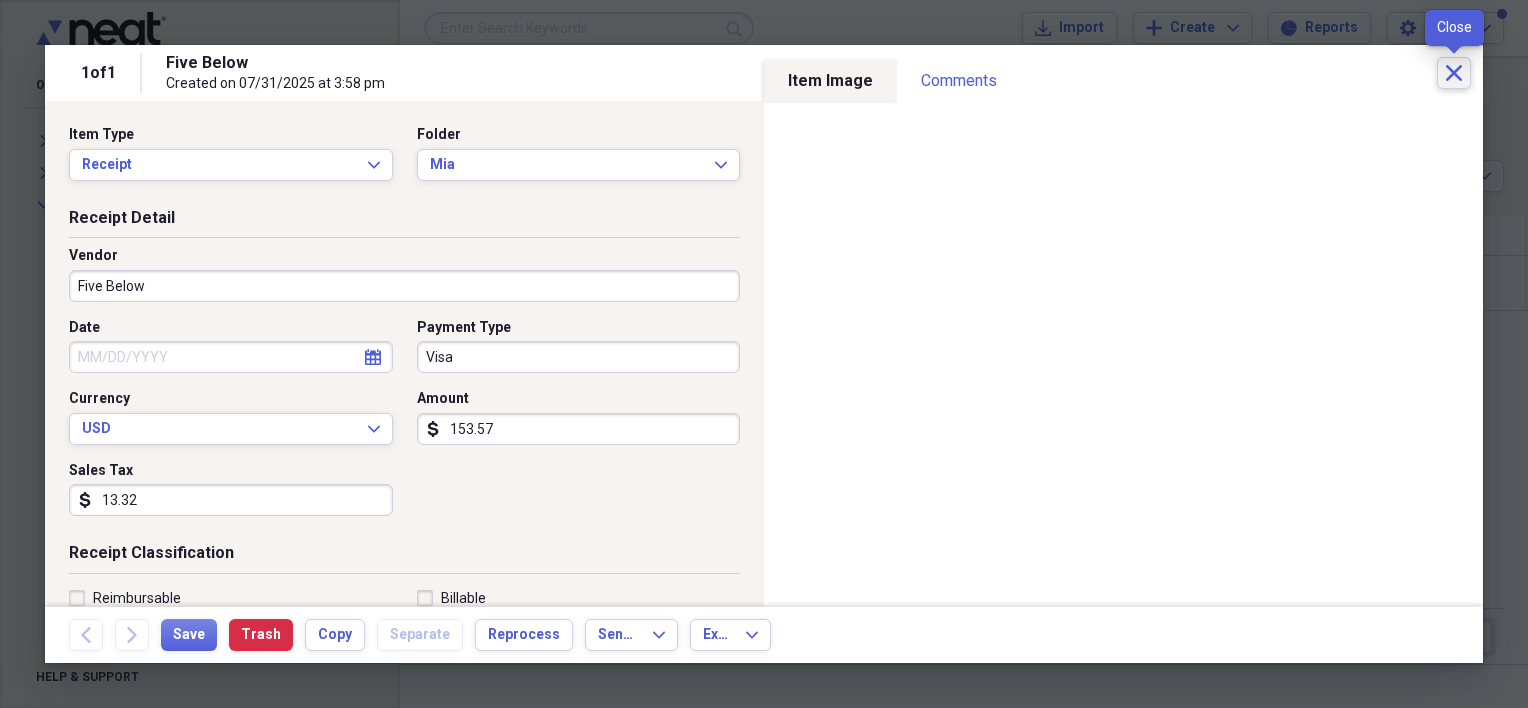 click on "Close" 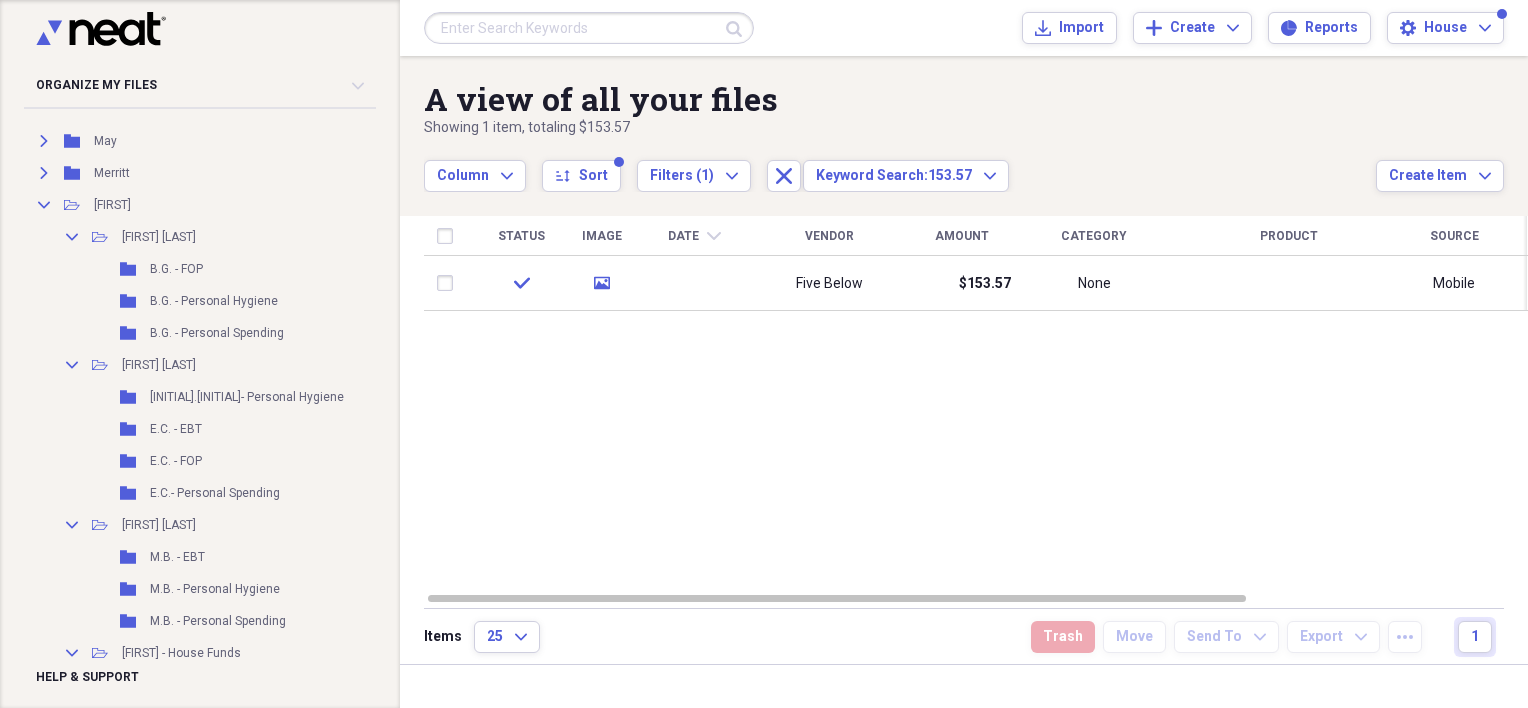 click at bounding box center [589, 28] 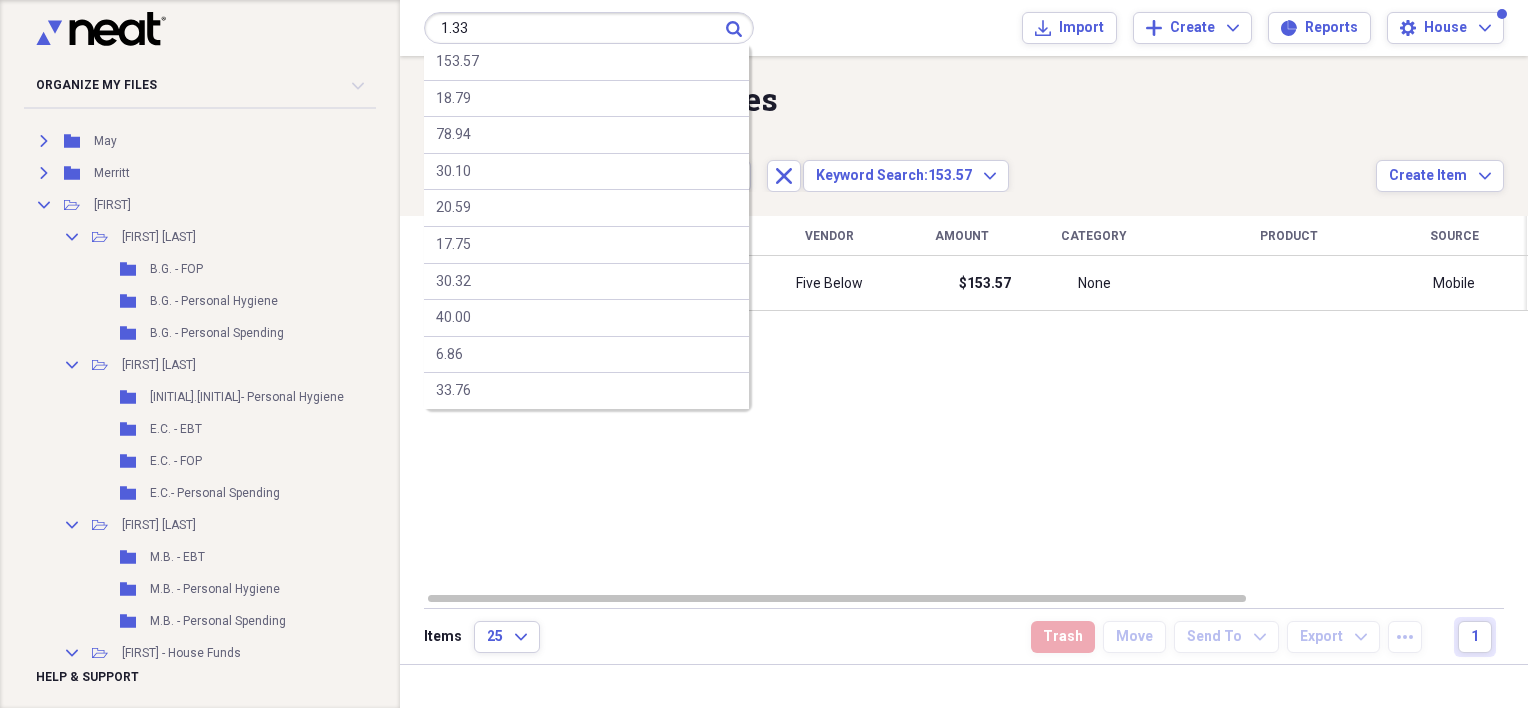 type on "1.33" 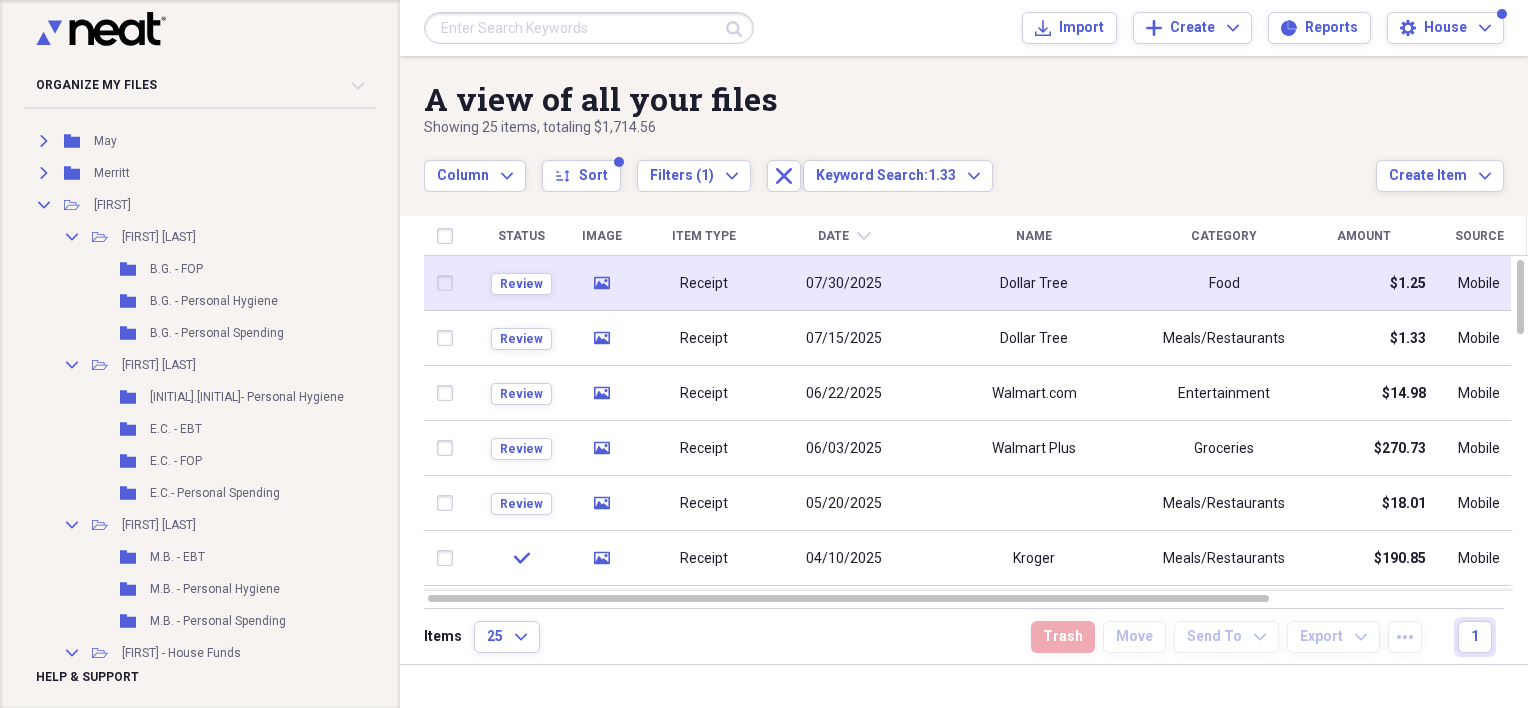 click on "07/30/2025" at bounding box center (844, 284) 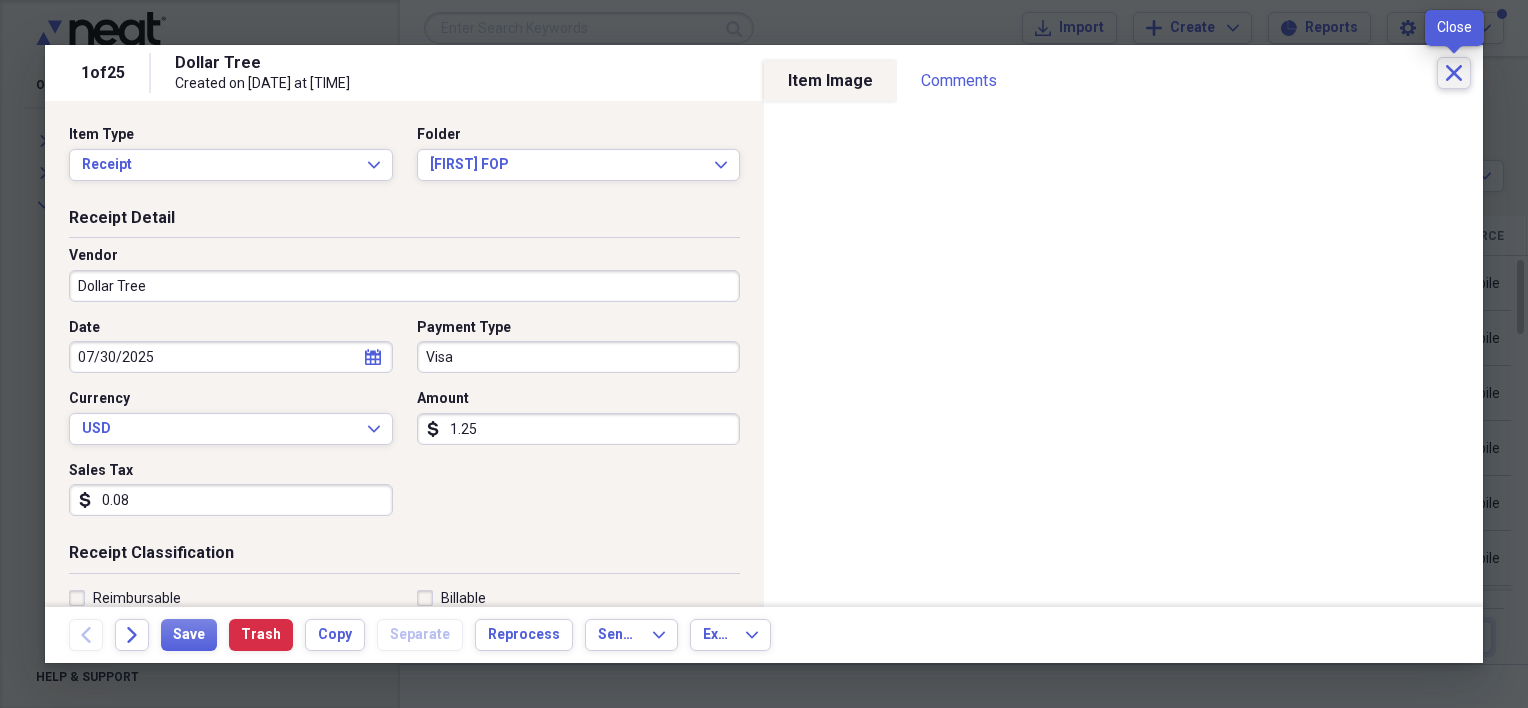 click on "Close" at bounding box center [1454, 73] 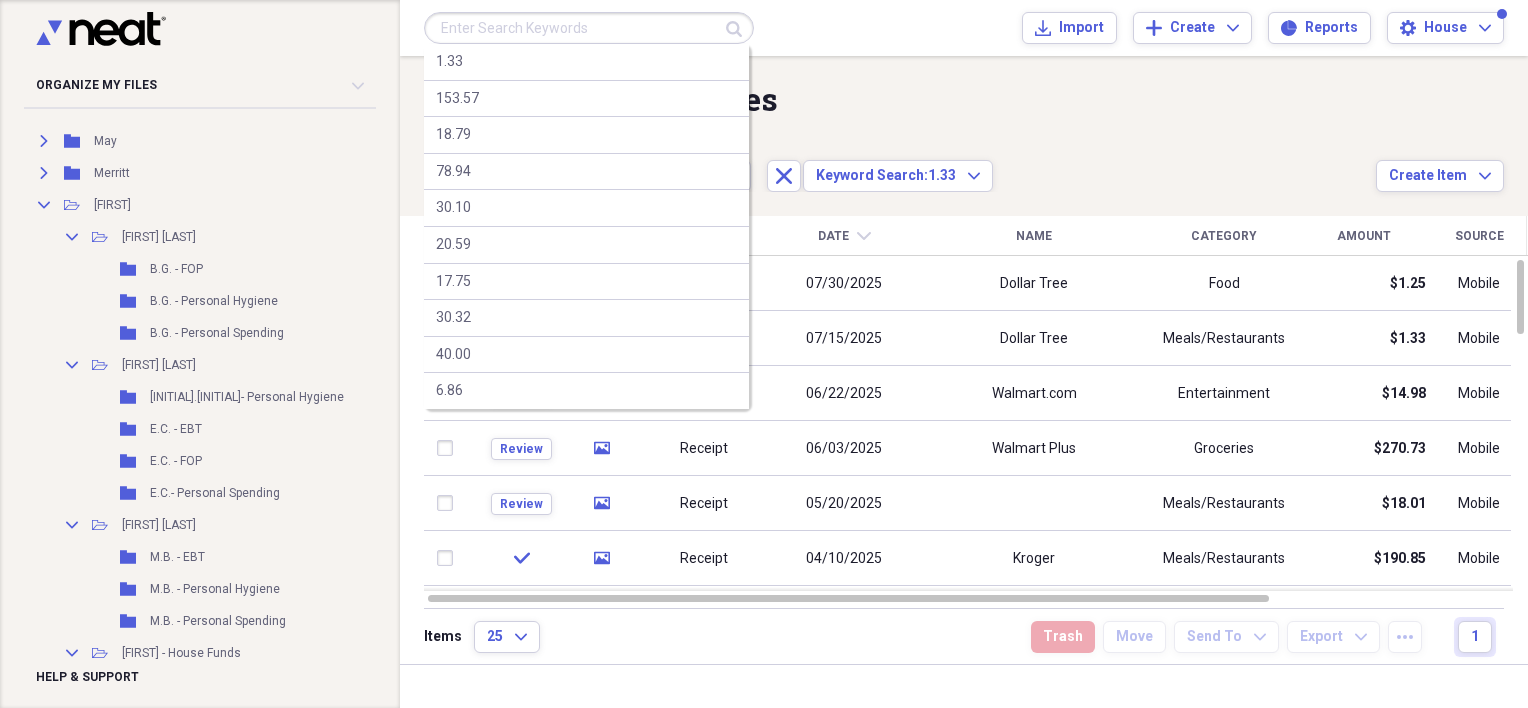 click at bounding box center (589, 28) 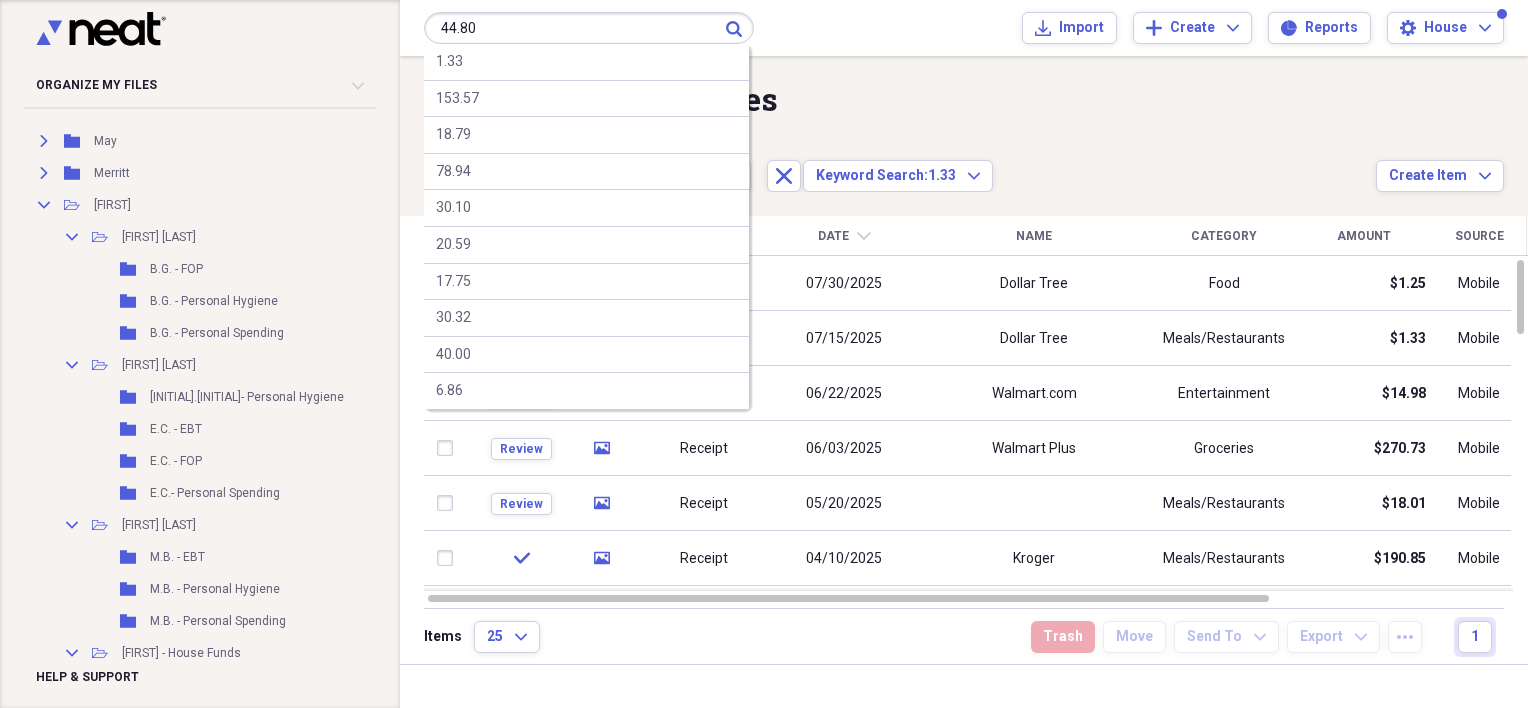 type on "44.80" 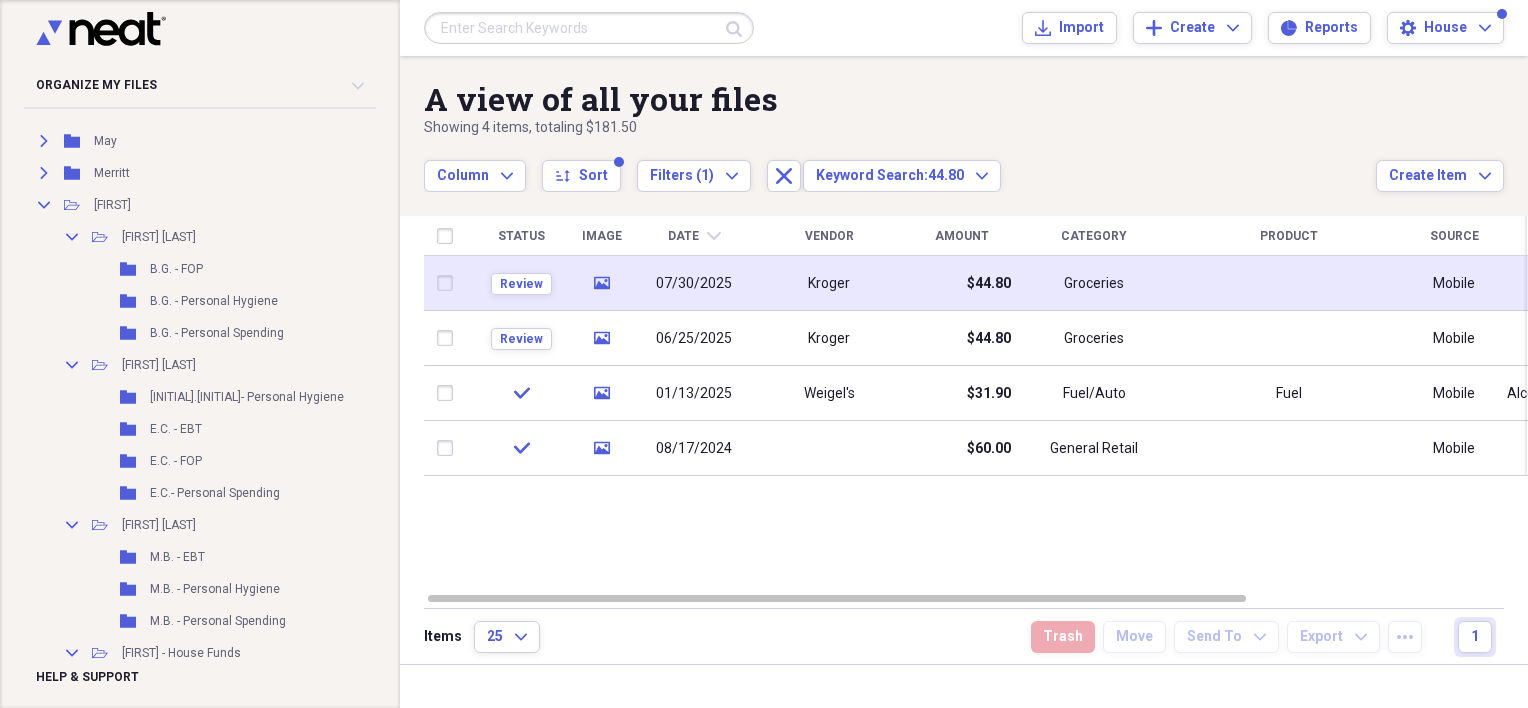 click on "Kroger" at bounding box center (829, 283) 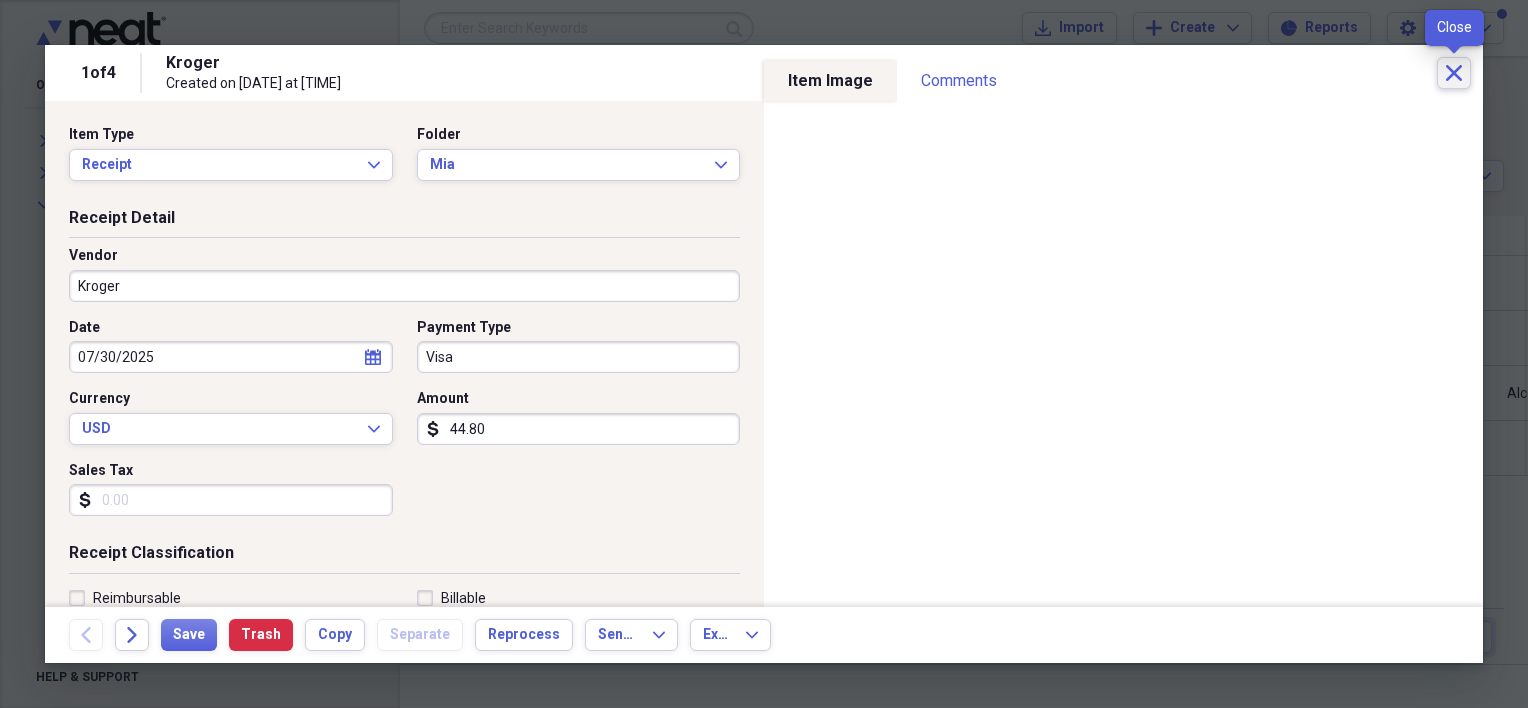 click on "Close" 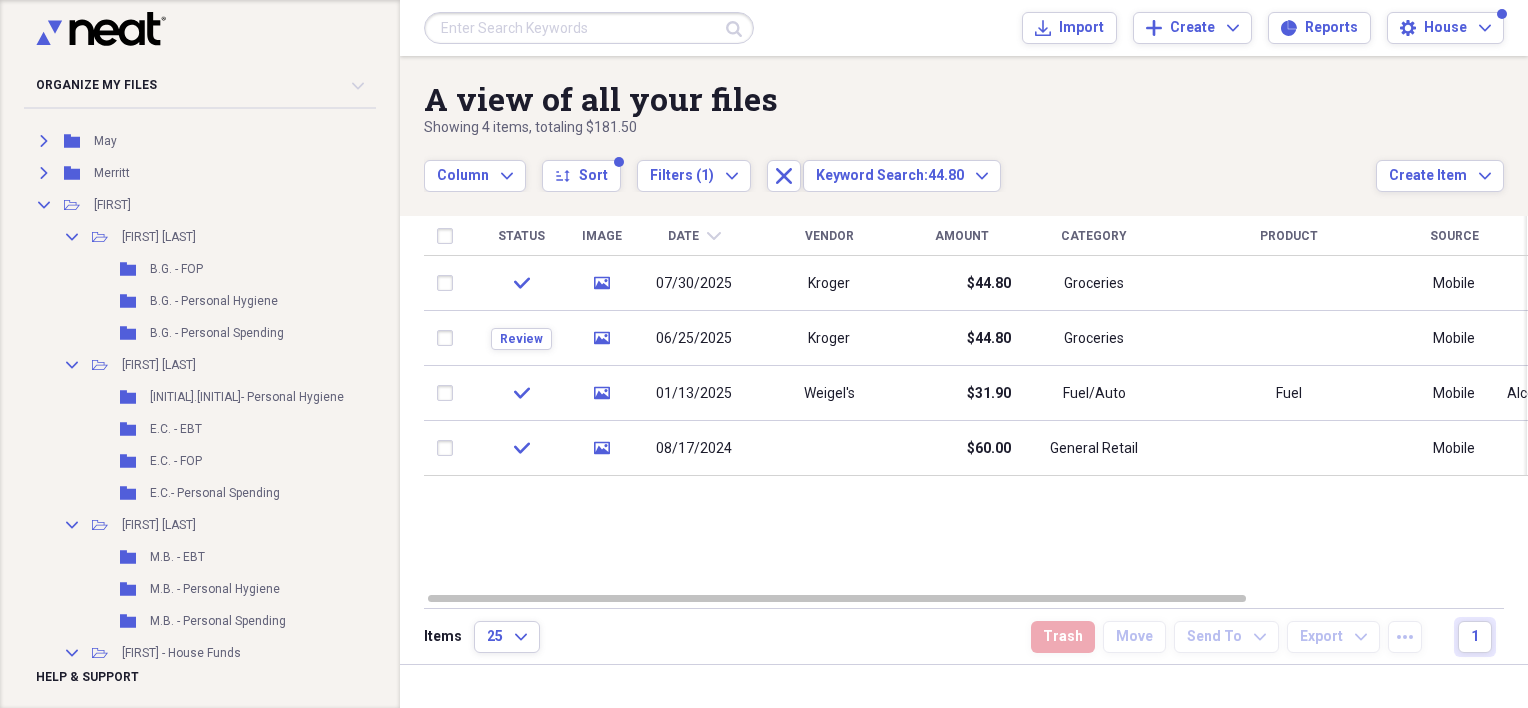 click at bounding box center [589, 28] 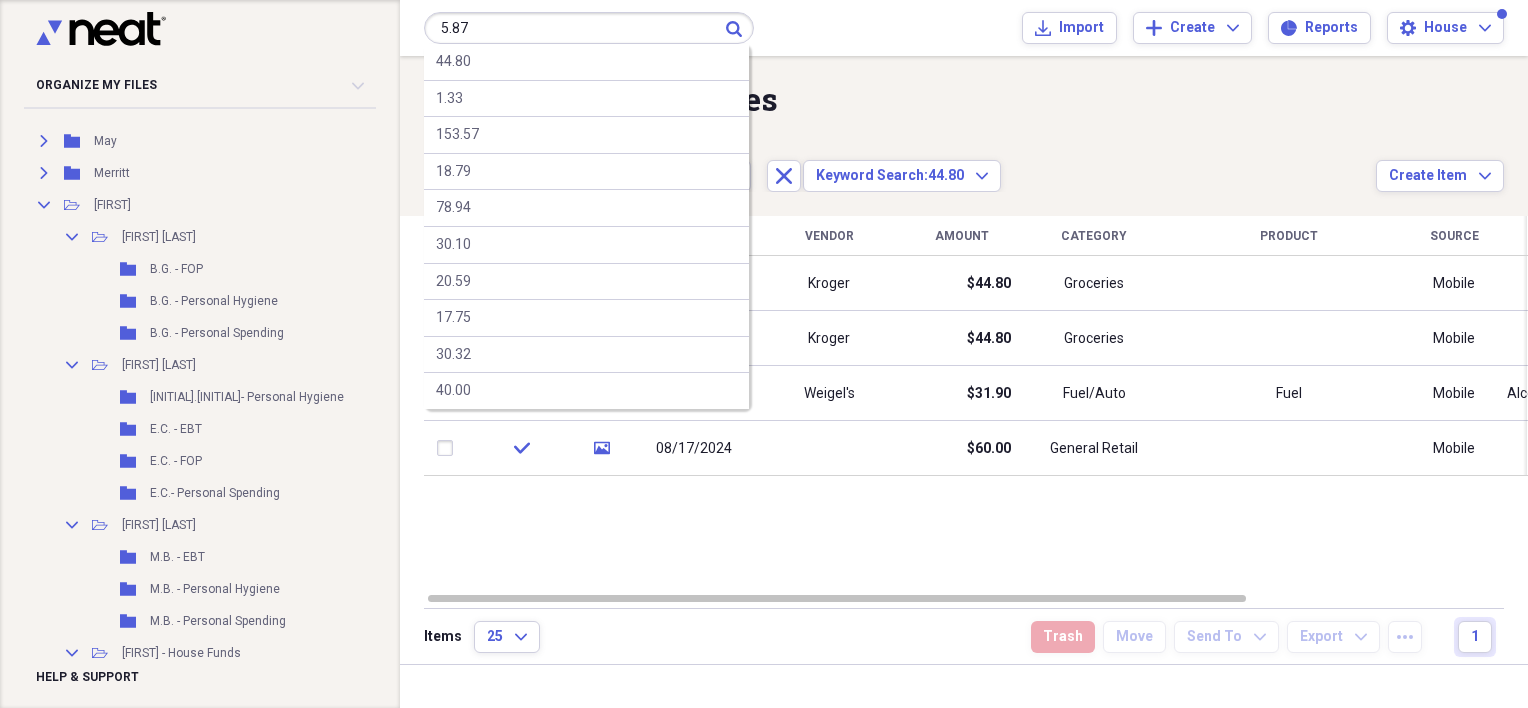 type on "5.87" 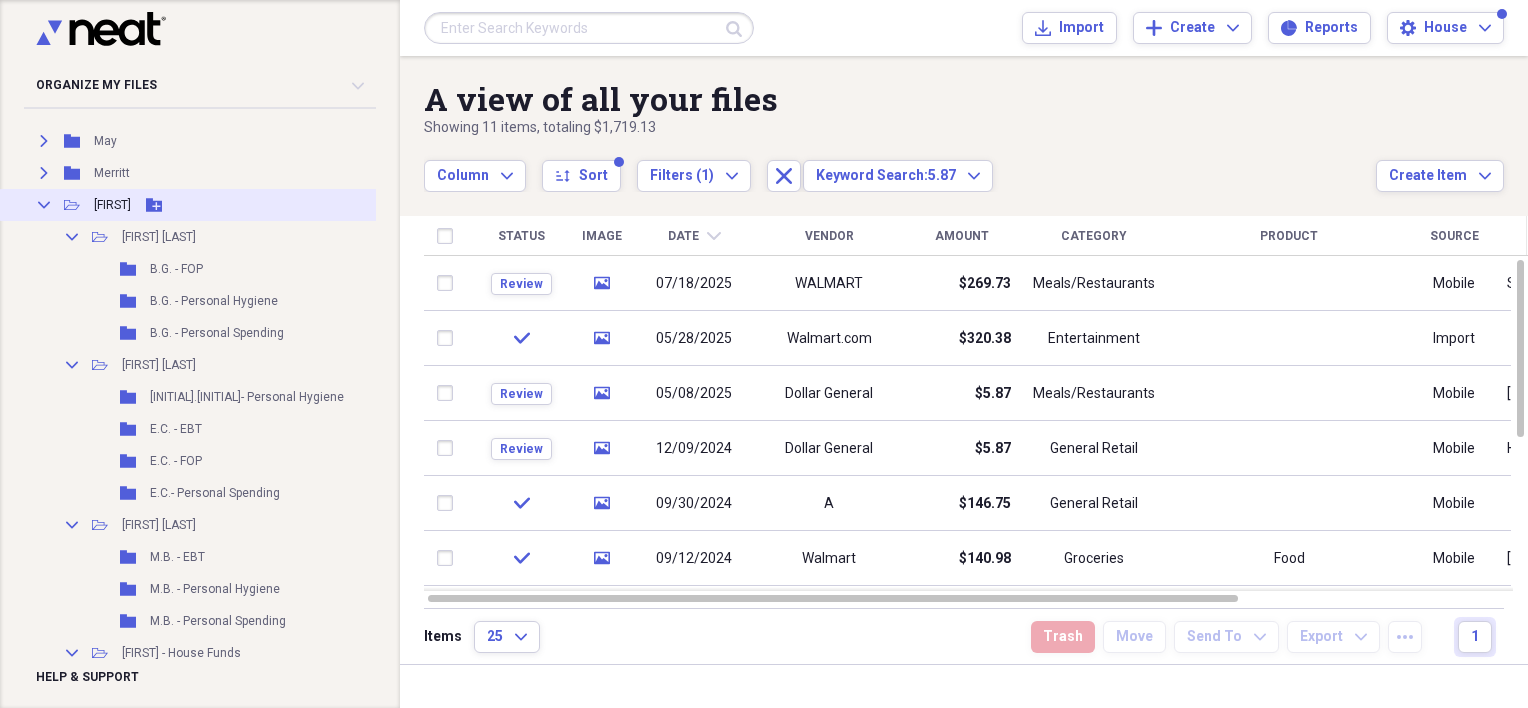click 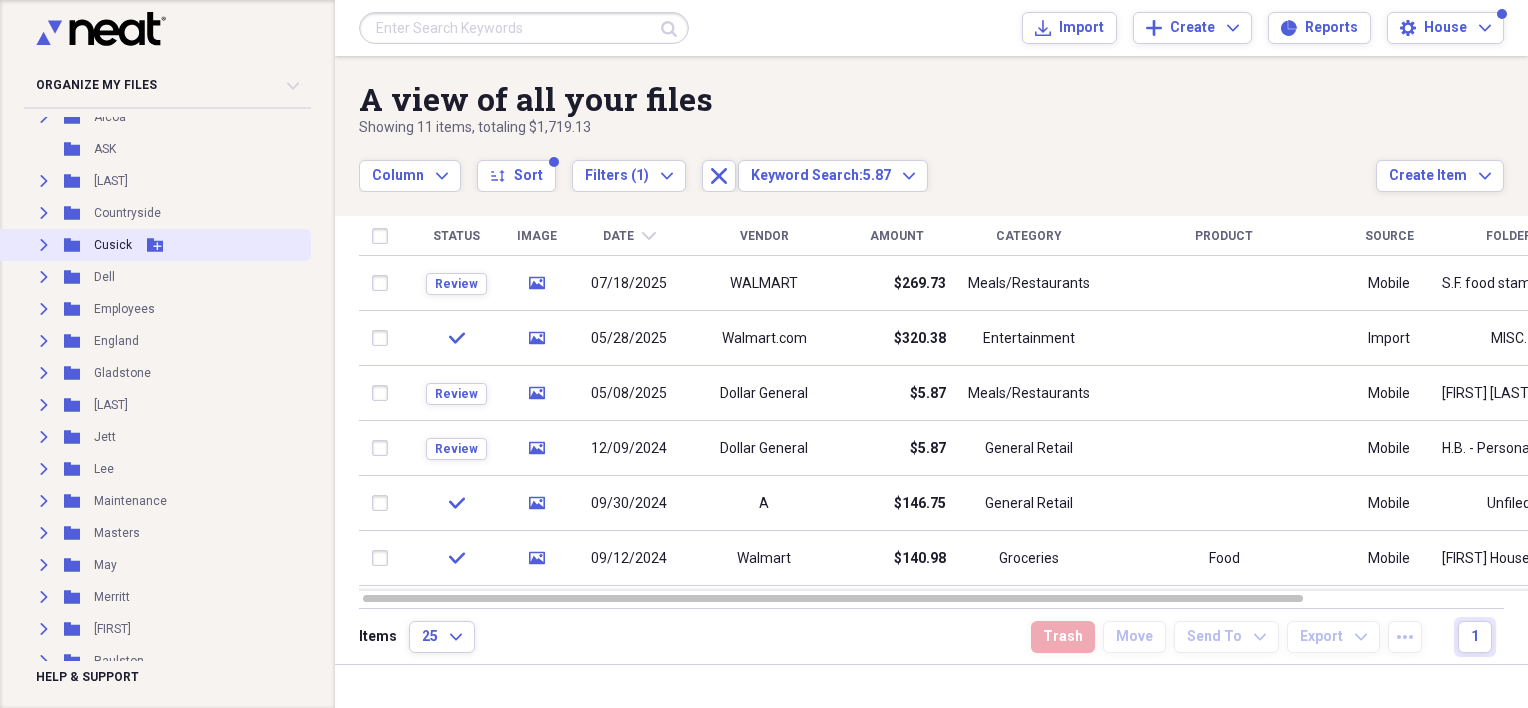 scroll, scrollTop: 100, scrollLeft: 0, axis: vertical 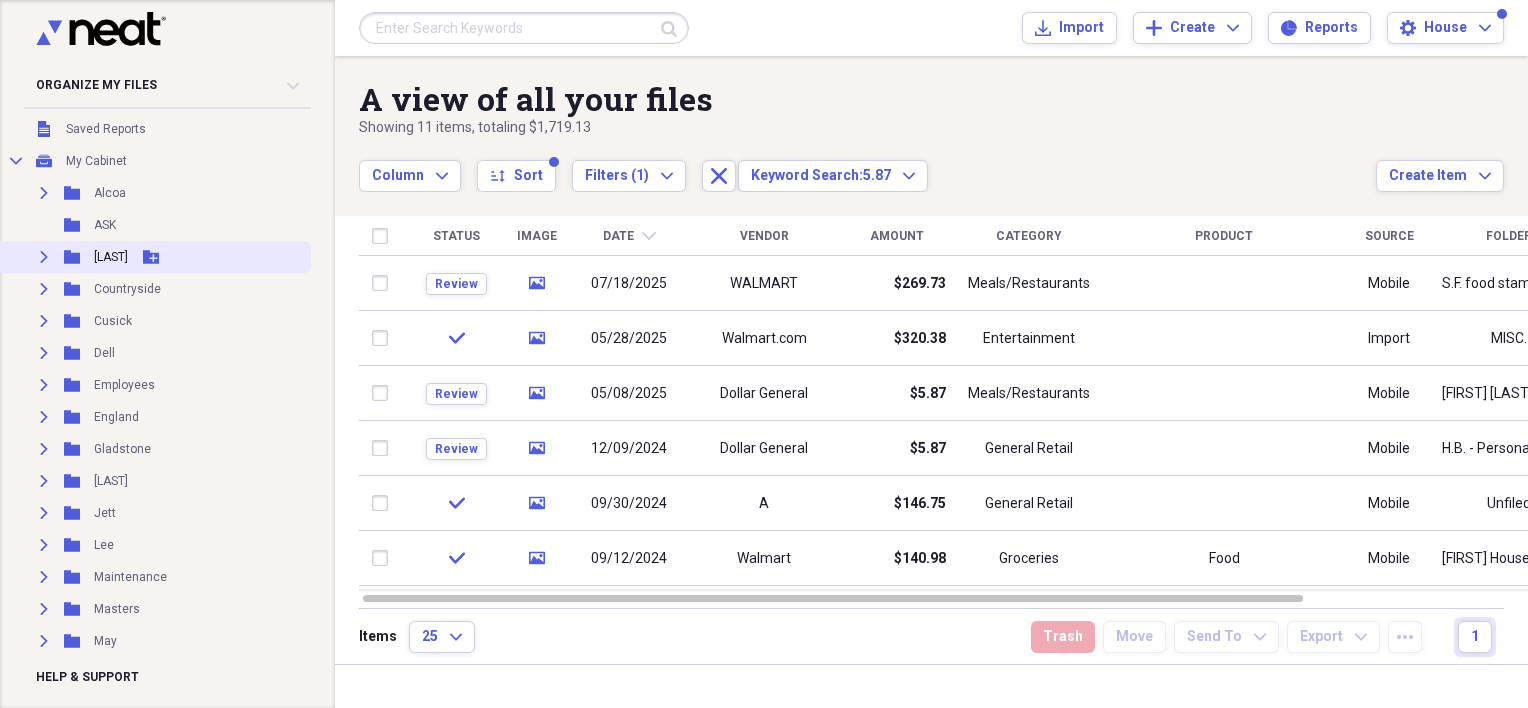 click on "Expand" at bounding box center (44, 257) 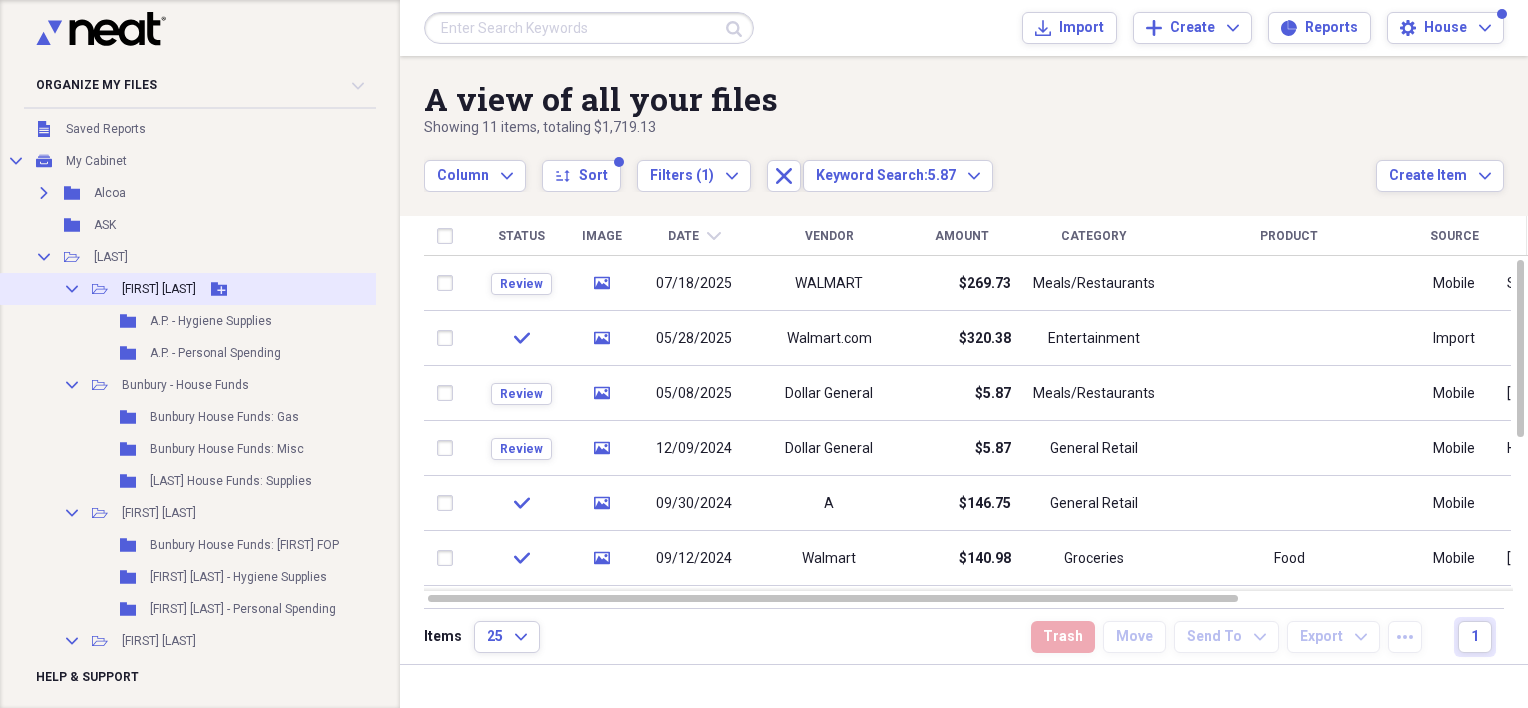 click on "[FIRST] [LAST]" at bounding box center (159, 289) 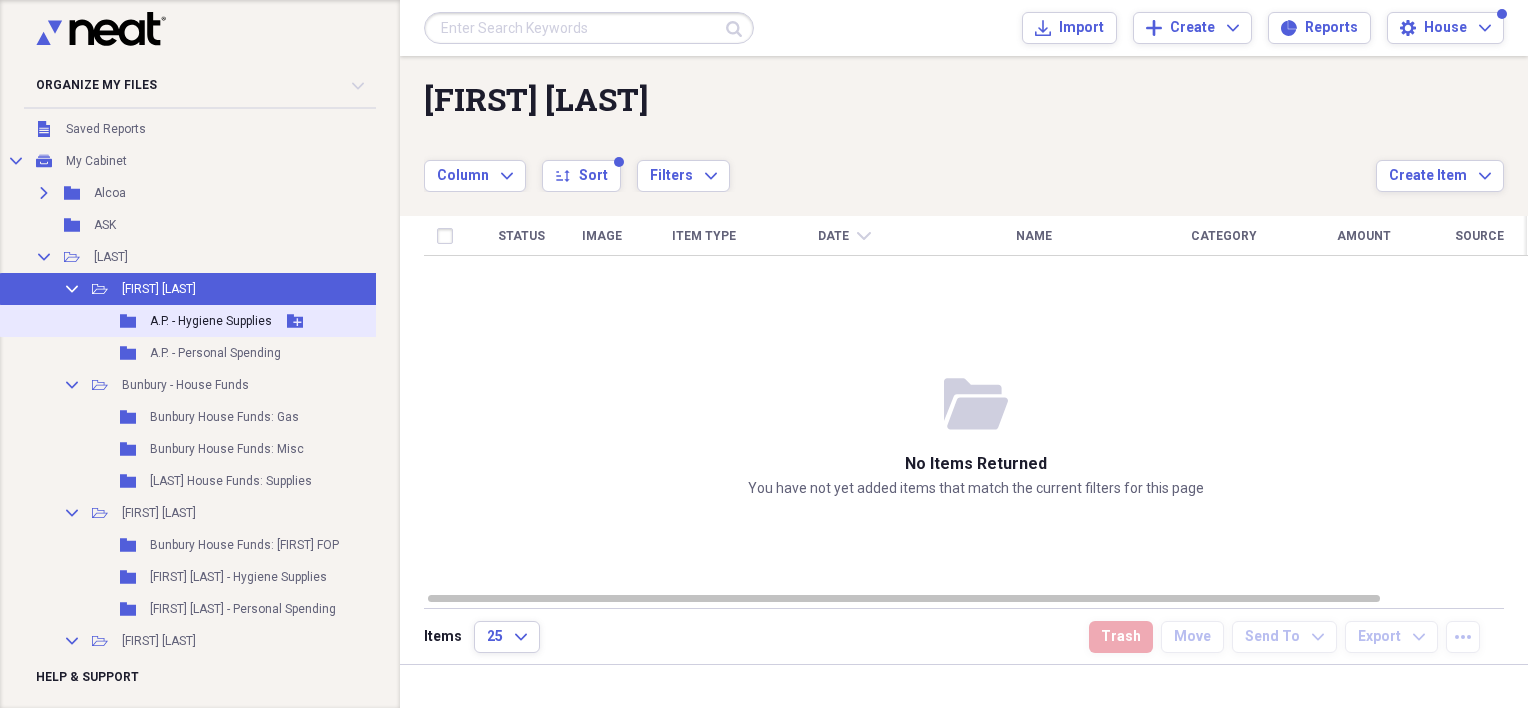 click on "A.P. - Hygiene Supplies" at bounding box center (211, 321) 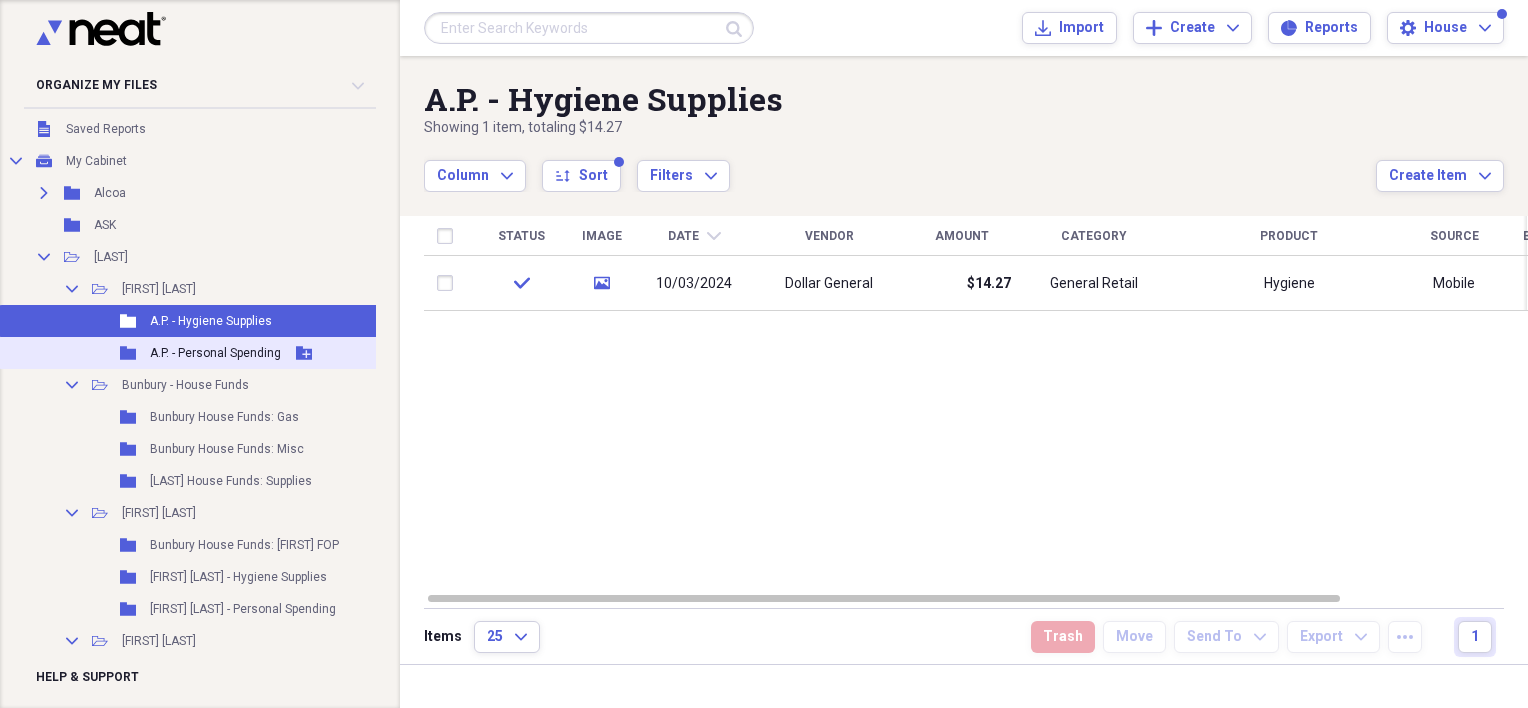 click on "A.P. - Personal Spending" at bounding box center (215, 353) 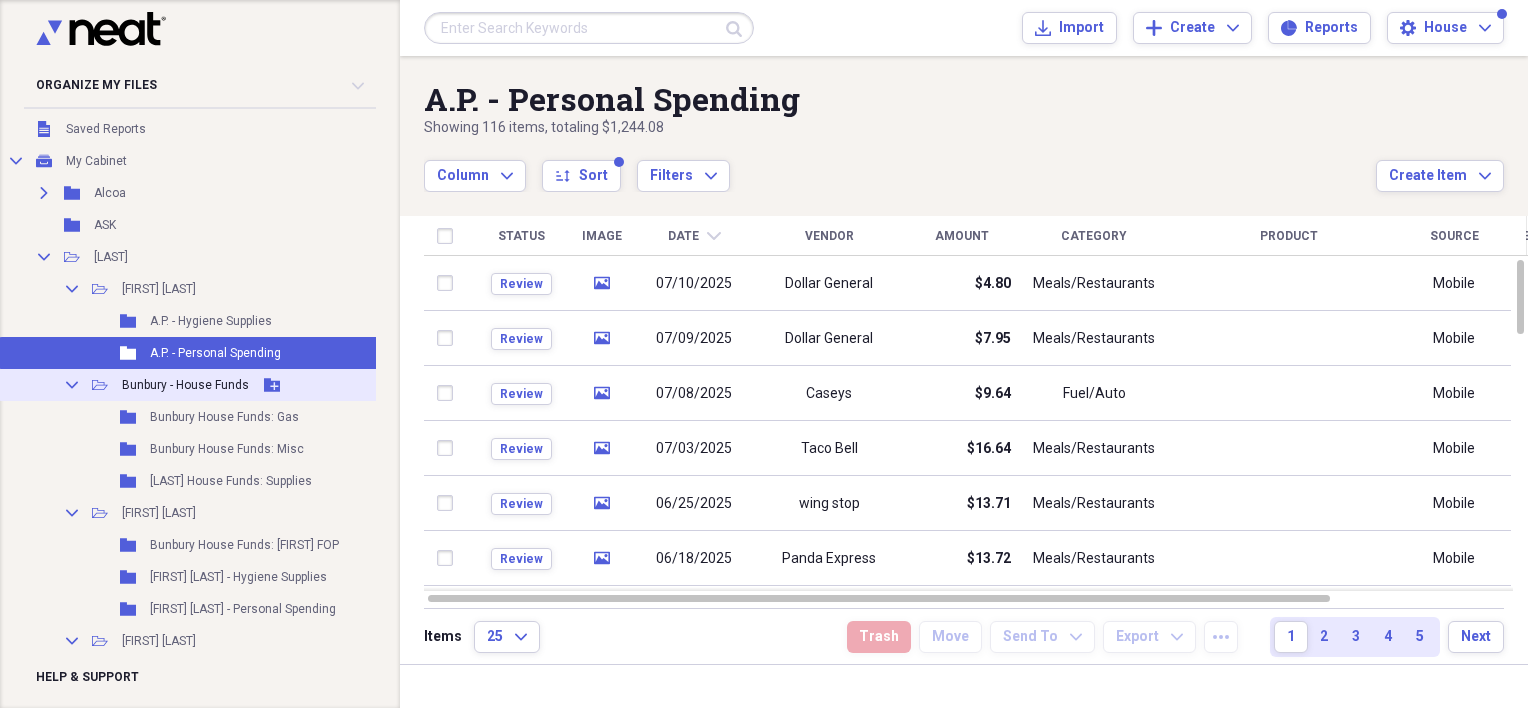 click on "Bunbury - House Funds" at bounding box center [185, 385] 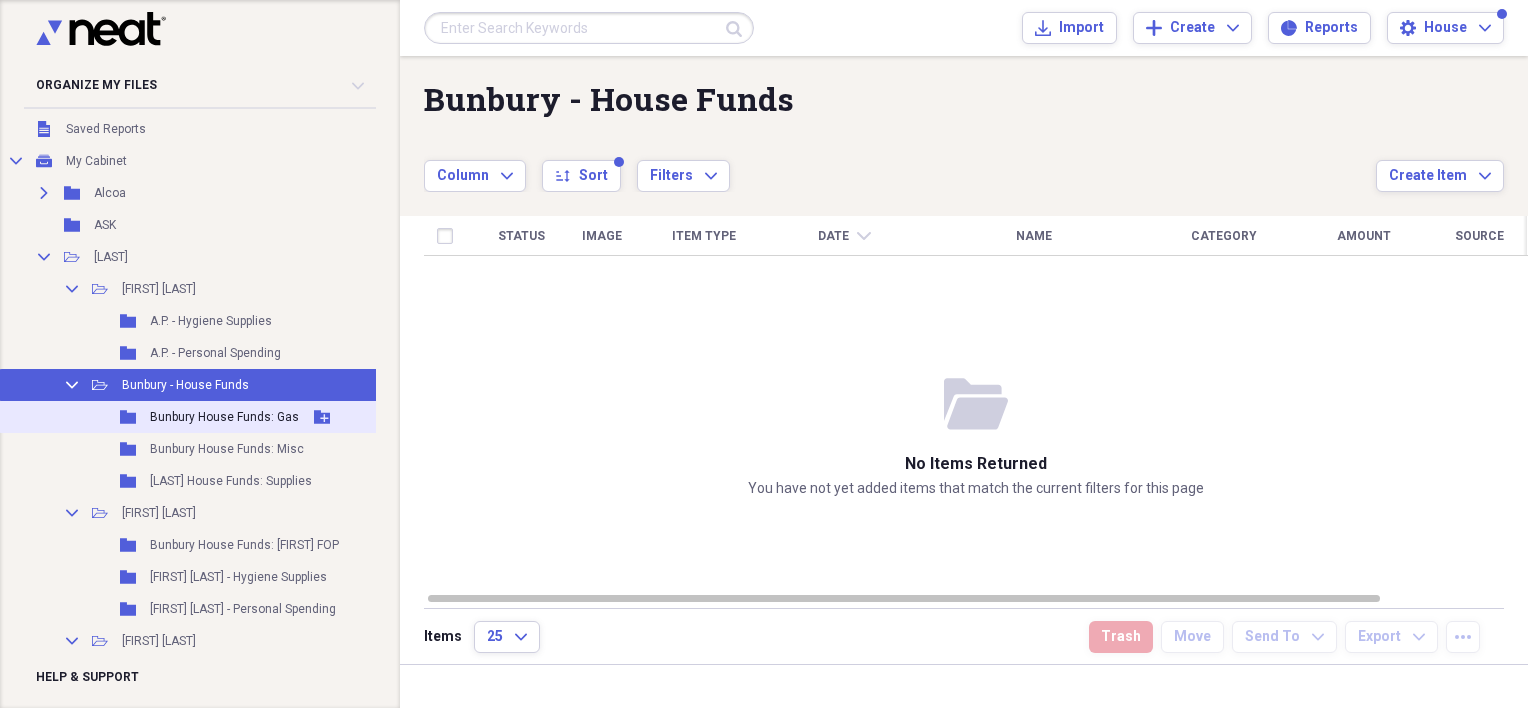 click on "Bunbury House Funds: Gas" at bounding box center [224, 417] 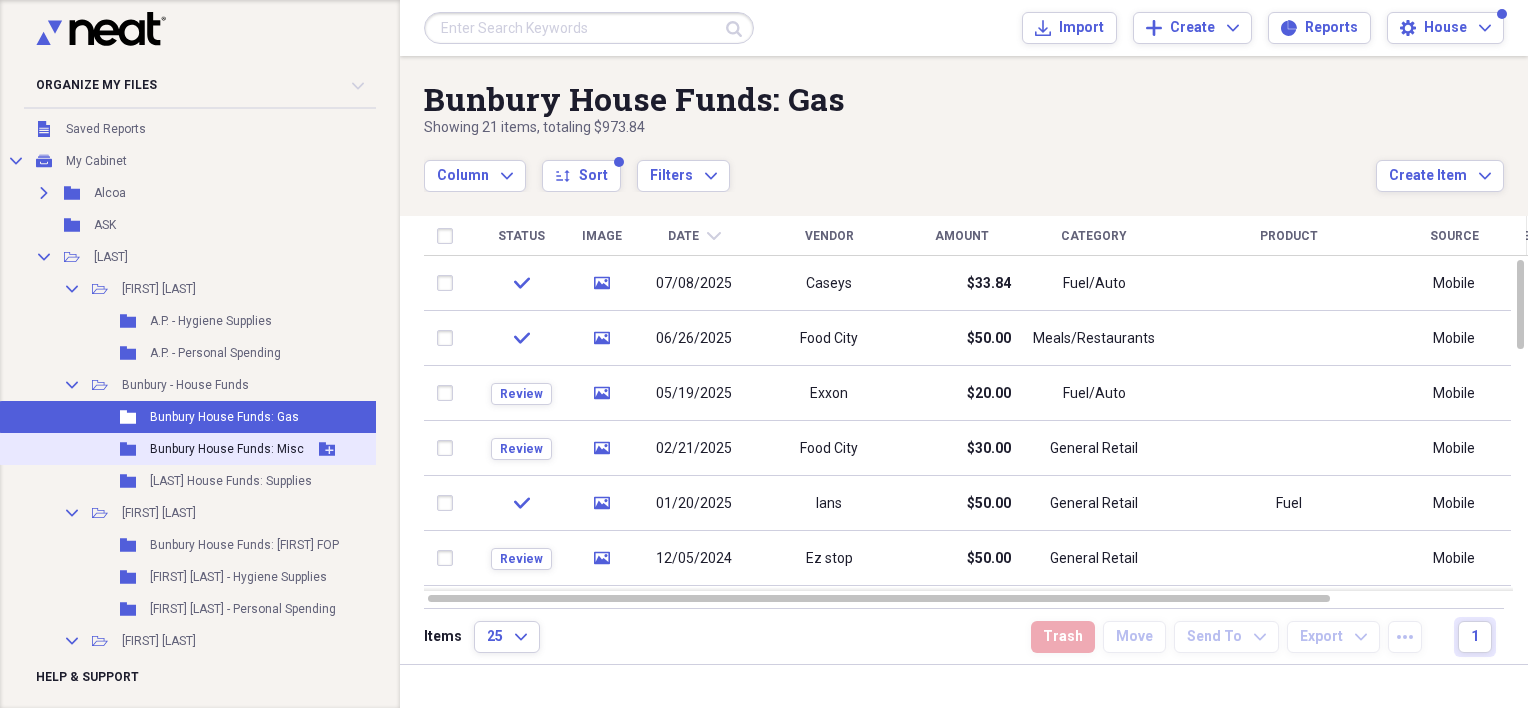 click on "Folder [LAST] House Funds: Misc Add Folder" at bounding box center [200, 449] 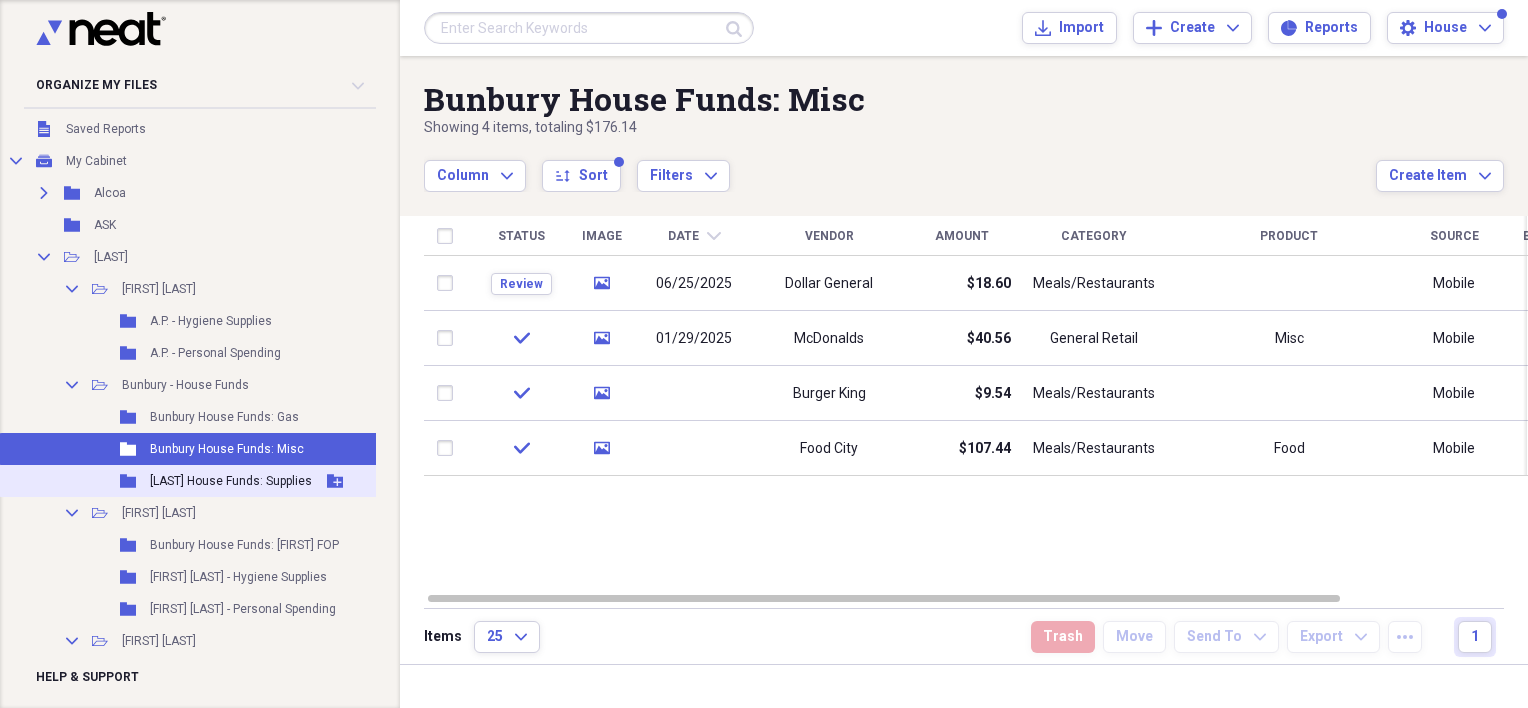 click on "Folder Bunbury House Funds: Supplies Add Folder" at bounding box center (200, 481) 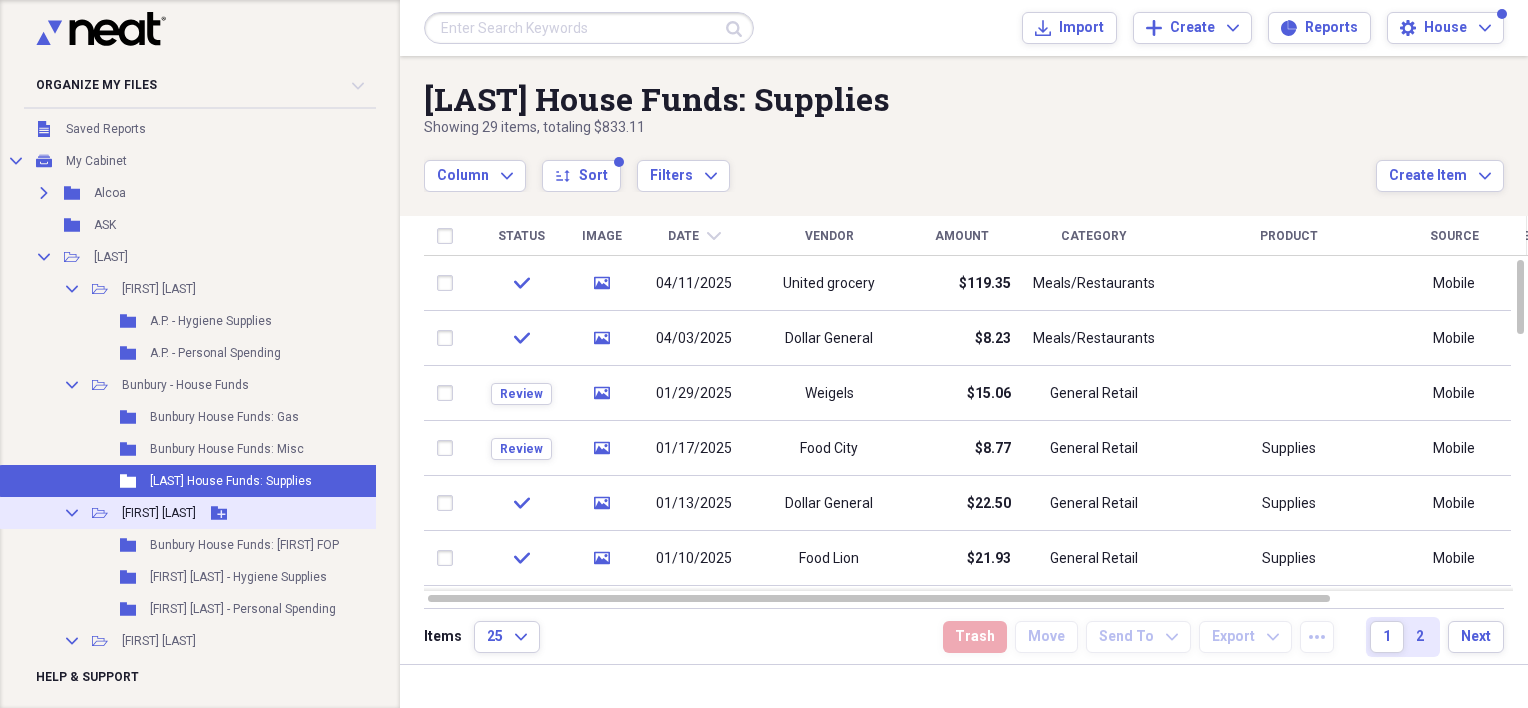 click on "[FIRST] [LAST]" at bounding box center (159, 513) 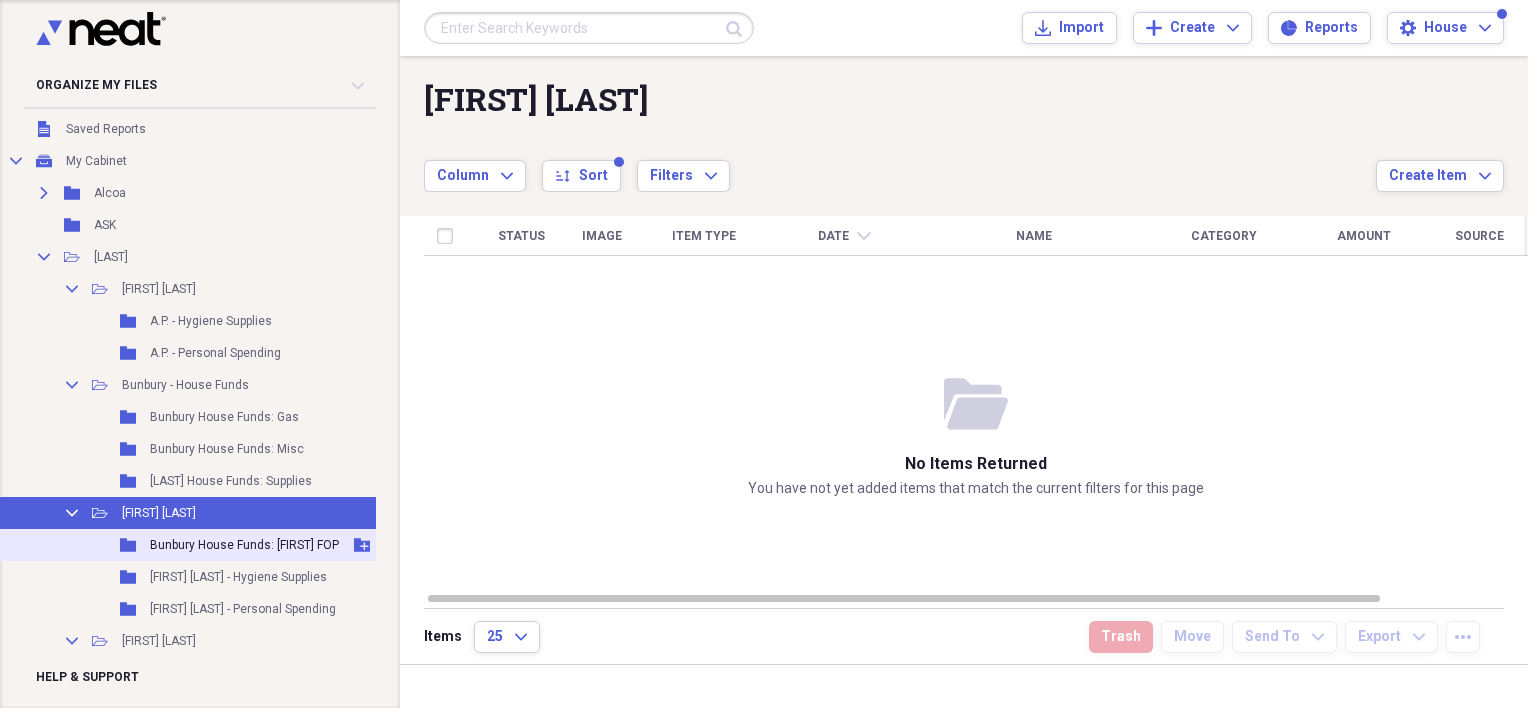 scroll, scrollTop: 300, scrollLeft: 0, axis: vertical 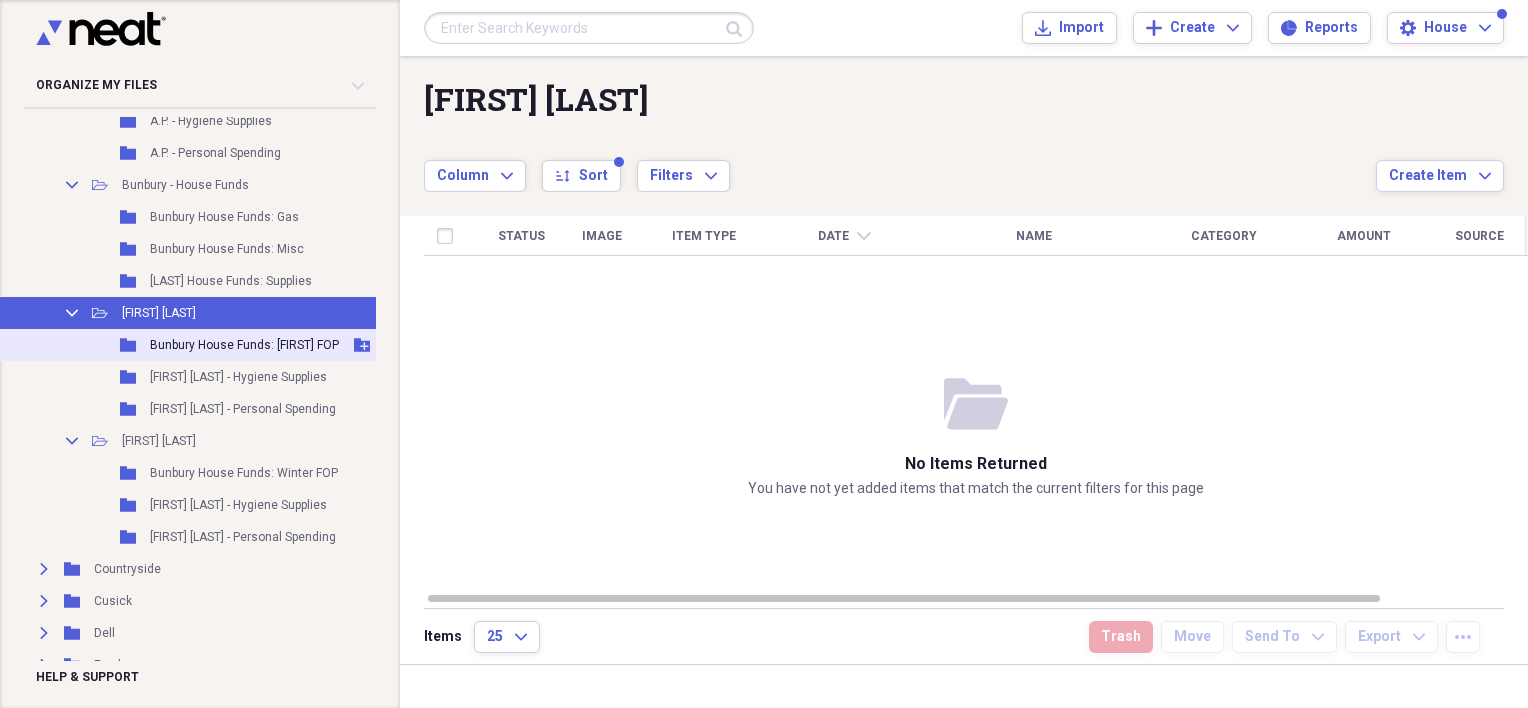 click on "Bunbury House Funds: [FIRST] FOP" at bounding box center [244, 345] 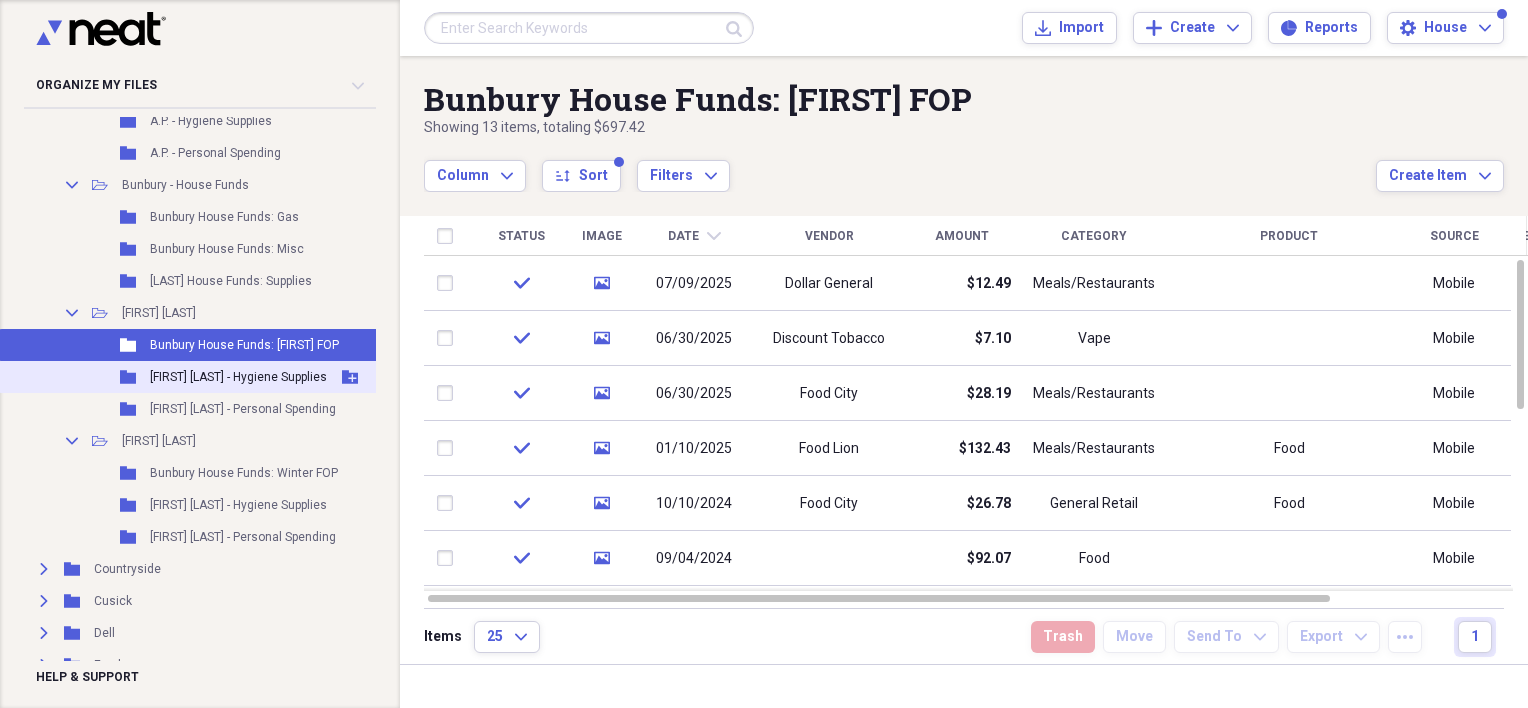 click on "[FIRST] [LAST] - Hygiene Supplies" at bounding box center (238, 377) 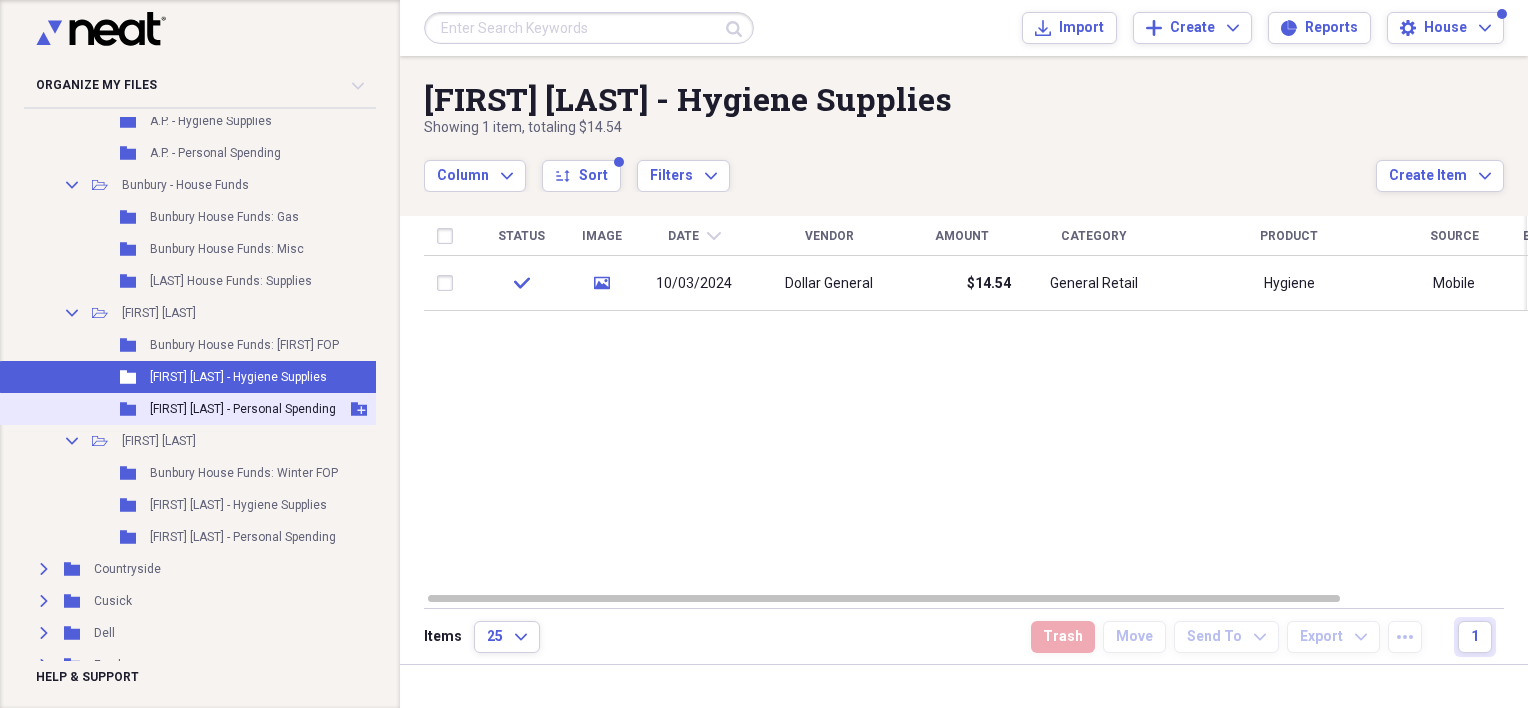click on "[FIRST] [LAST] - Personal Spending" at bounding box center [243, 409] 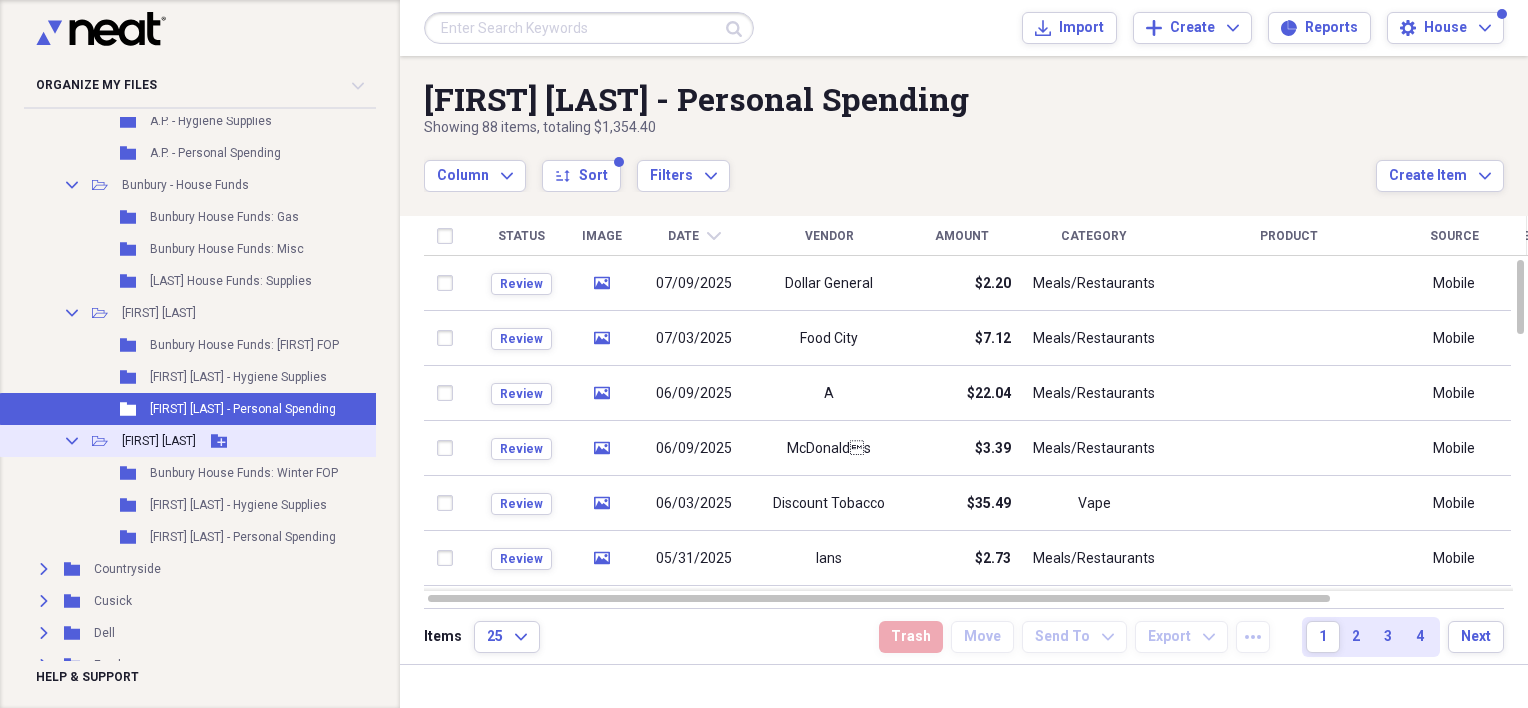 click on "[FIRST] [LAST]" at bounding box center (159, 441) 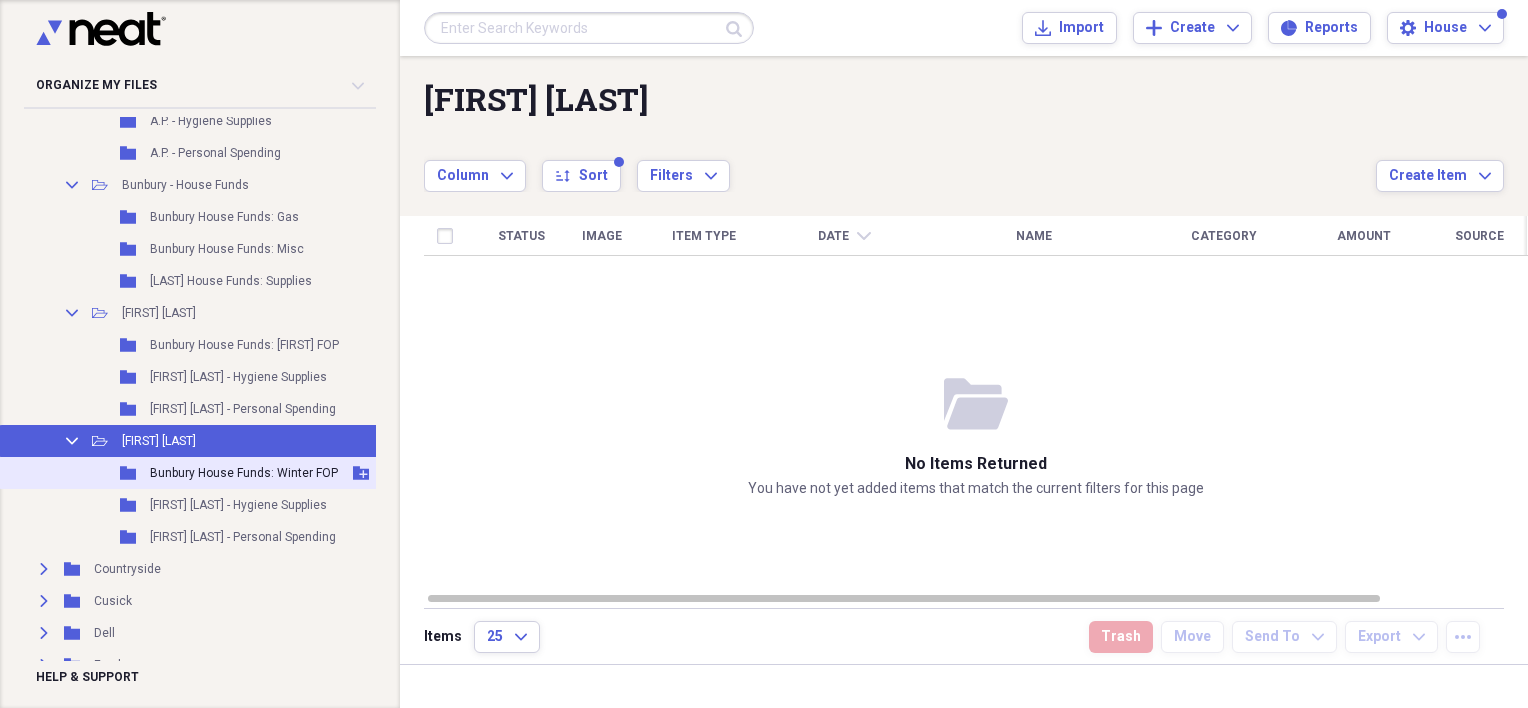 click on "Folder Bunbury House Funds: Winter FOP Add Folder" at bounding box center (200, 473) 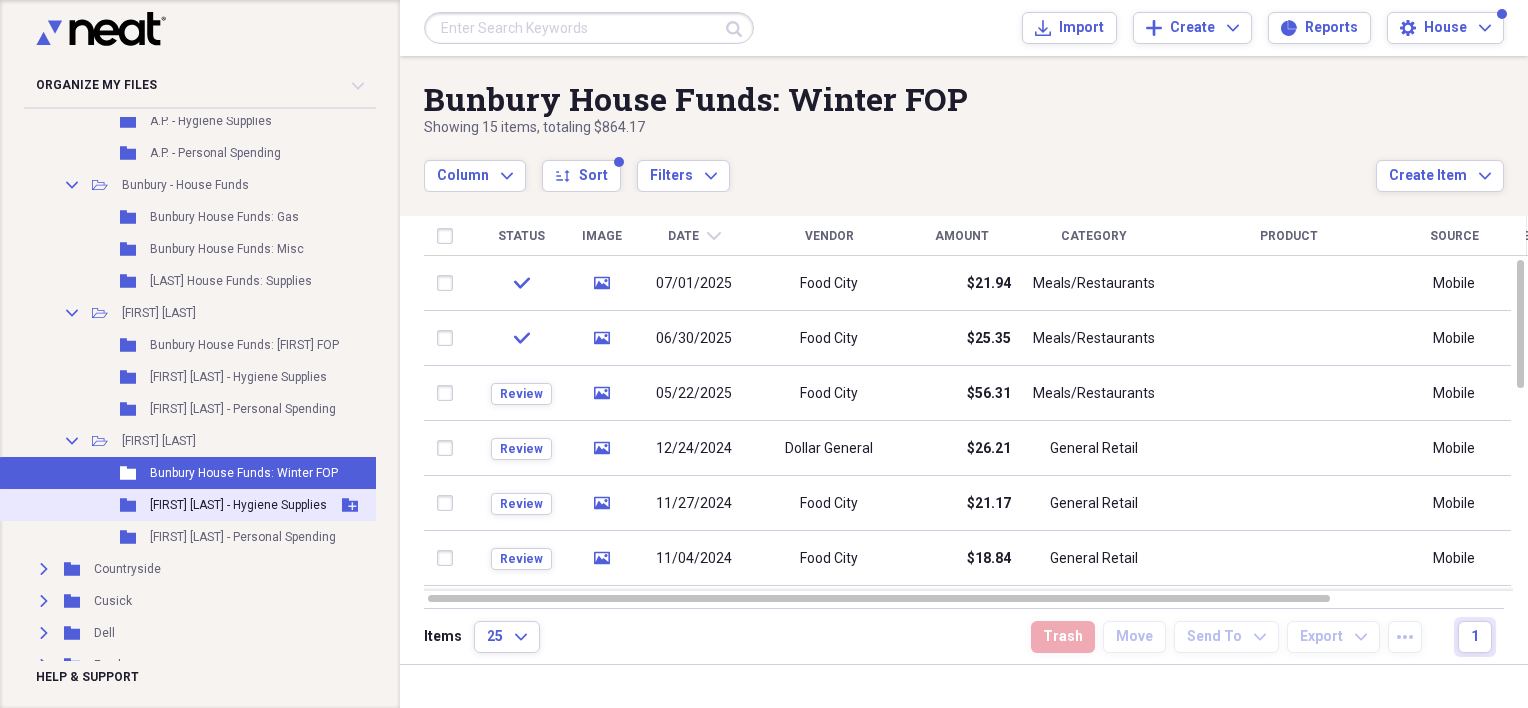 click on "[FIRST] [LAST] - Hygiene Supplies" at bounding box center (238, 505) 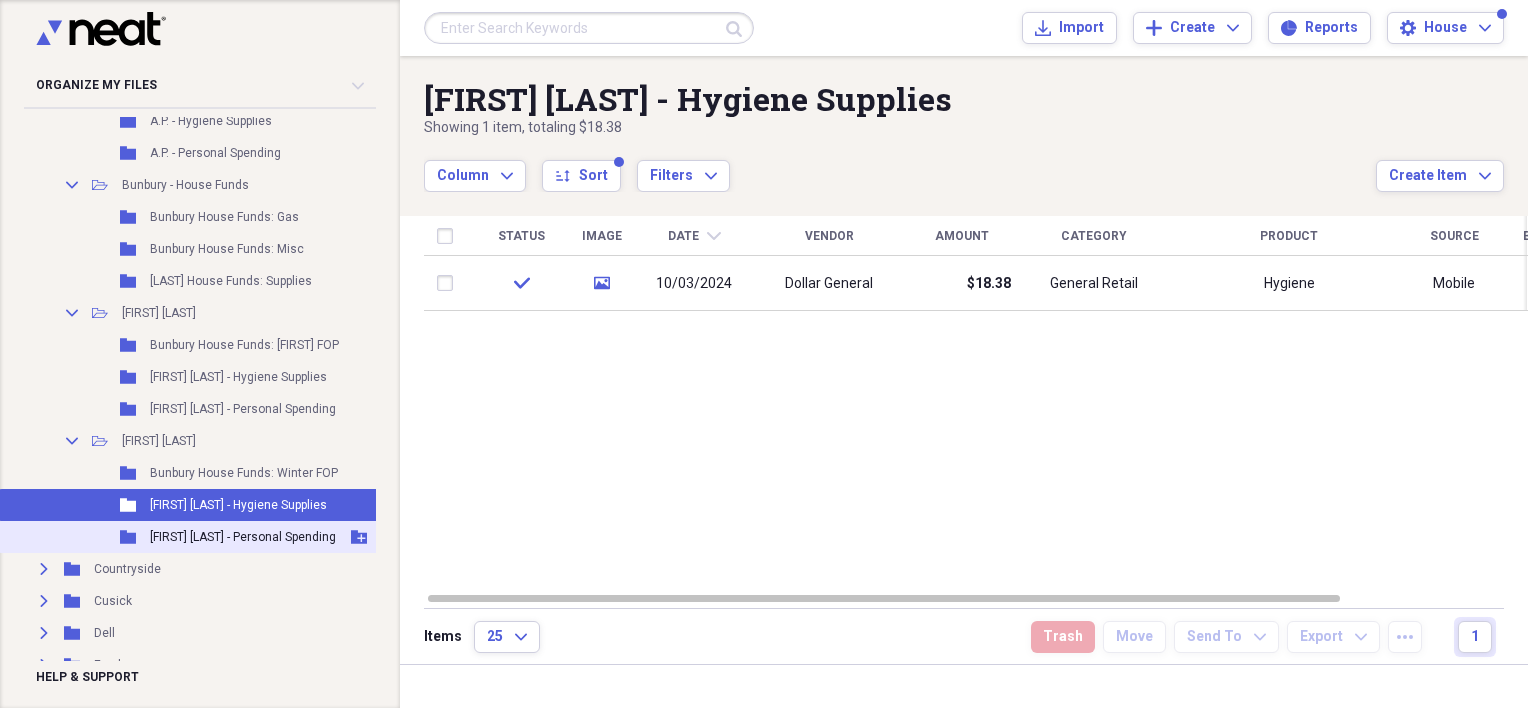 click on "Folder [FIRST] [LAST] - Personal Spending Add Folder" at bounding box center [200, 537] 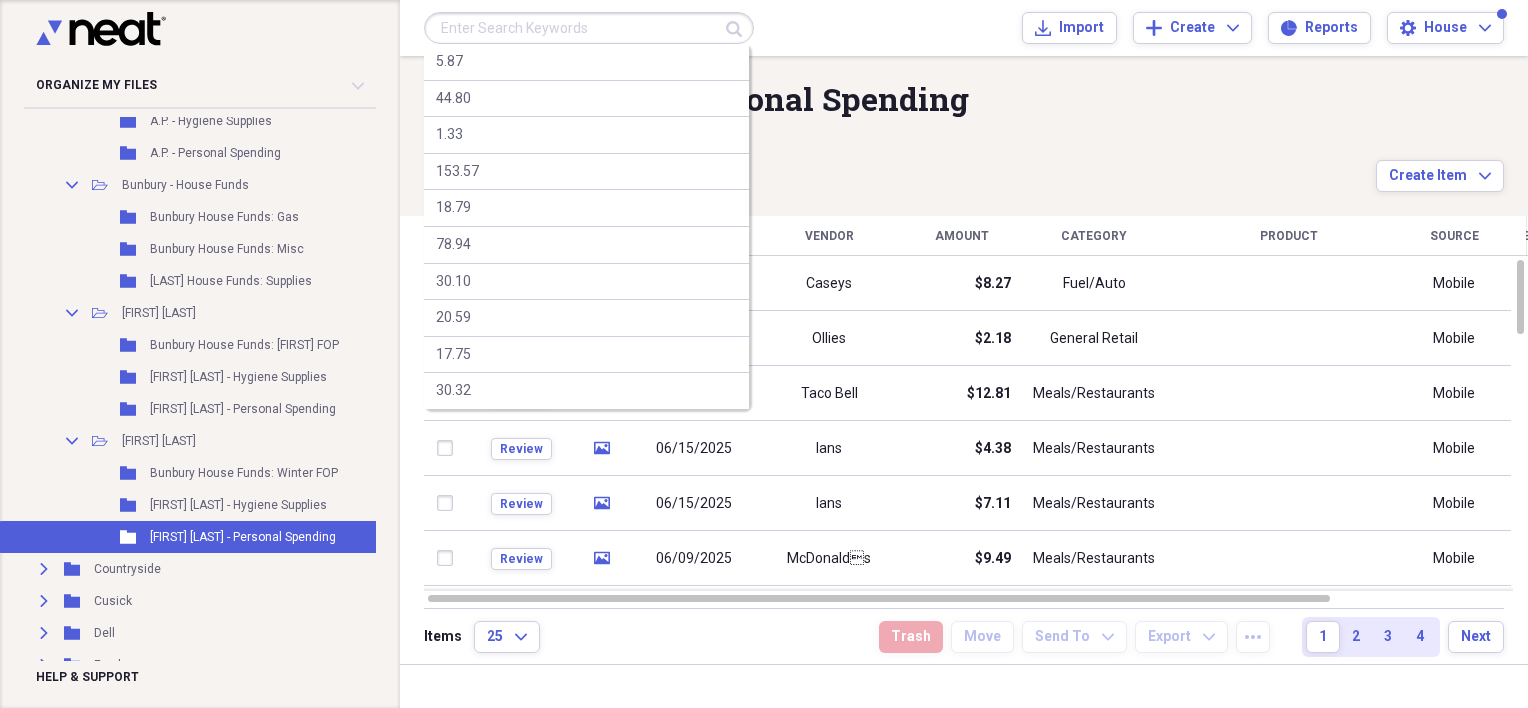 click at bounding box center [589, 28] 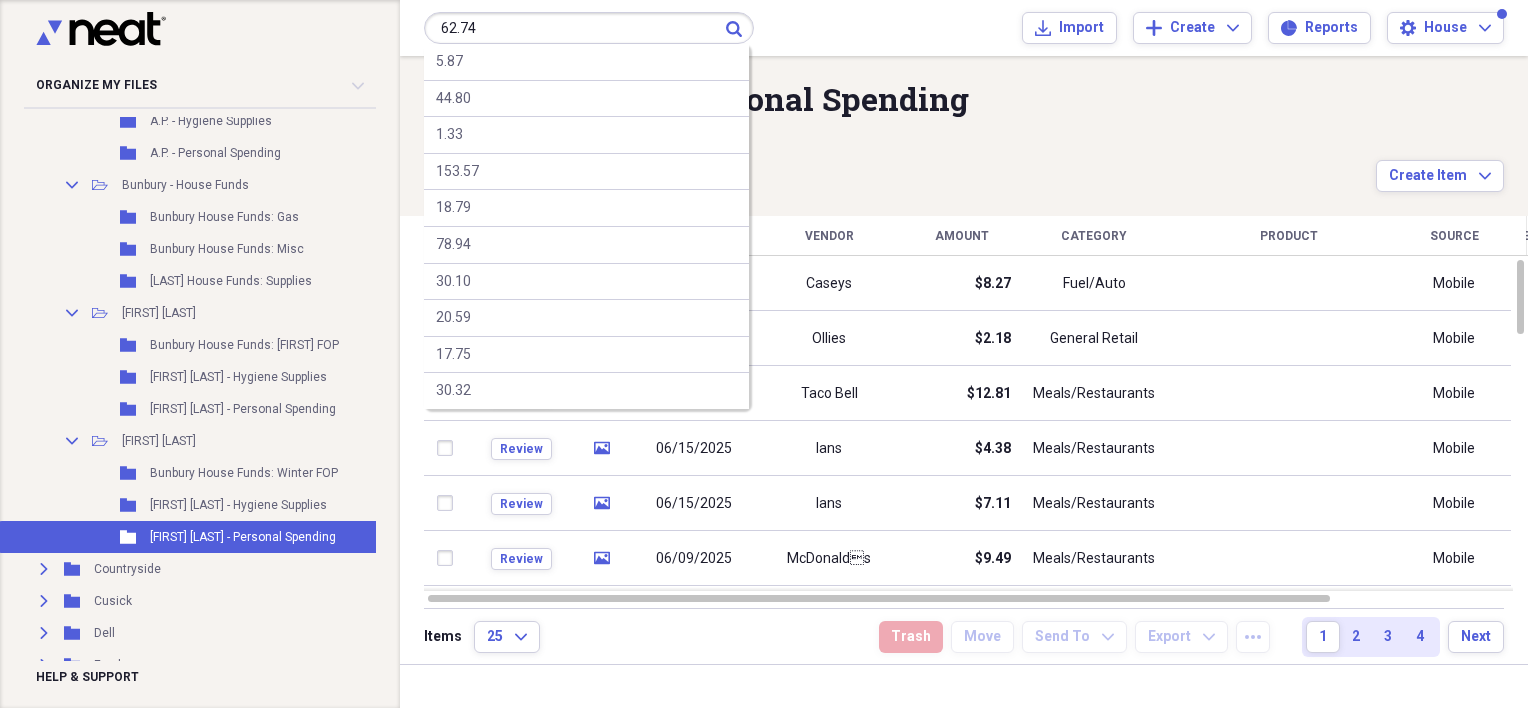 type on "62.74" 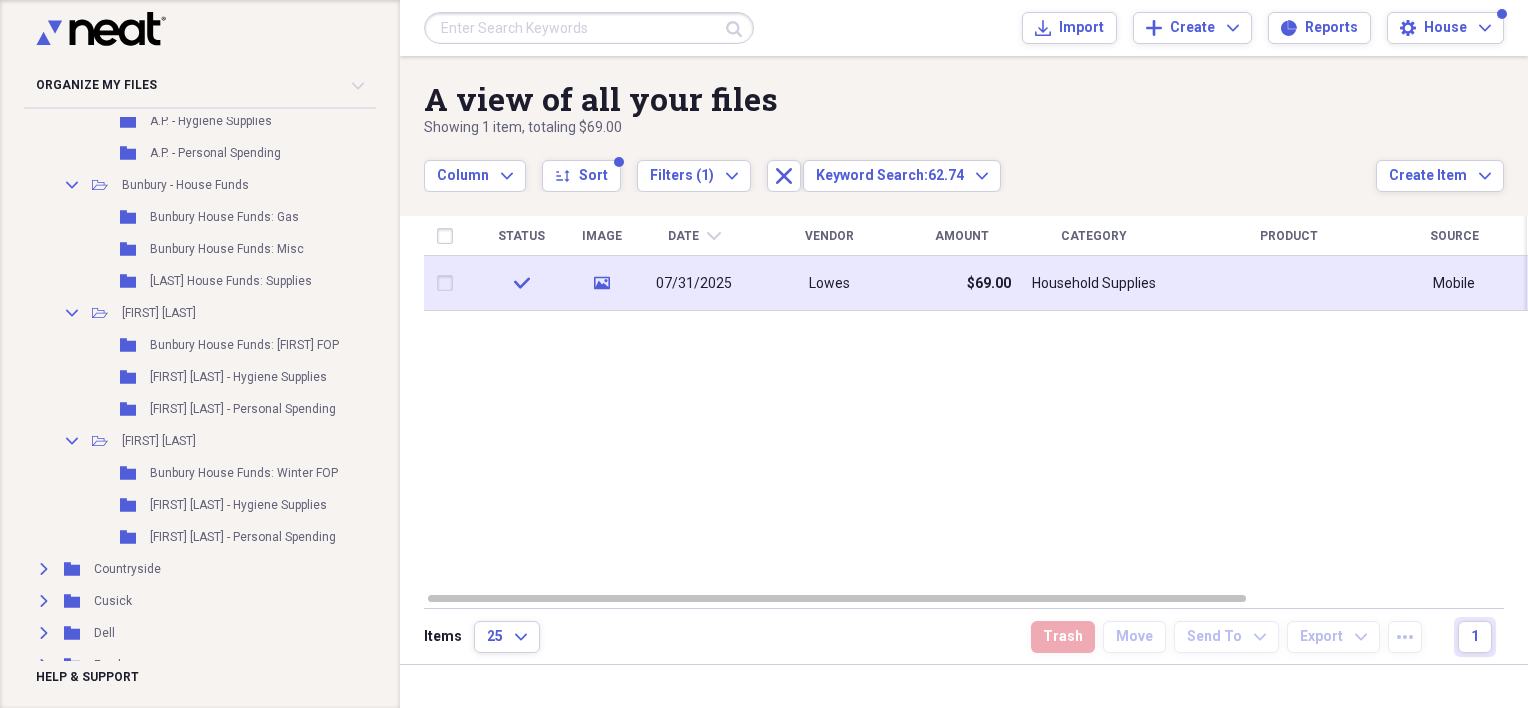 click on "07/31/2025" at bounding box center (694, 283) 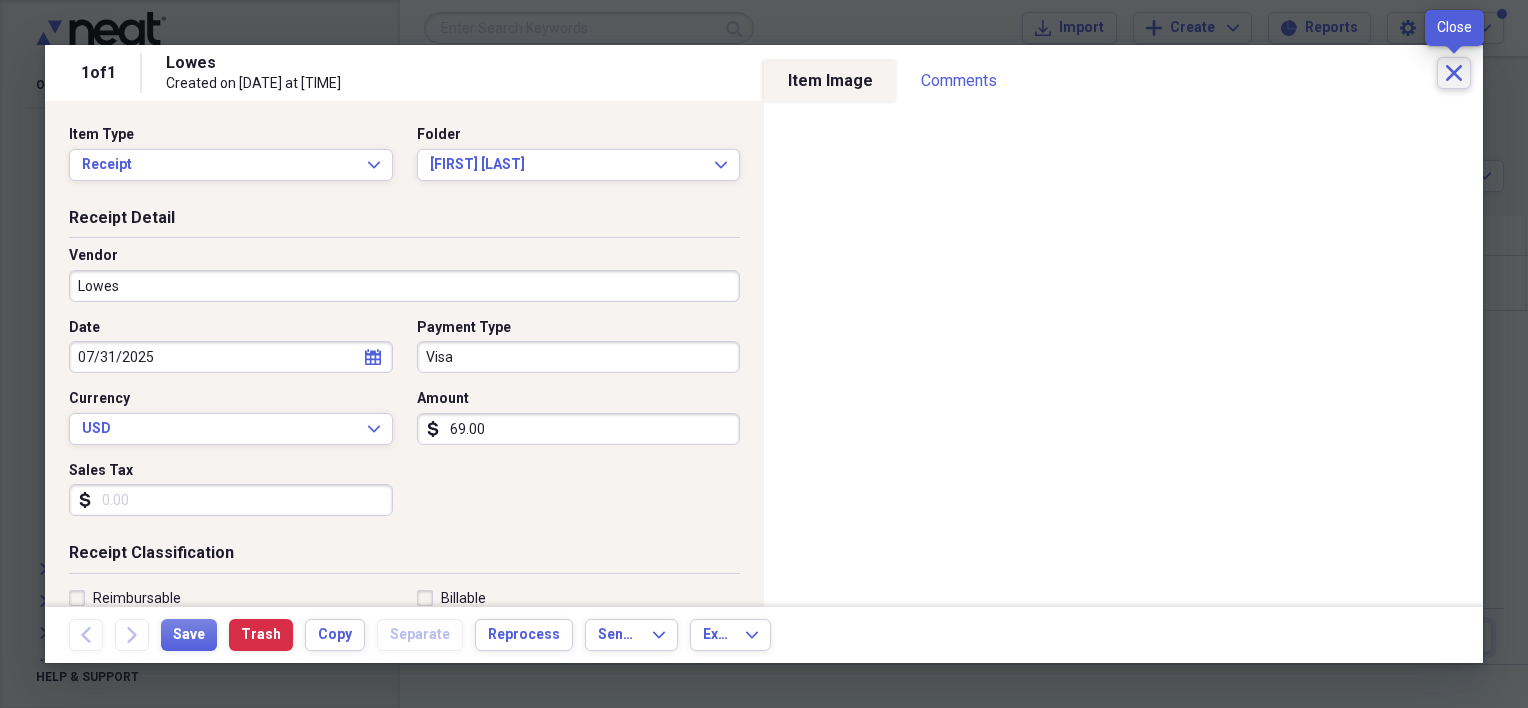 click 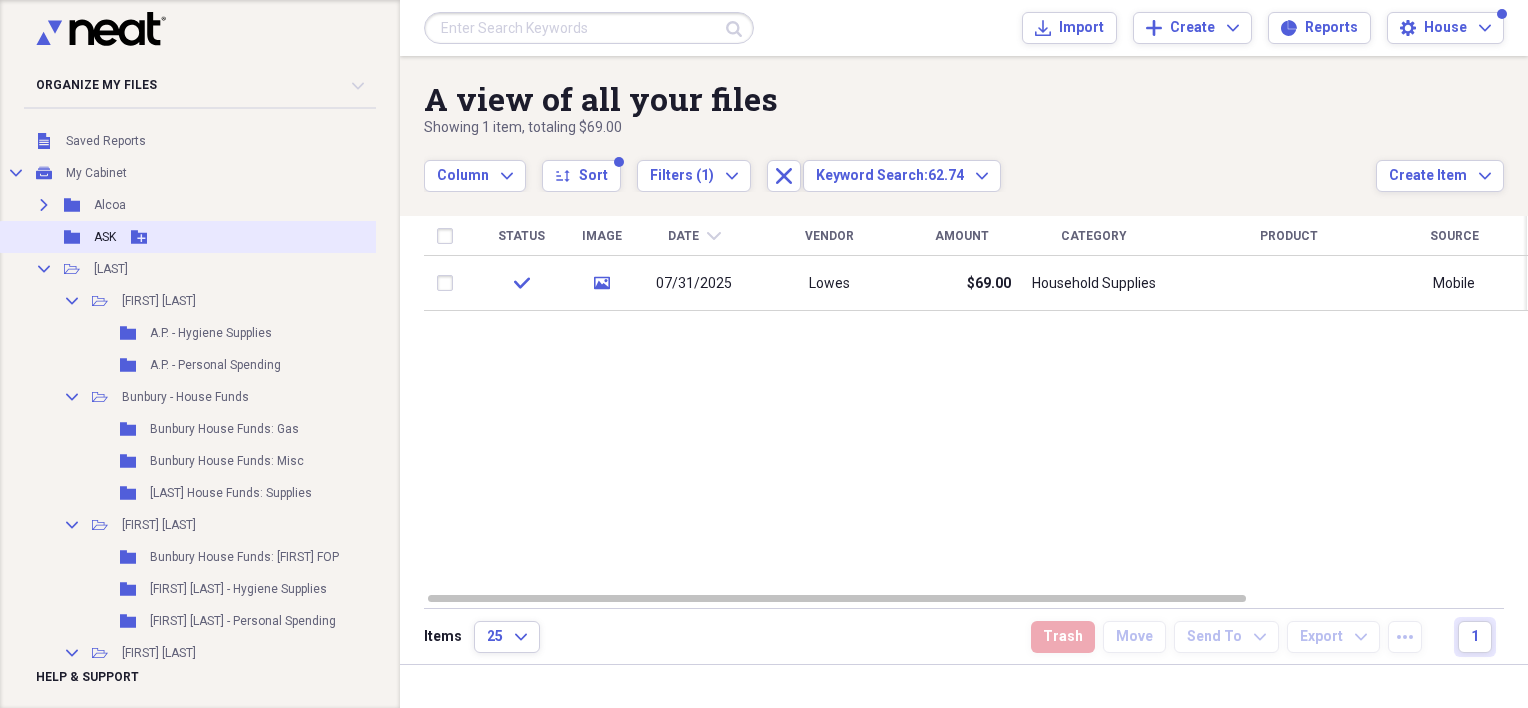 scroll, scrollTop: 0, scrollLeft: 0, axis: both 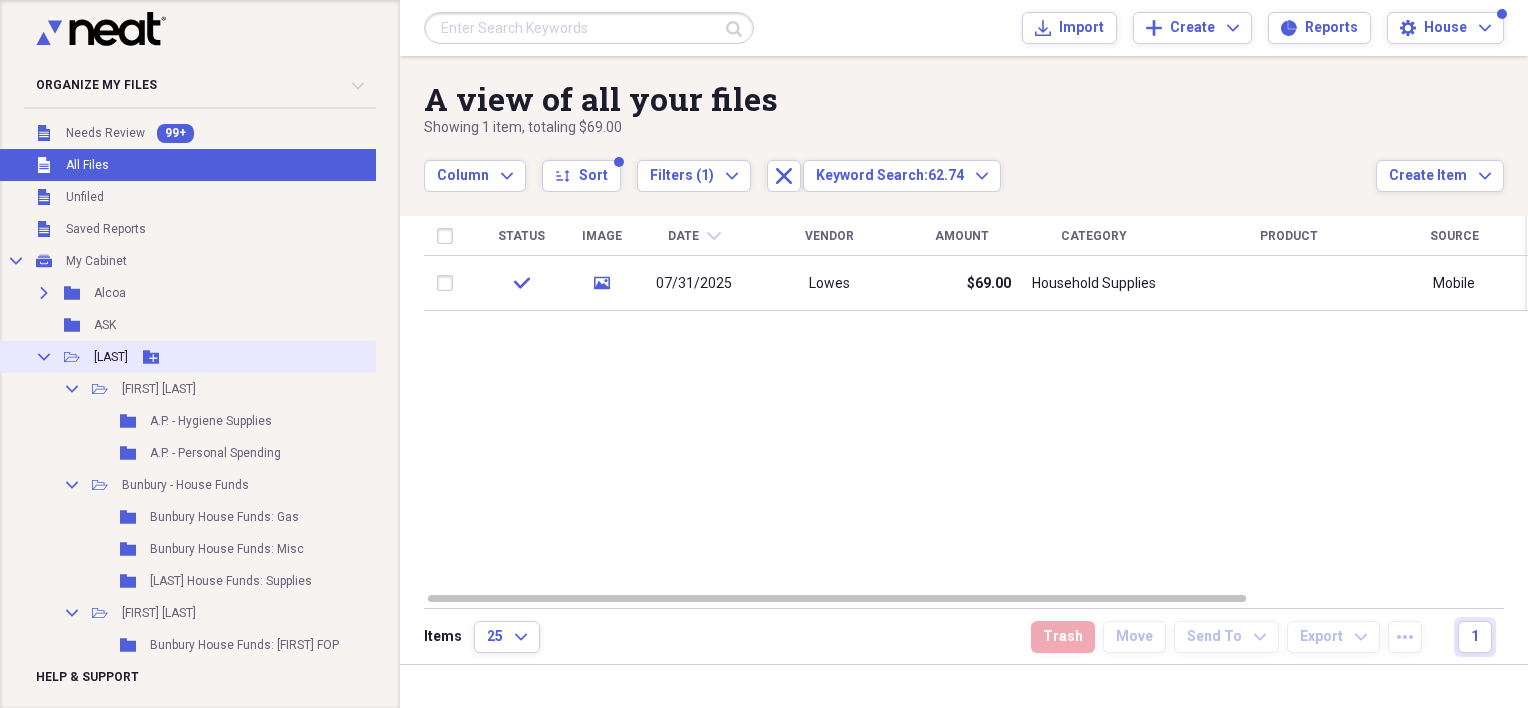 click 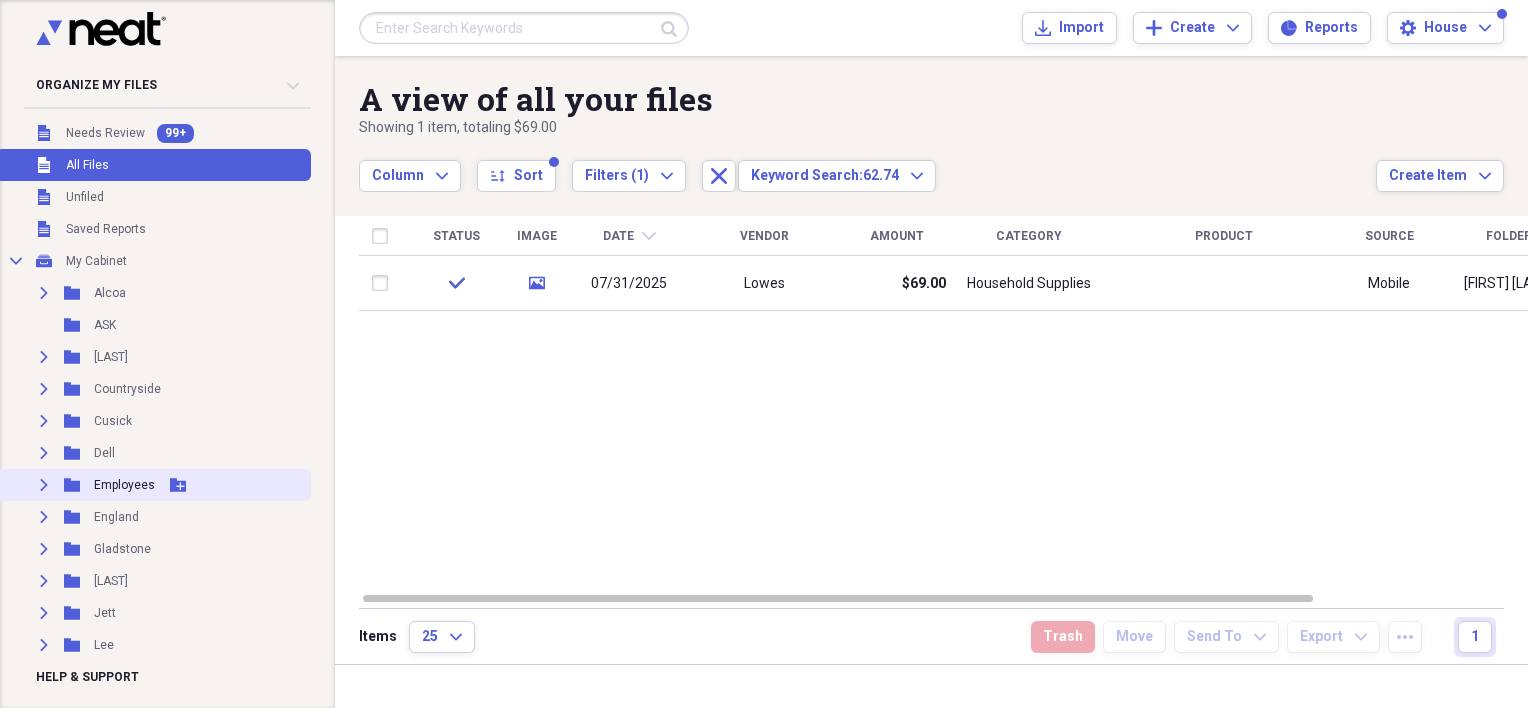click on "Expand" 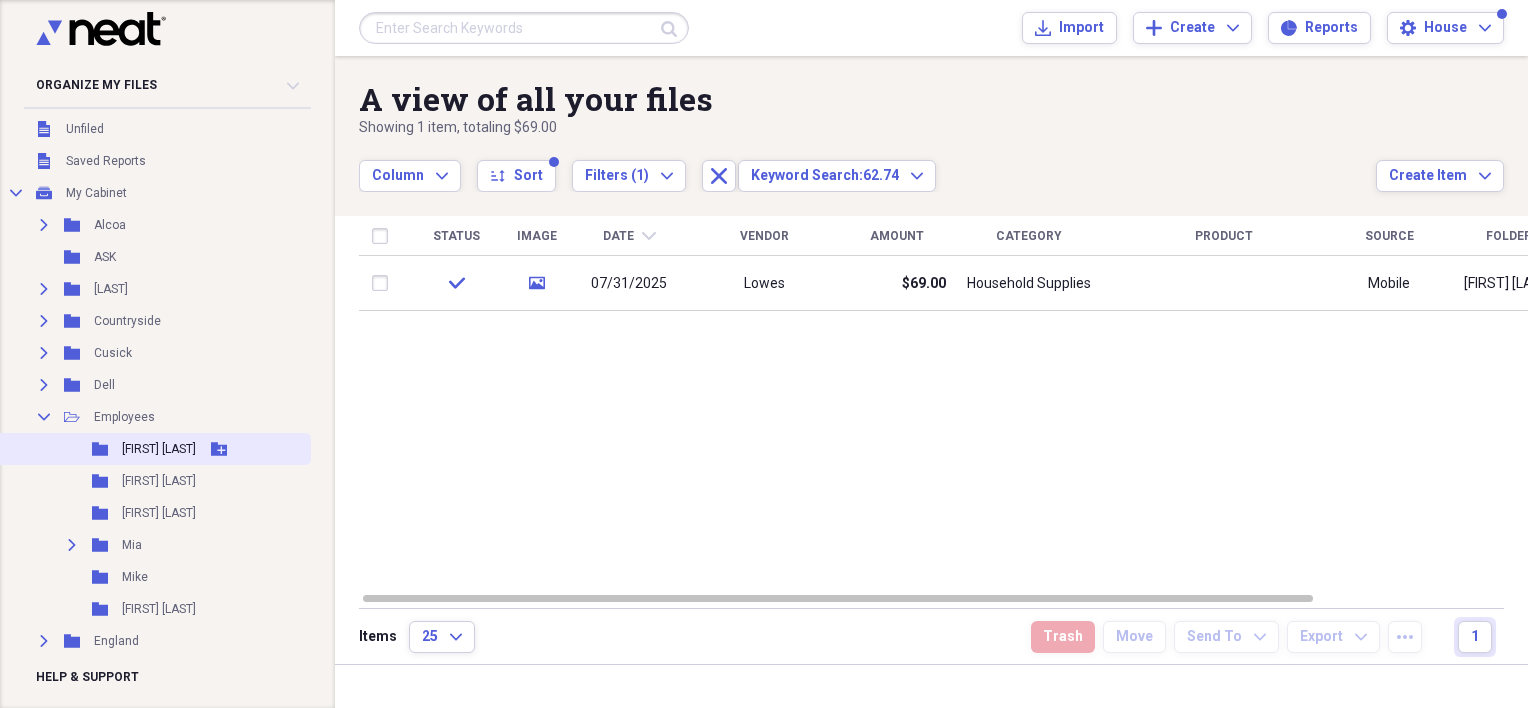 scroll, scrollTop: 100, scrollLeft: 0, axis: vertical 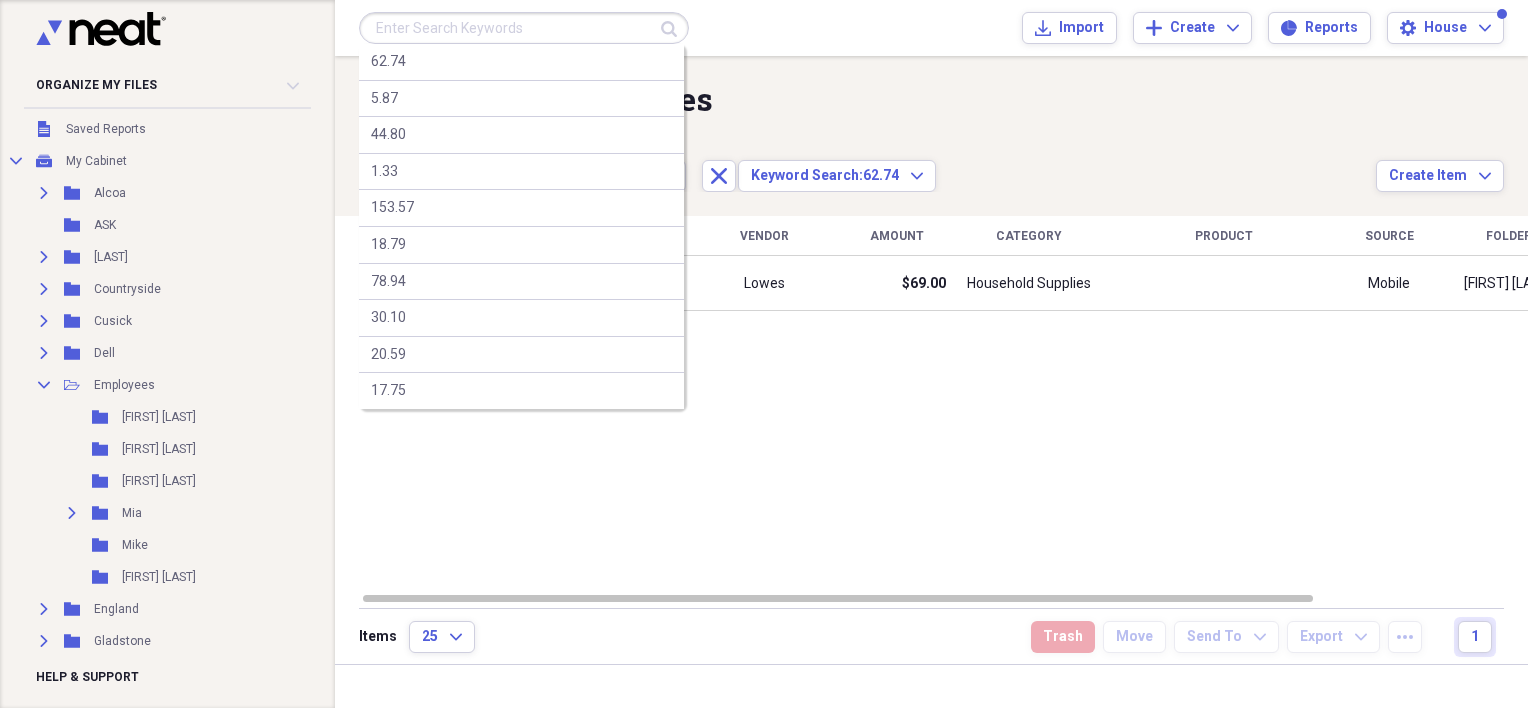 click at bounding box center [524, 28] 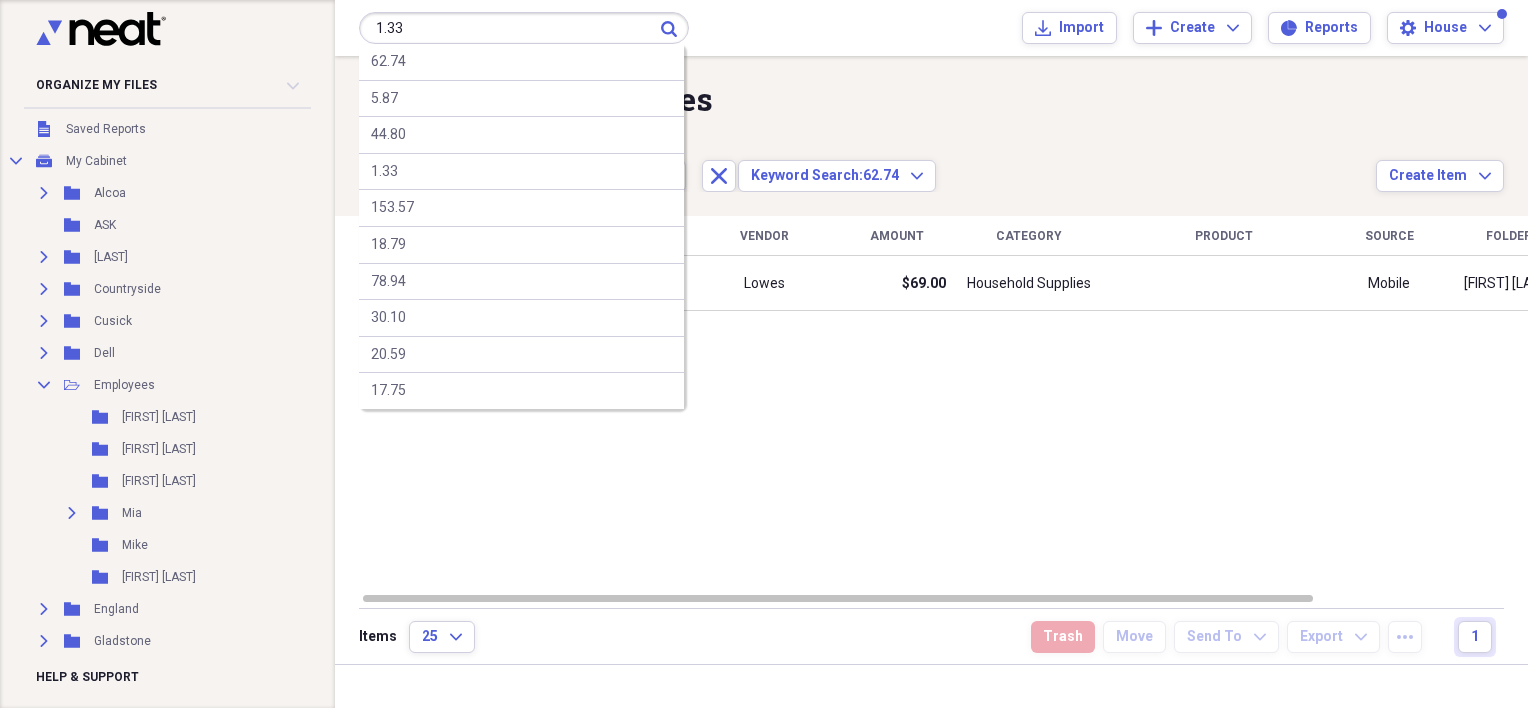 type on "1.33" 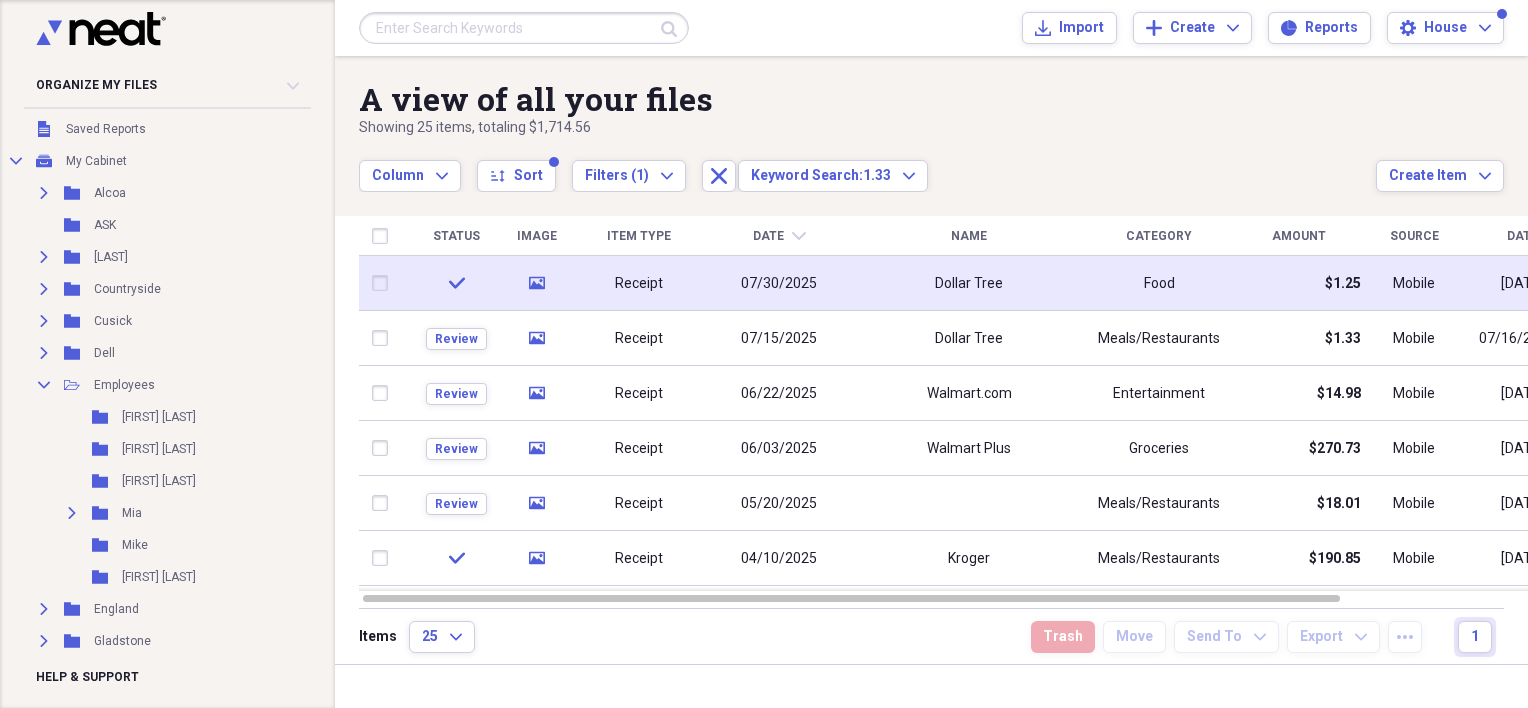 click on "07/30/2025" at bounding box center [779, 283] 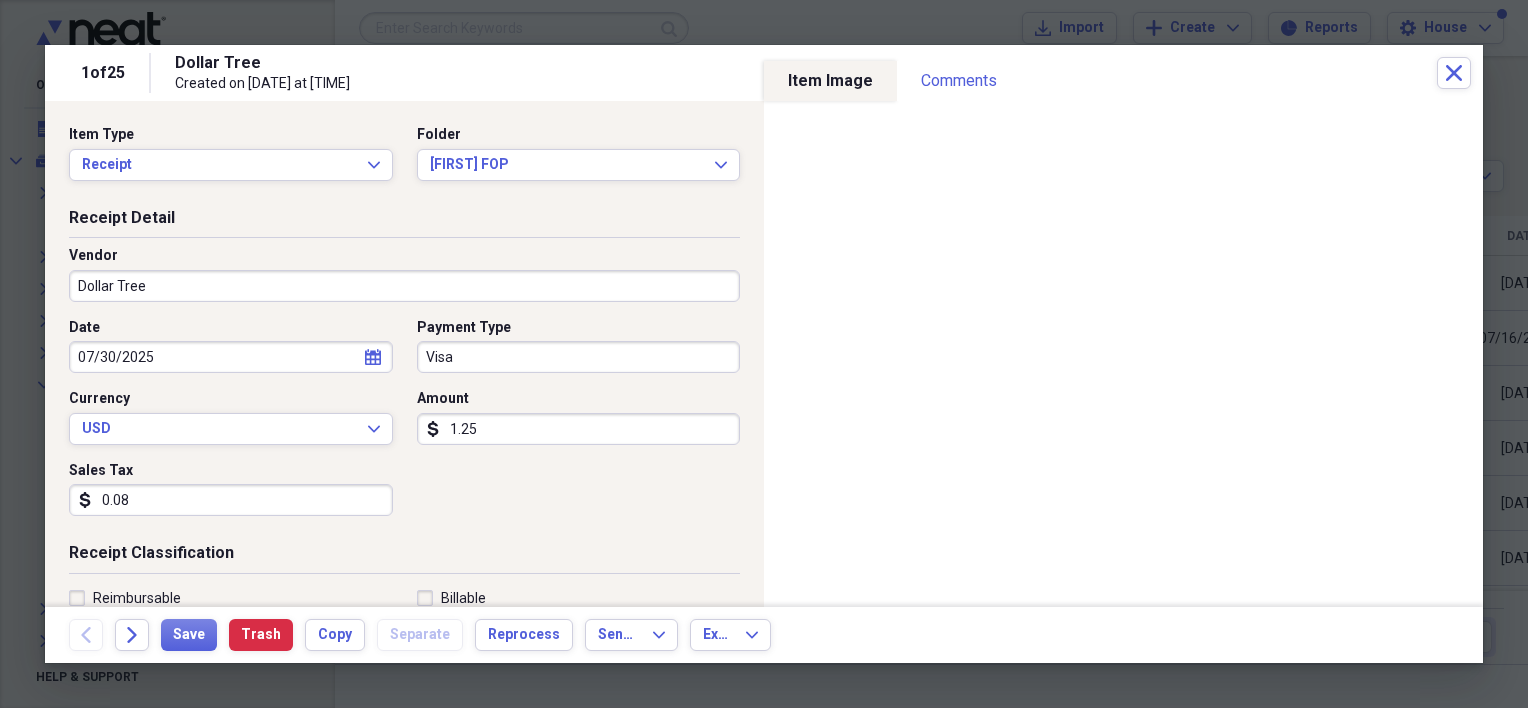 click on "1.25" at bounding box center [579, 429] 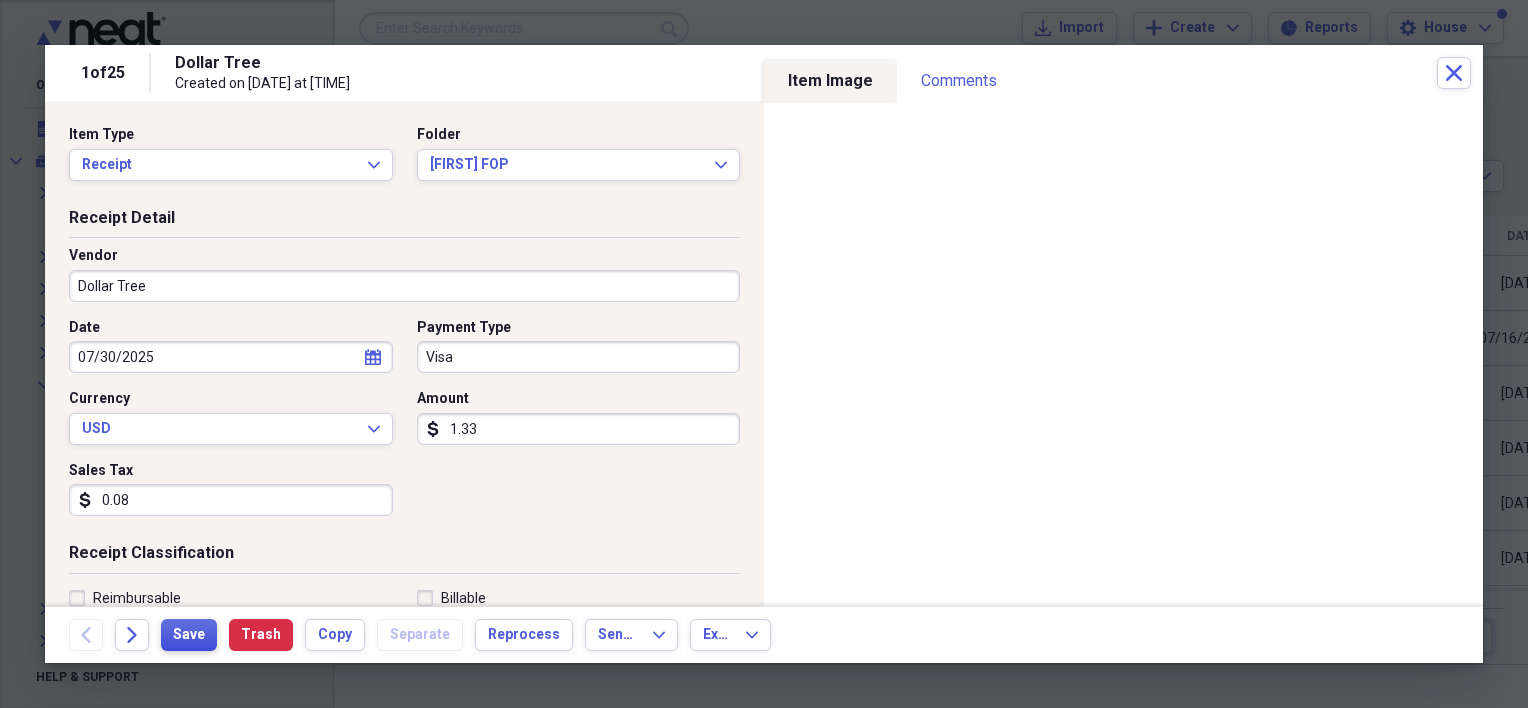type on "1.33" 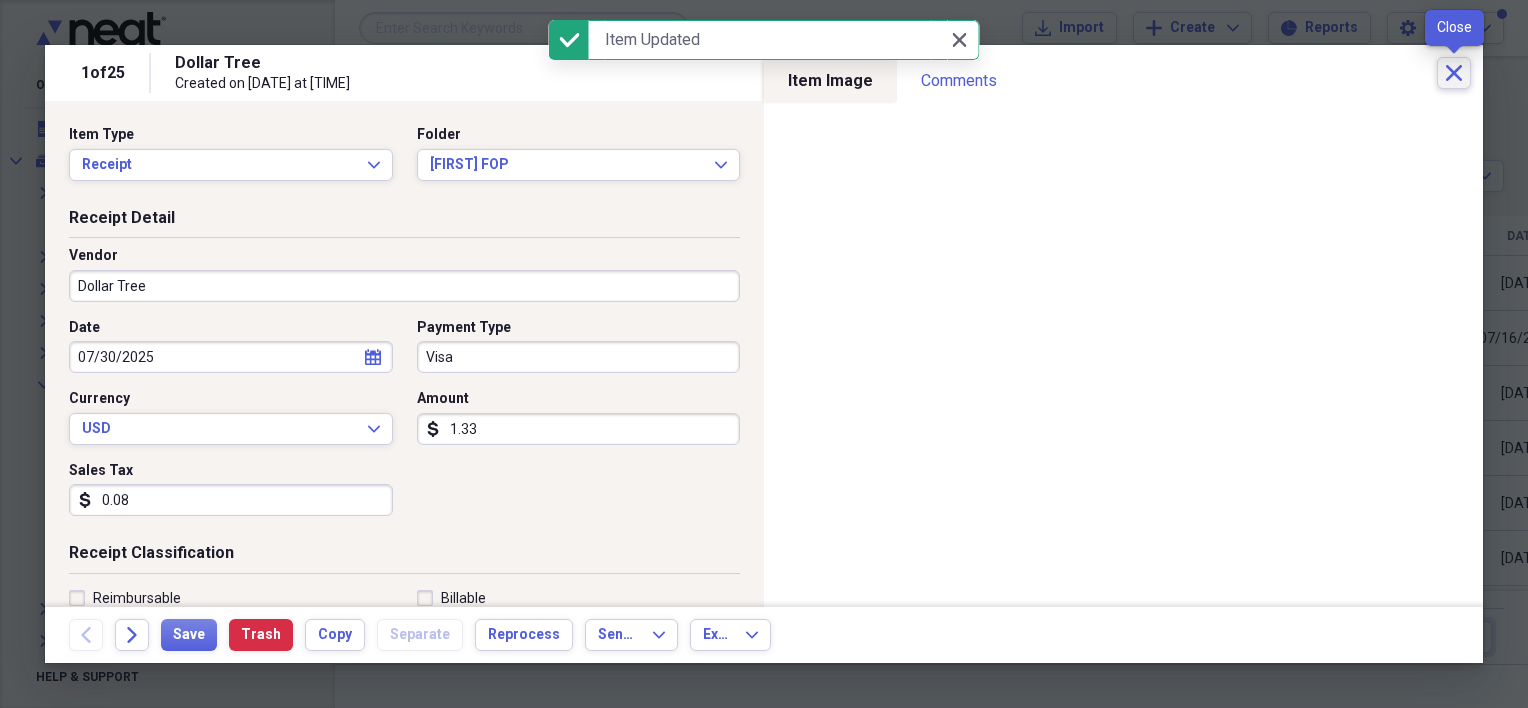 click 